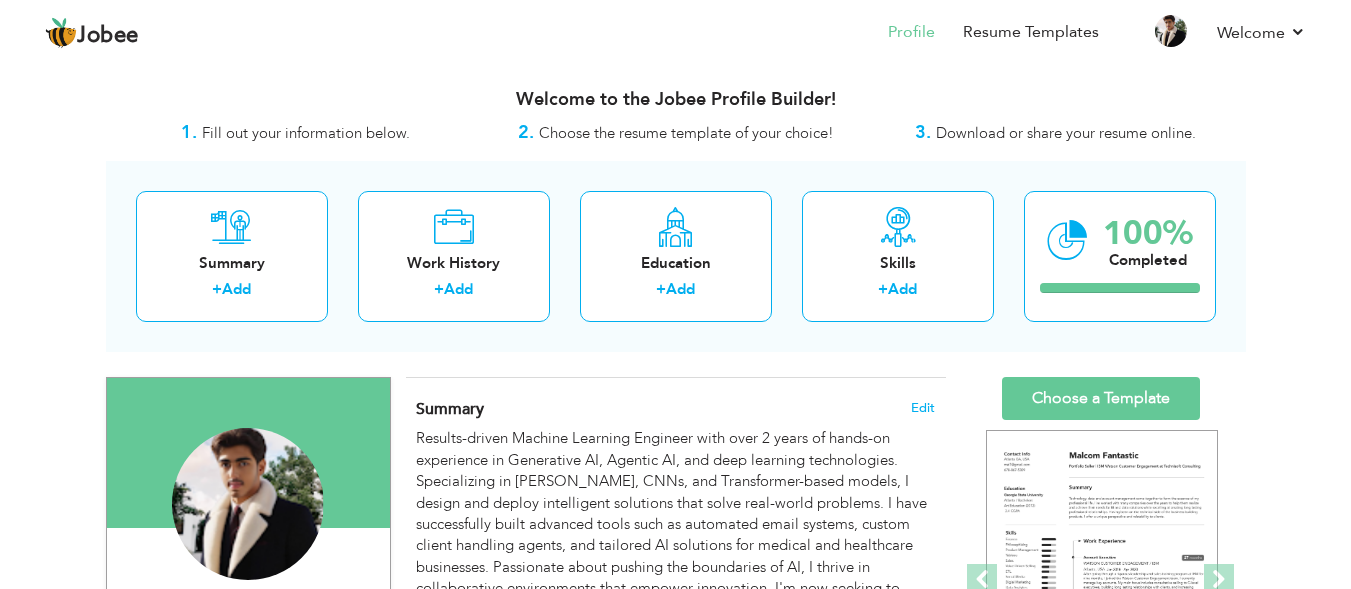 scroll, scrollTop: 0, scrollLeft: 0, axis: both 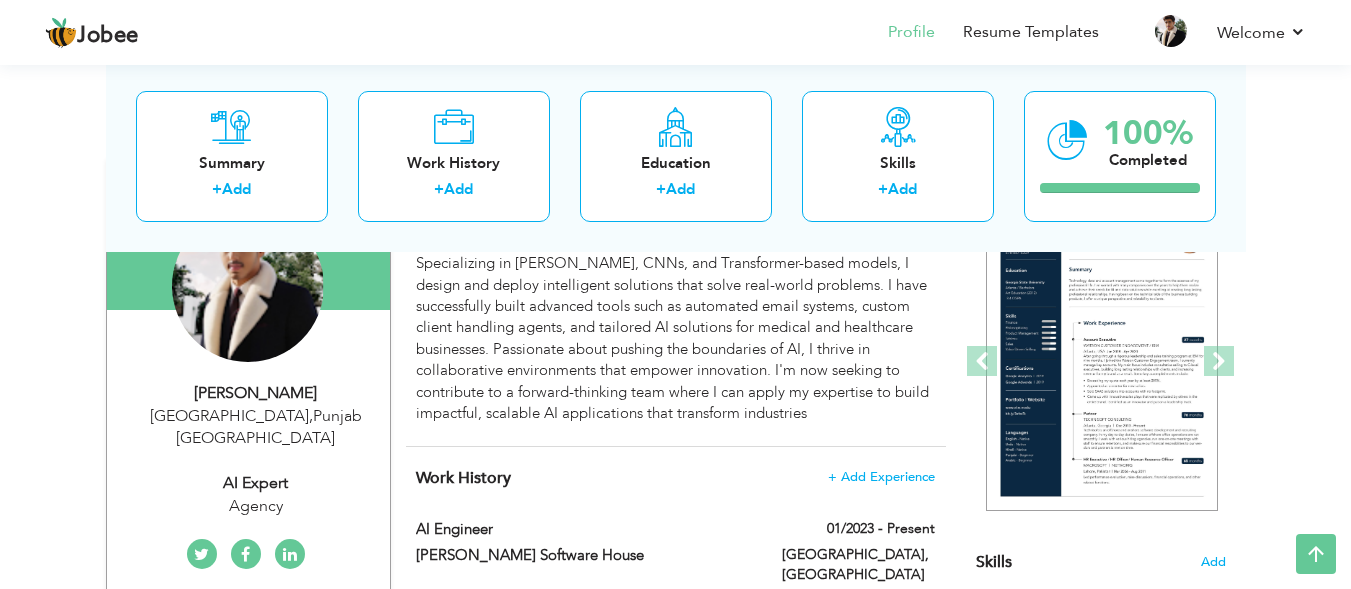 click on "AI expert" at bounding box center [256, 483] 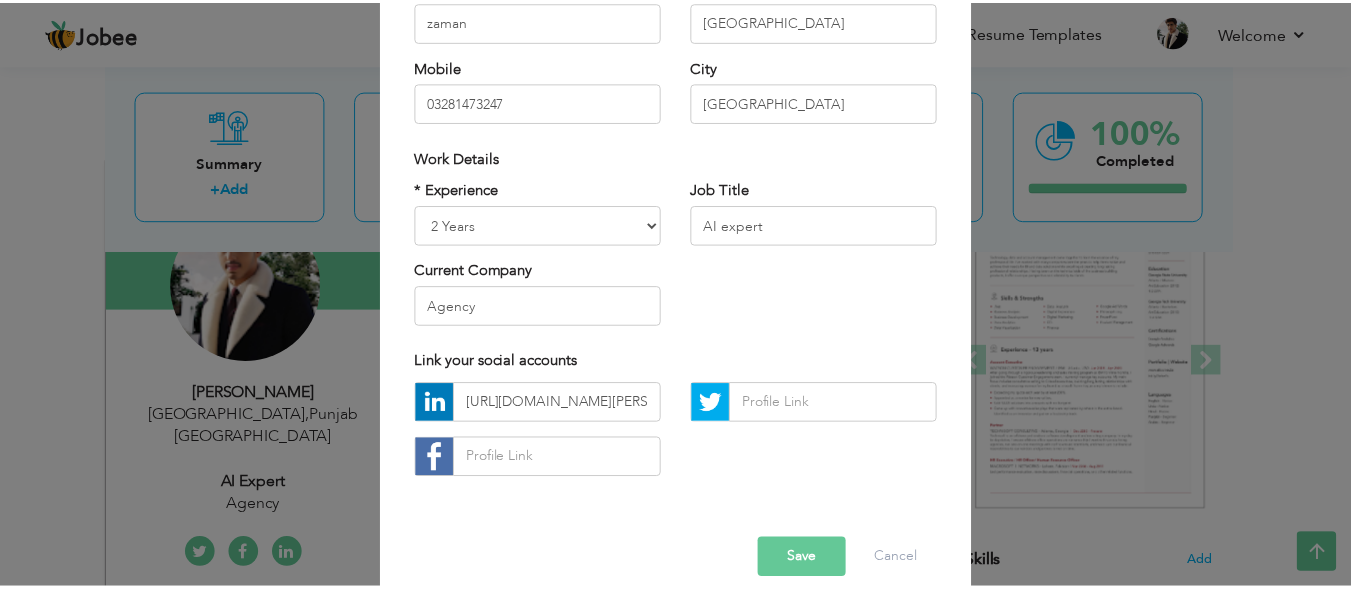 scroll, scrollTop: 308, scrollLeft: 0, axis: vertical 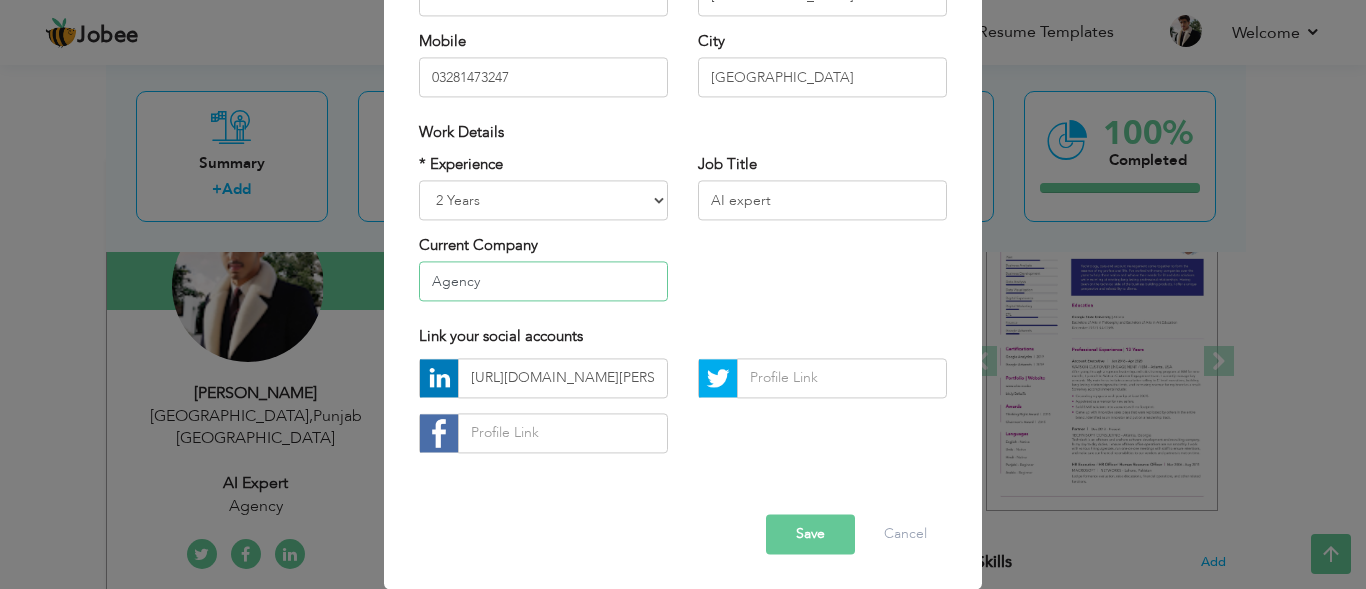 click on "Agency" at bounding box center [543, 282] 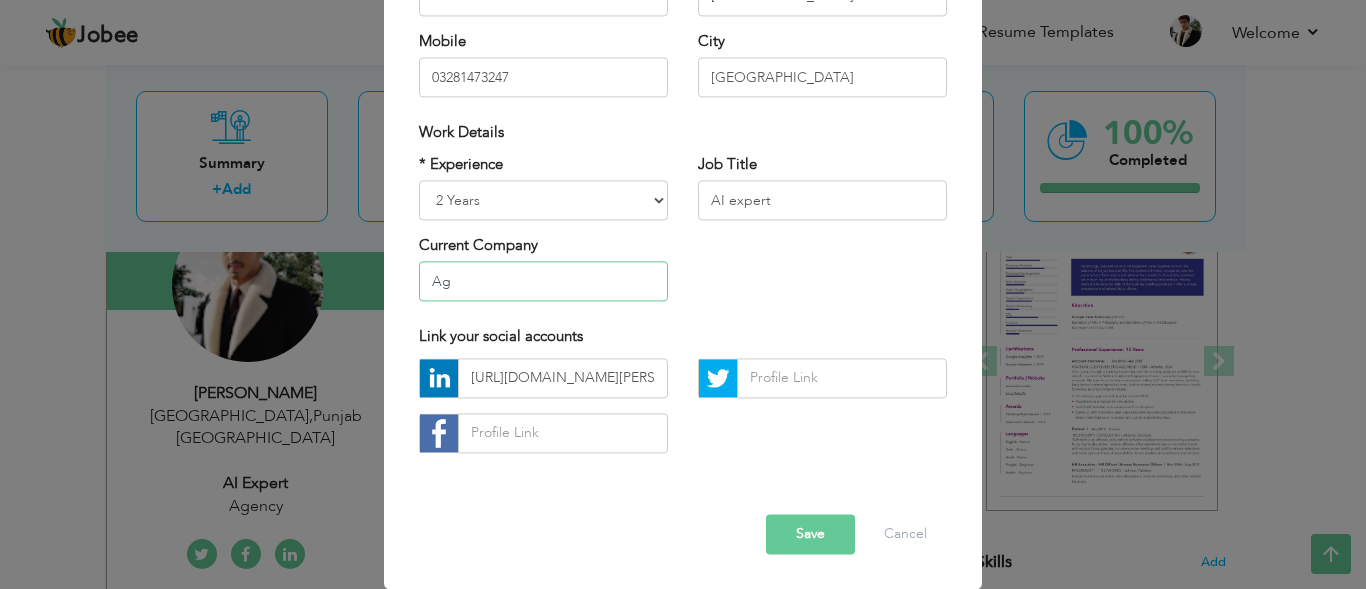 type on "A" 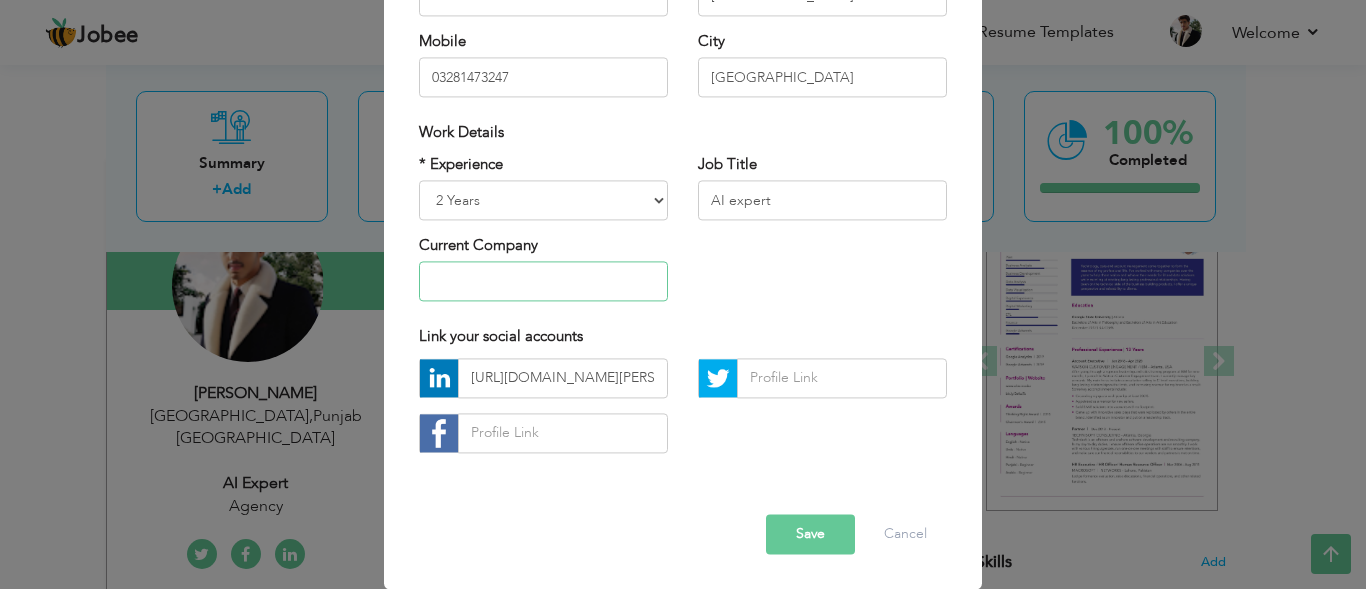 type on "O" 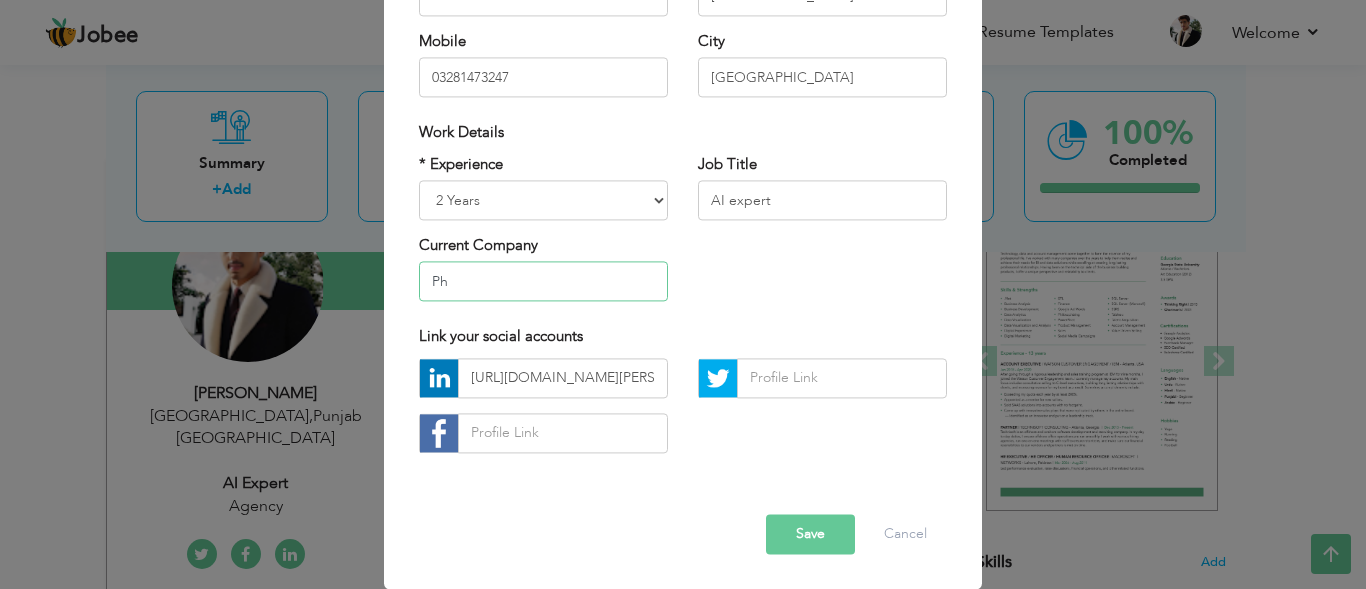 type on "P" 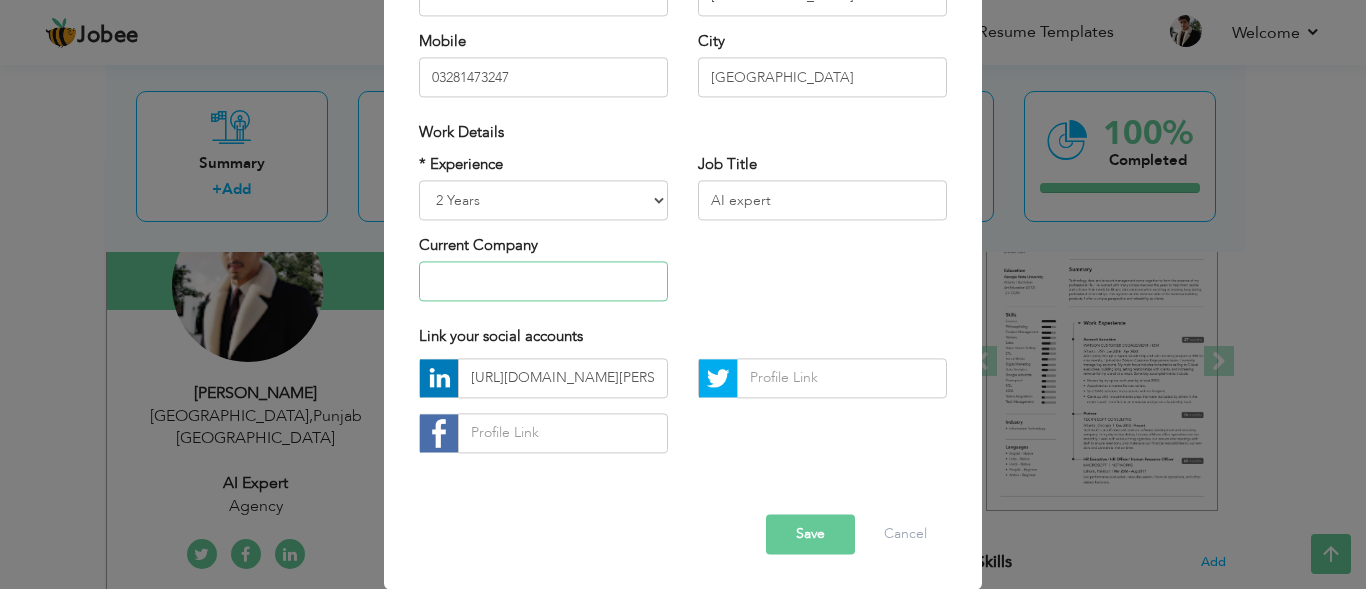 type 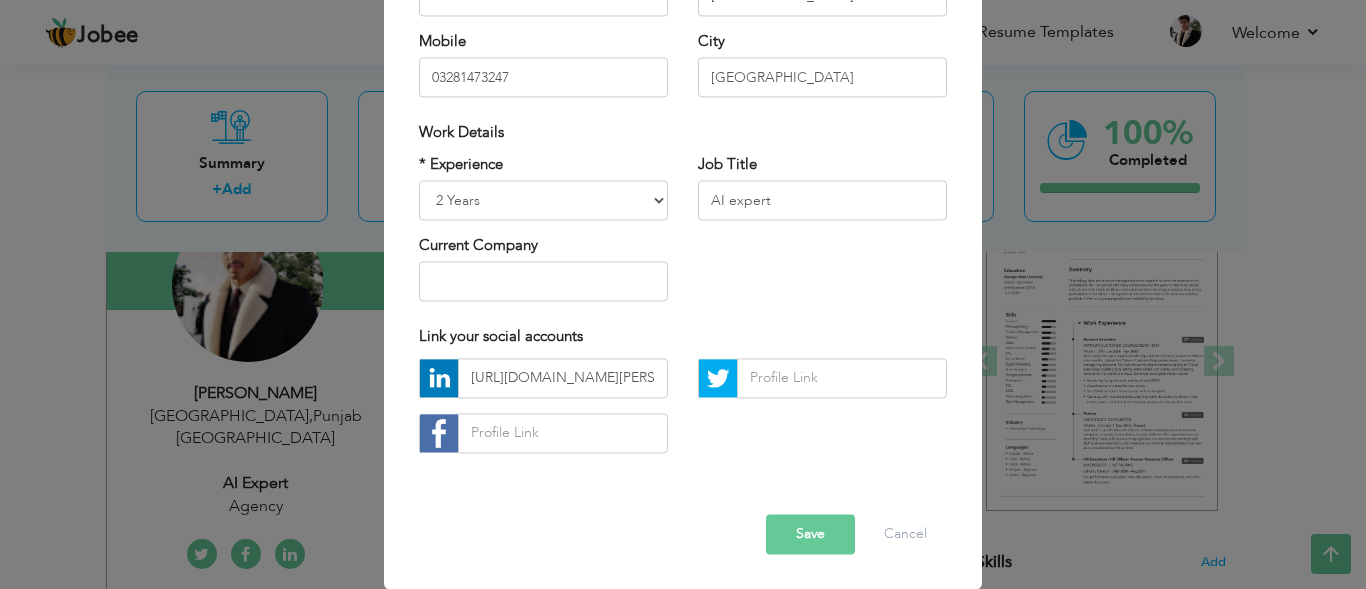 click on "Save" at bounding box center [810, 534] 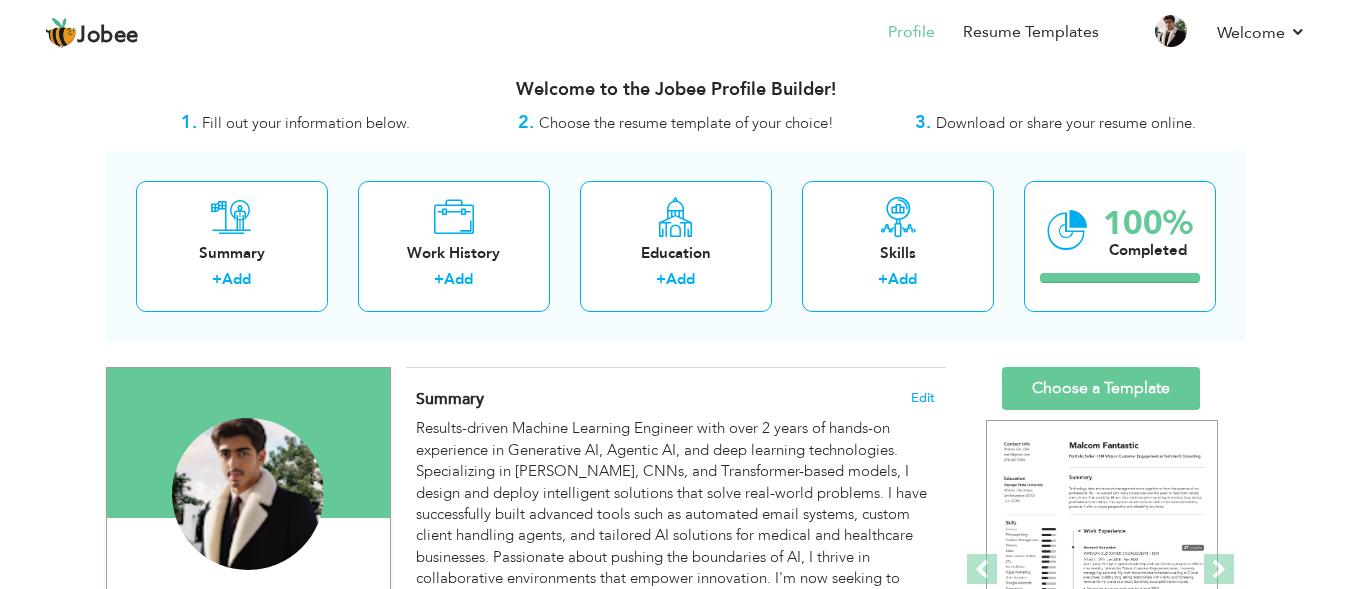 scroll, scrollTop: 16, scrollLeft: 0, axis: vertical 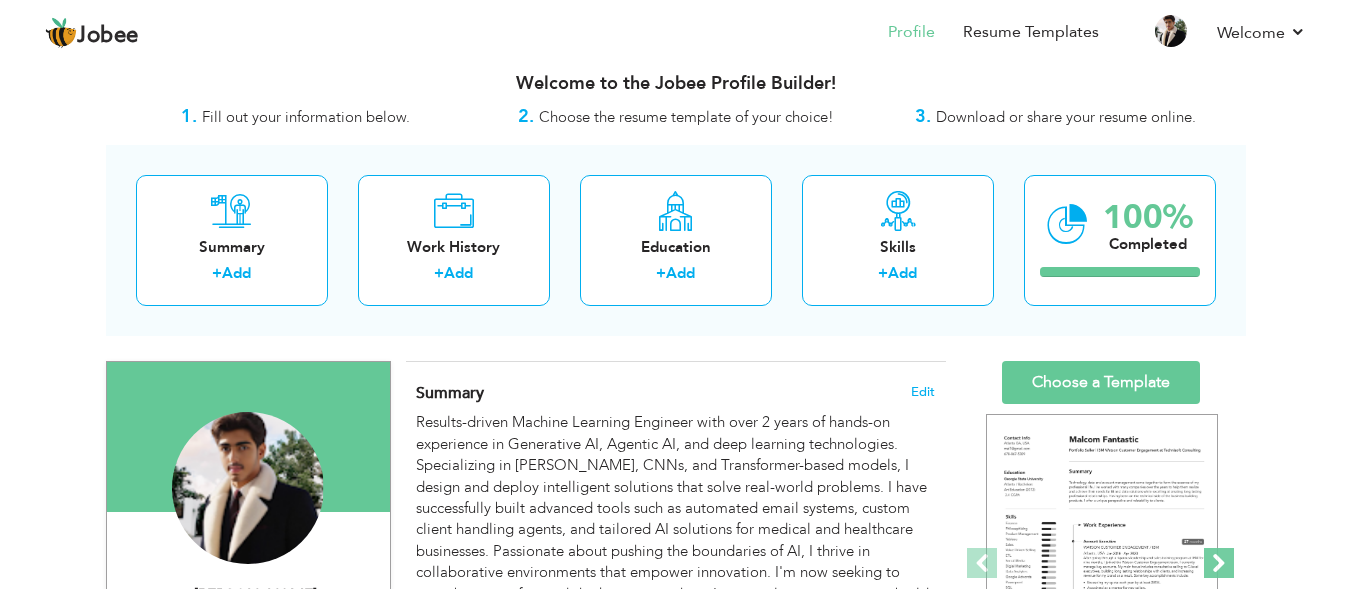 click at bounding box center (1219, 563) 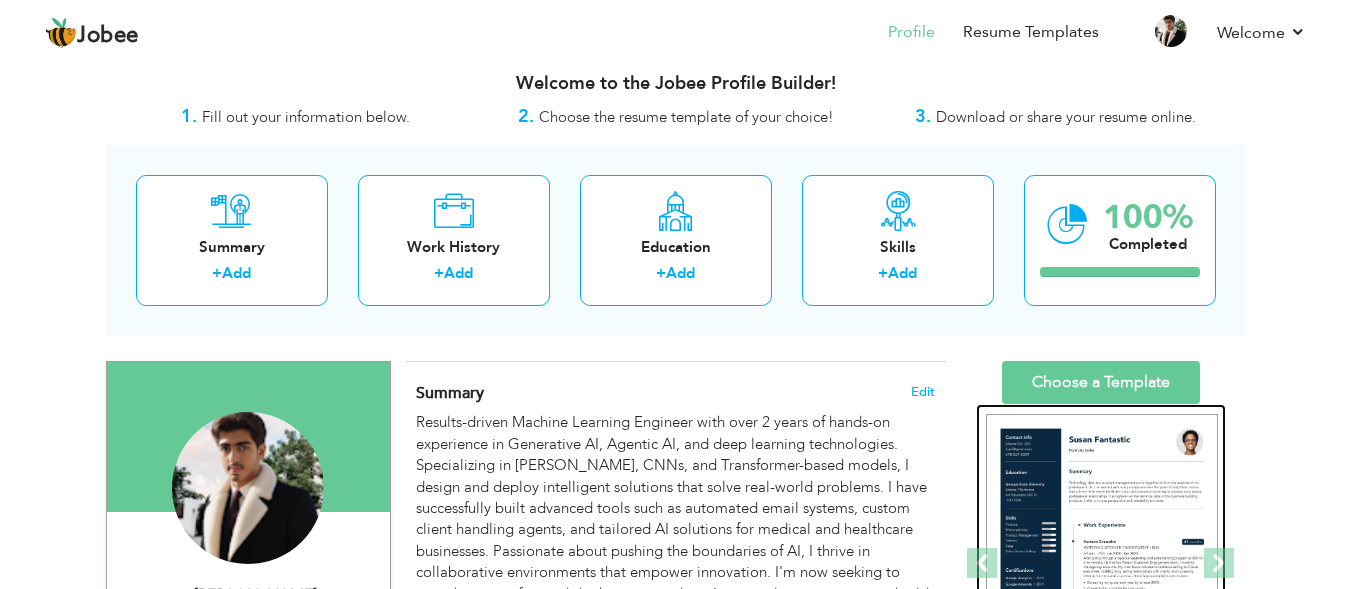click at bounding box center (1102, 564) 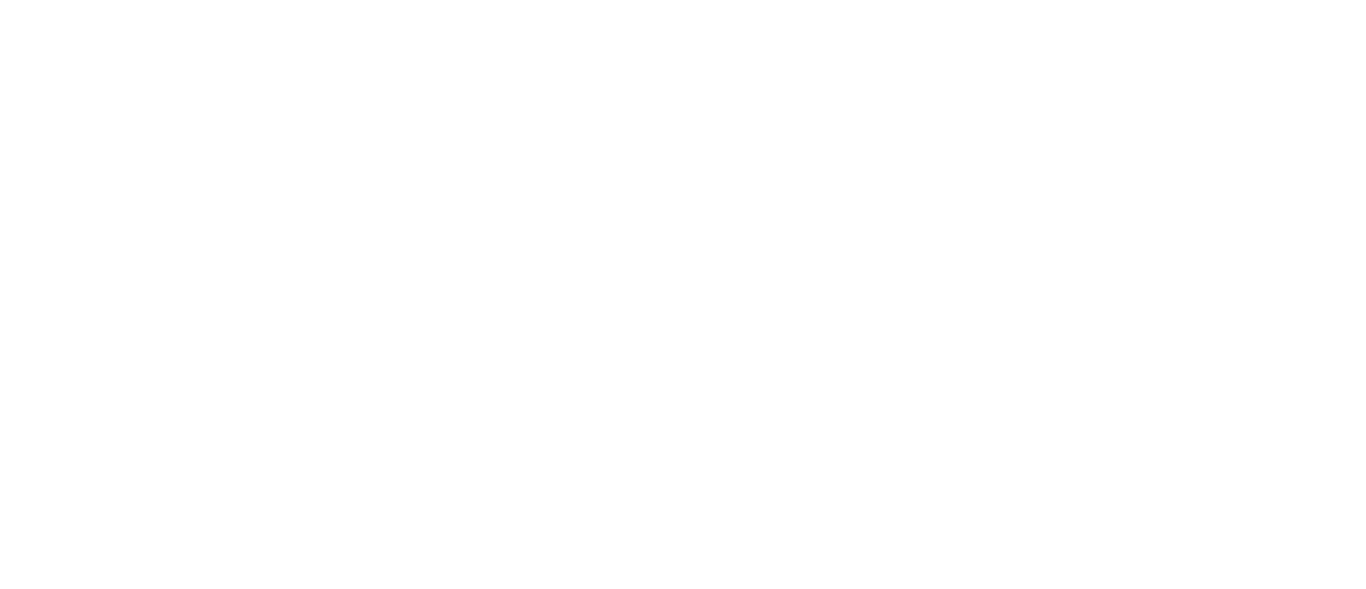 scroll, scrollTop: 0, scrollLeft: 0, axis: both 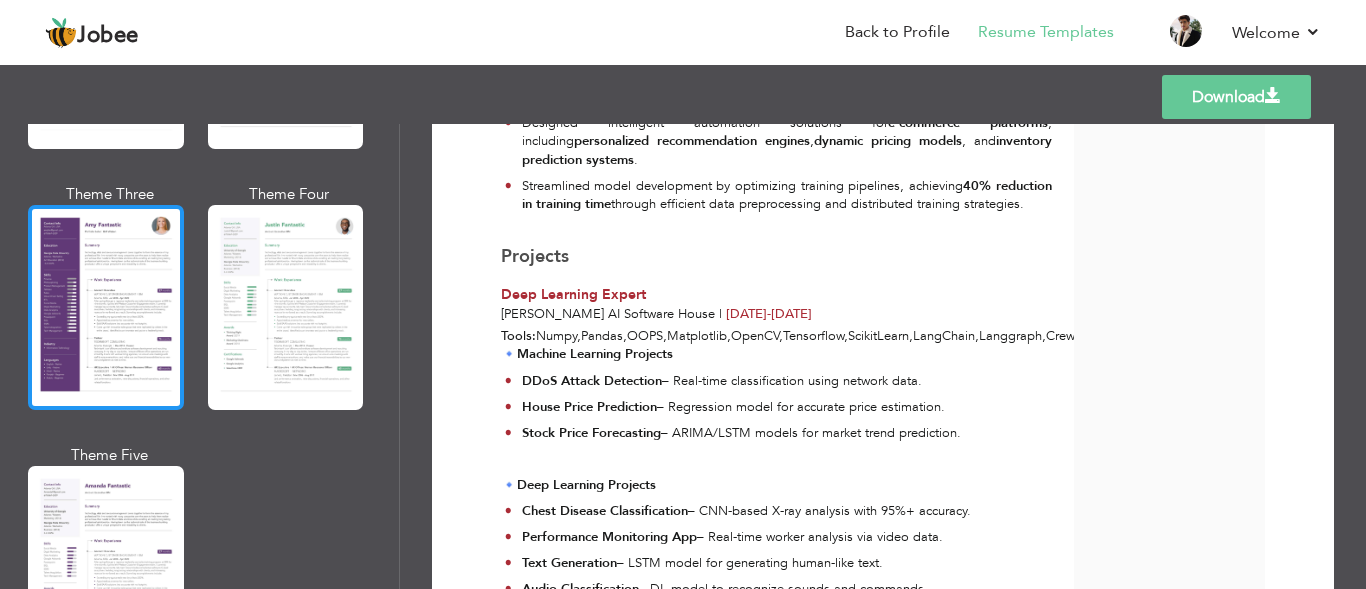 click at bounding box center (106, 307) 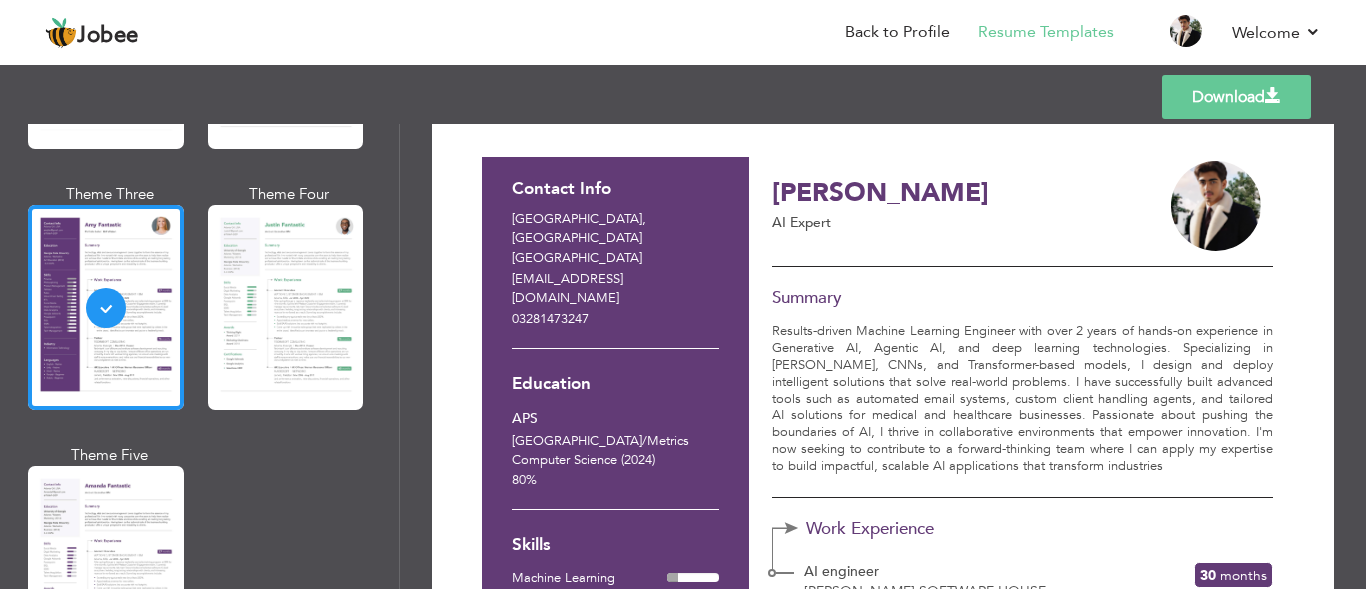 scroll, scrollTop: 16, scrollLeft: 0, axis: vertical 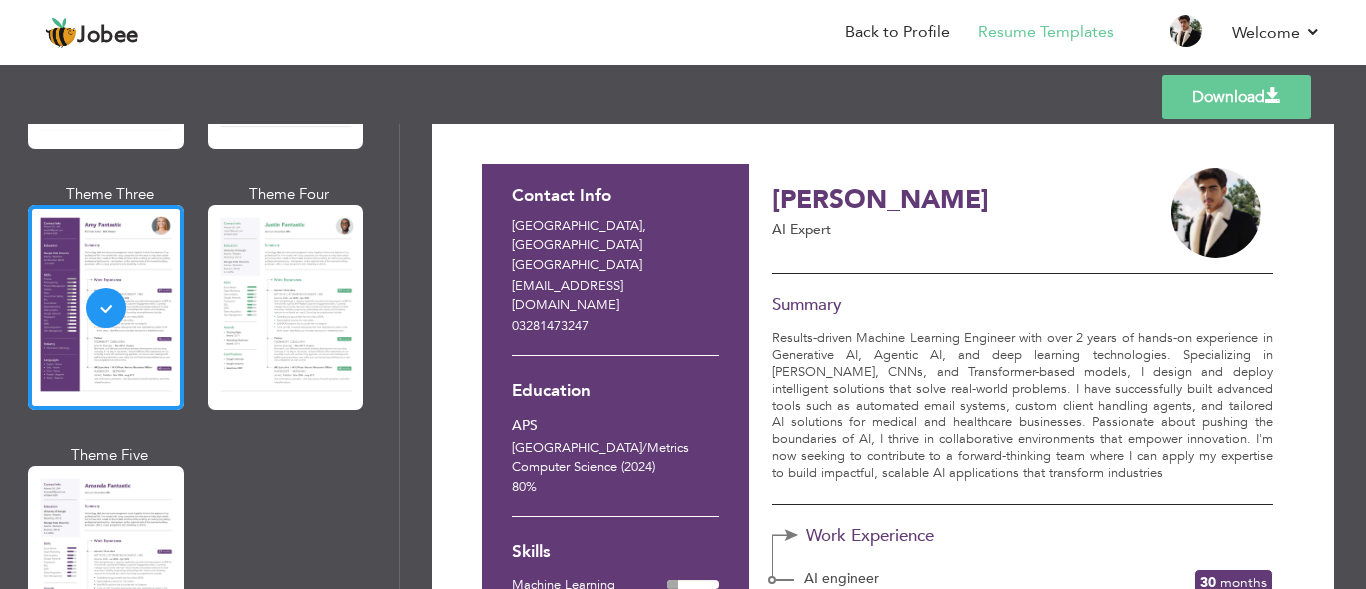 click on "Results-driven Machine Learning Engineer with over 2 years of hands-on experience in Generative AI, Agentic AI, and deep learning technologies. Specializing in [PERSON_NAME], CNNs, and Transformer-based models, I design and deploy intelligent solutions that solve real-world problems. I have successfully built advanced tools such as automated email systems, custom client handling agents, and tailored AI solutions for medical and healthcare businesses. Passionate about pushing the boundaries of AI, I thrive in collaborative environments that empower innovation. I'm now seeking to contribute to a forward-thinking team where I can apply my expertise to build impactful, scalable AI applications that transform industries" at bounding box center (1022, 406) 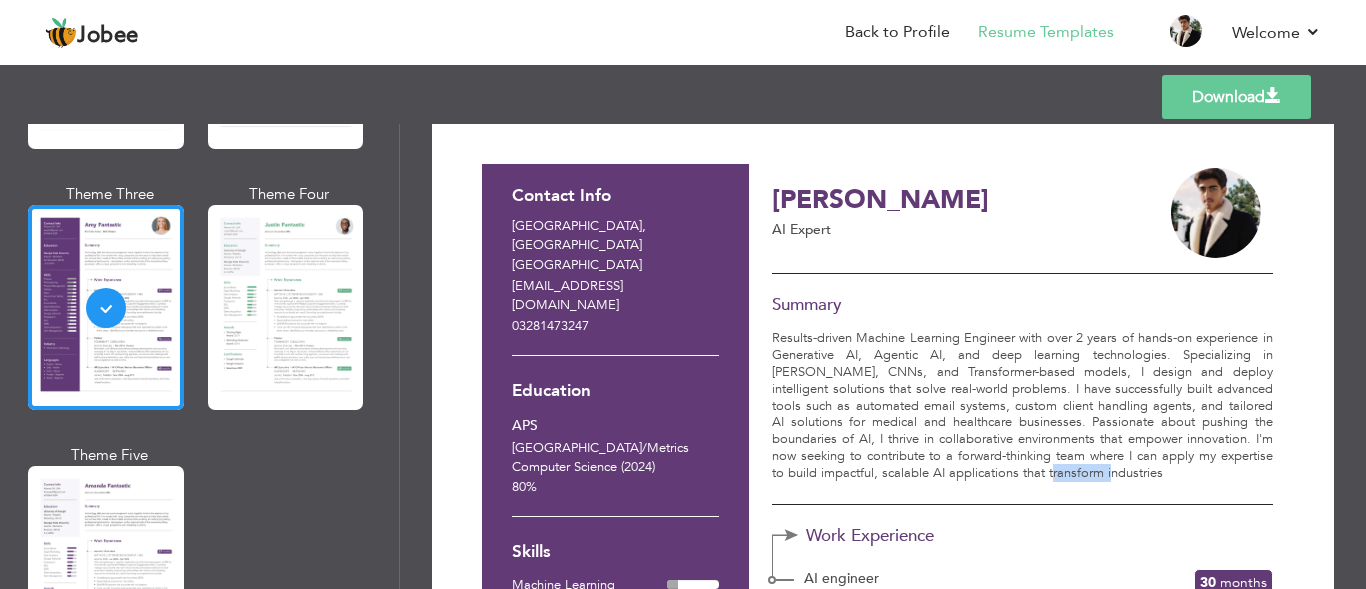 click on "Results-driven Machine Learning Engineer with over 2 years of hands-on experience in Generative AI, Agentic AI, and deep learning technologies. Specializing in [PERSON_NAME], CNNs, and Transformer-based models, I design and deploy intelligent solutions that solve real-world problems. I have successfully built advanced tools such as automated email systems, custom client handling agents, and tailored AI solutions for medical and healthcare businesses. Passionate about pushing the boundaries of AI, I thrive in collaborative environments that empower innovation. I'm now seeking to contribute to a forward-thinking team where I can apply my expertise to build impactful, scalable AI applications that transform industries" at bounding box center (1022, 406) 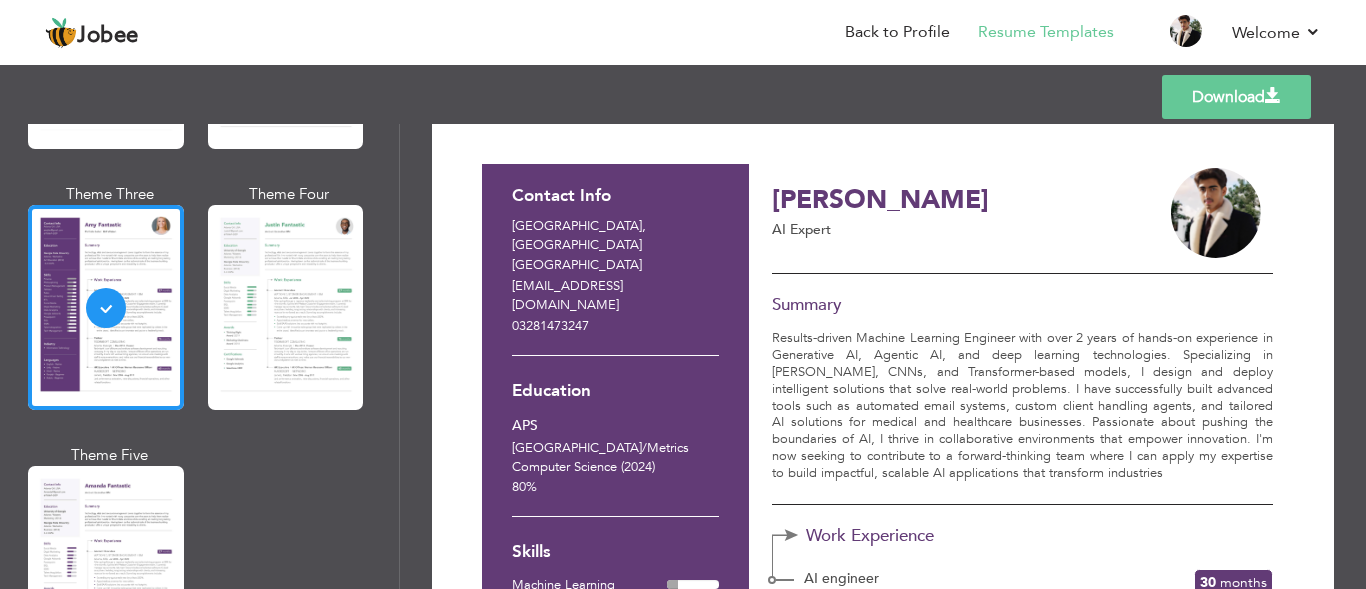 click on "Shah zaman
AI expert
Summary
Work Experience
AI engineer" at bounding box center (1017, 868) 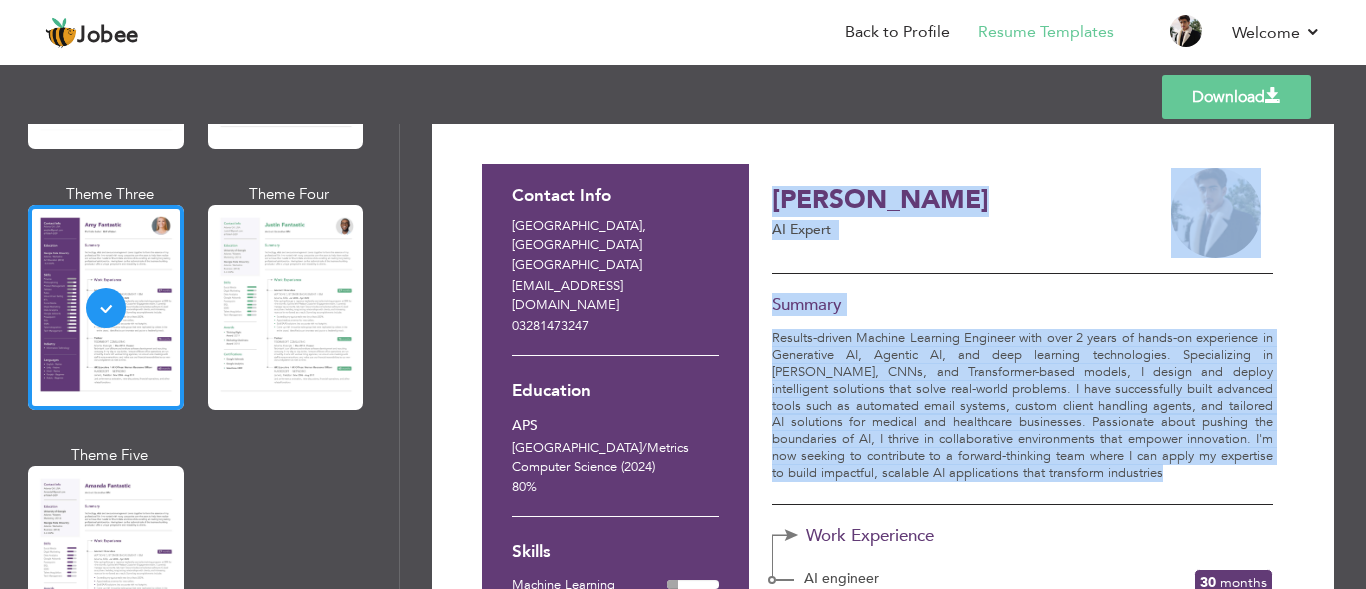 drag, startPoint x: 768, startPoint y: 339, endPoint x: 912, endPoint y: 420, distance: 165.21803 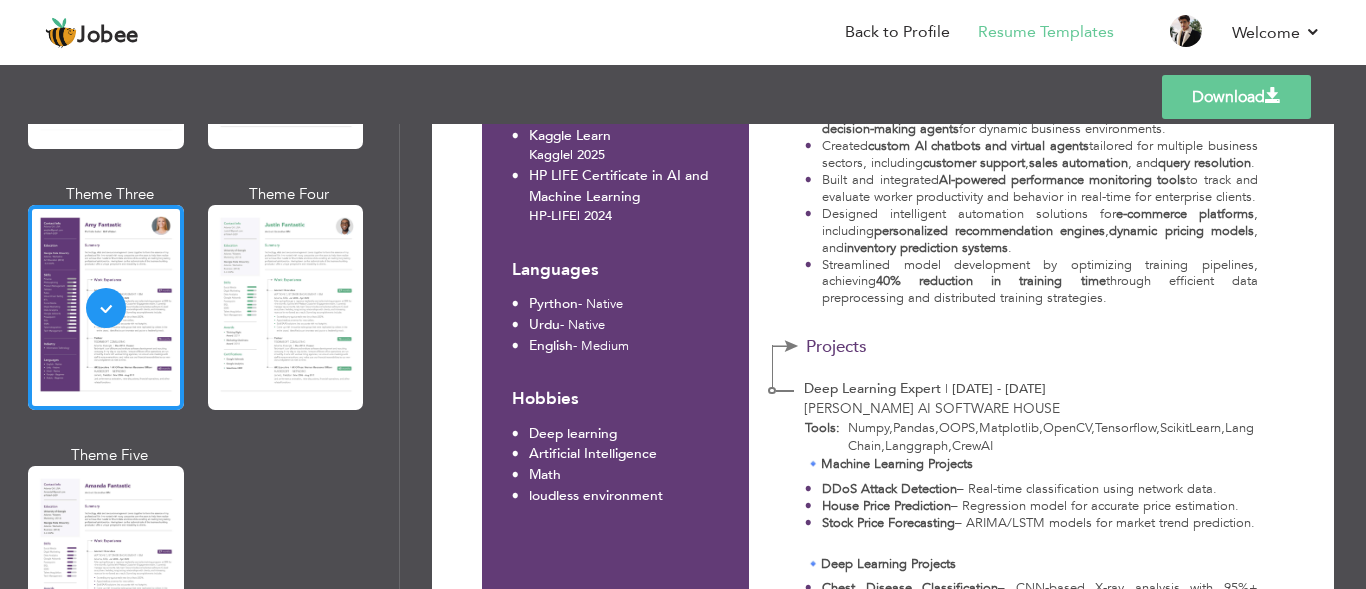 scroll, scrollTop: 0, scrollLeft: 0, axis: both 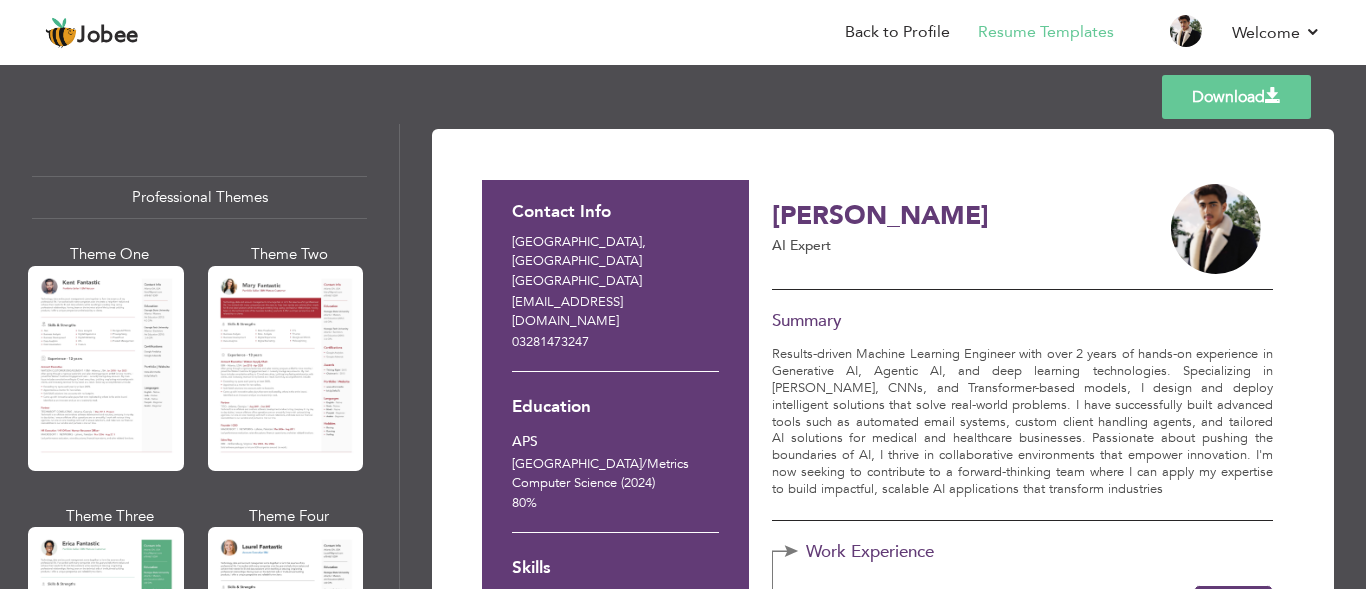 click on "03281473247" at bounding box center (615, 343) 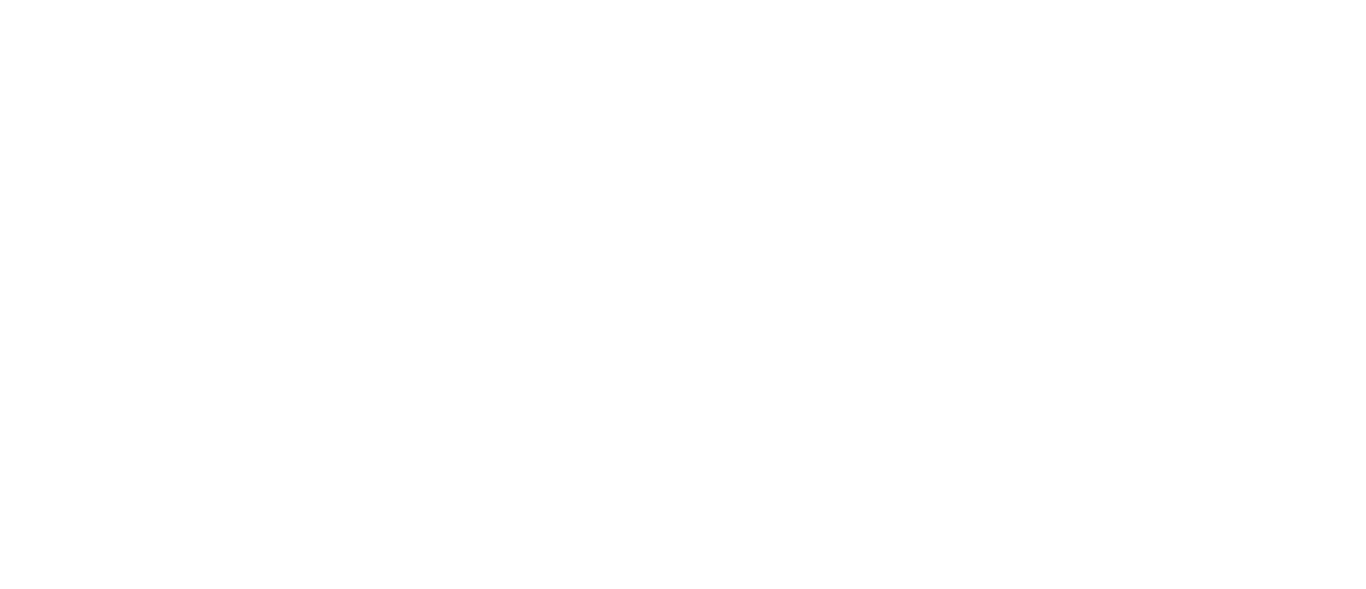 scroll, scrollTop: 0, scrollLeft: 0, axis: both 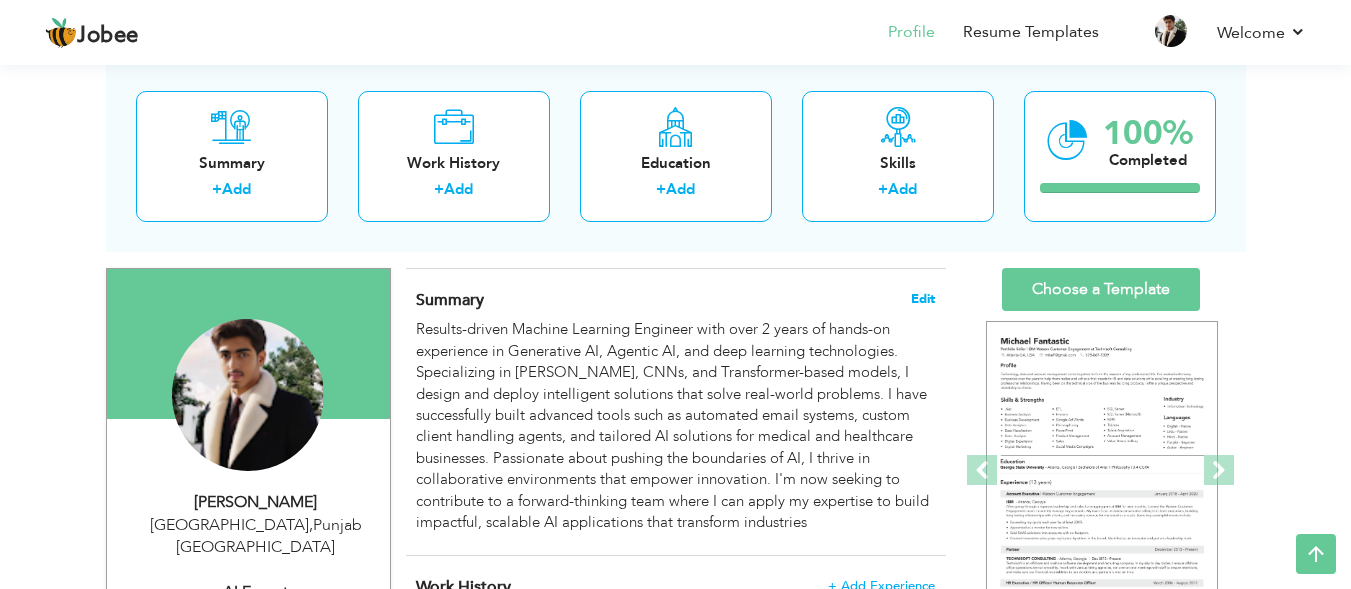 click on "Edit" at bounding box center (923, 299) 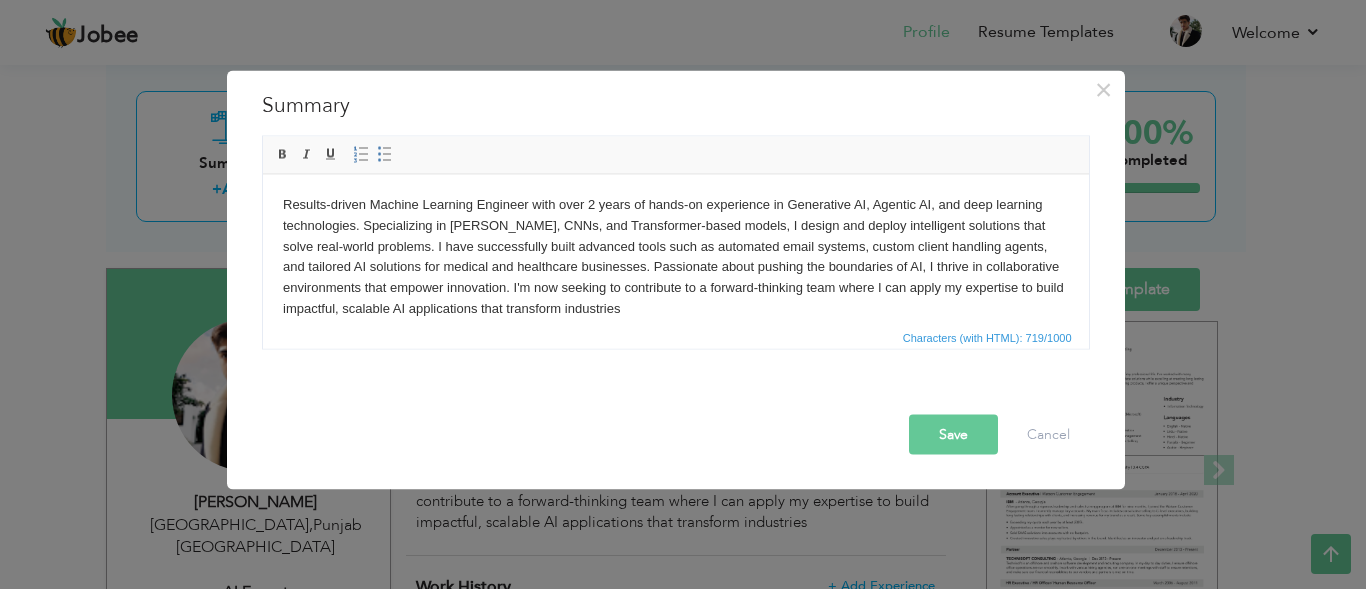 click on "Results-driven Machine Learning Engineer with over 2 years of hands-on experience in Generative AI, Agentic AI, and deep learning technologies. Specializing in [PERSON_NAME], CNNs, and Transformer-based models, I design and deploy intelligent solutions that solve real-world problems. I have successfully built advanced tools such as automated email systems, custom client handling agents, and tailored AI solutions for medical and healthcare businesses. Passionate about pushing the boundaries of AI, I thrive in collaborative environments that empower innovation. I'm now seeking to contribute to a forward-thinking team where I can apply my expertise to build impactful, scalable AI applications that transform industries" at bounding box center (675, 256) 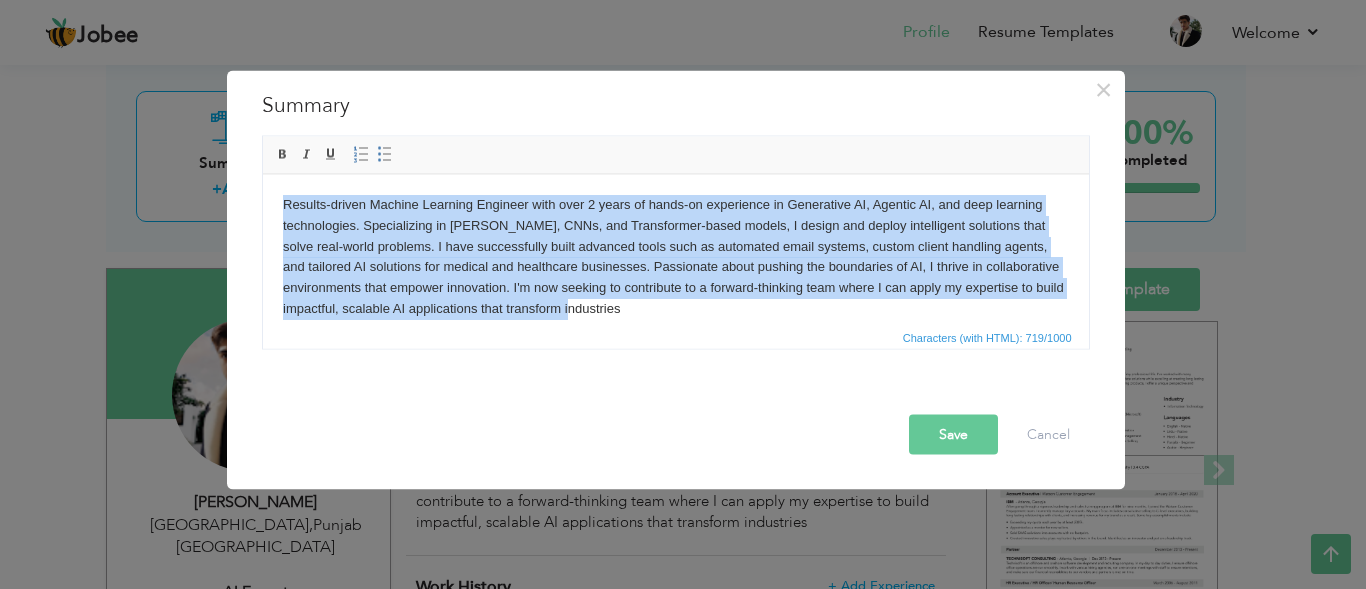 type 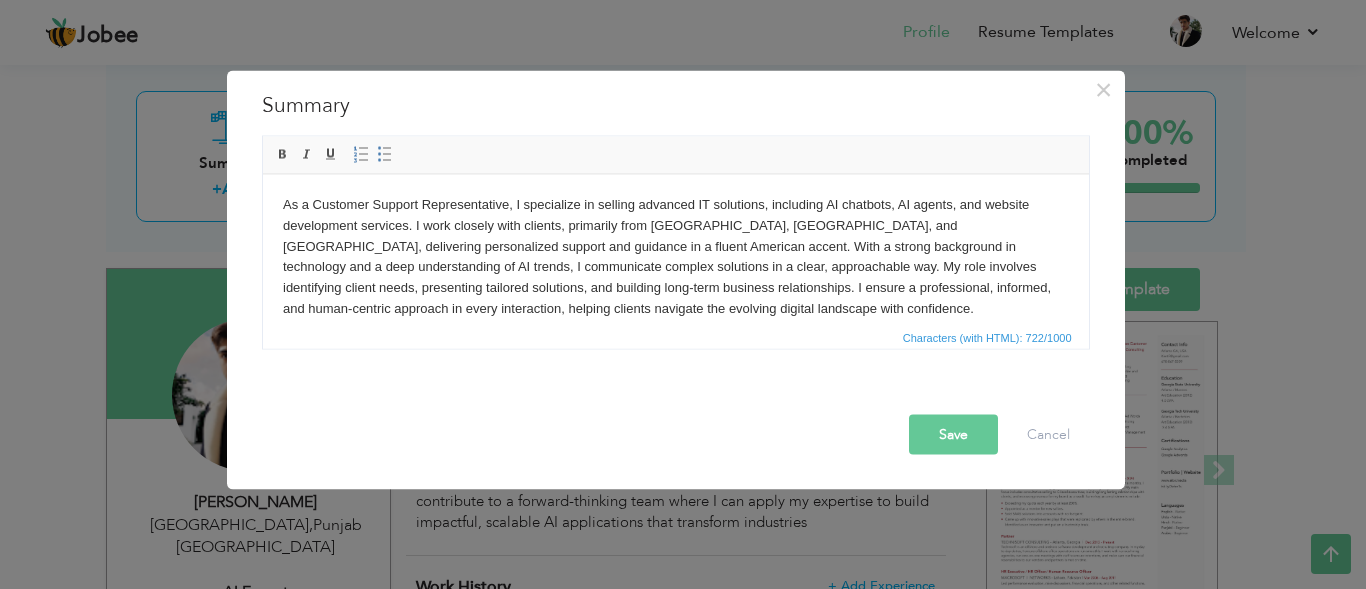 click on "Save" at bounding box center (953, 434) 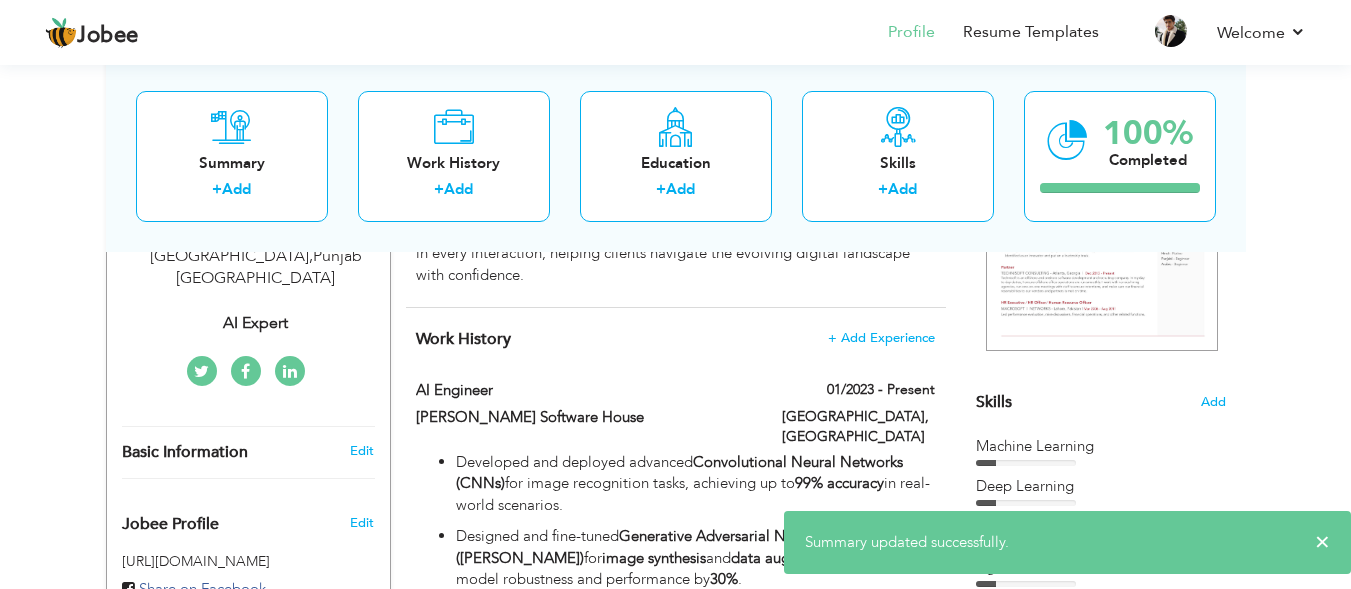 scroll, scrollTop: 377, scrollLeft: 0, axis: vertical 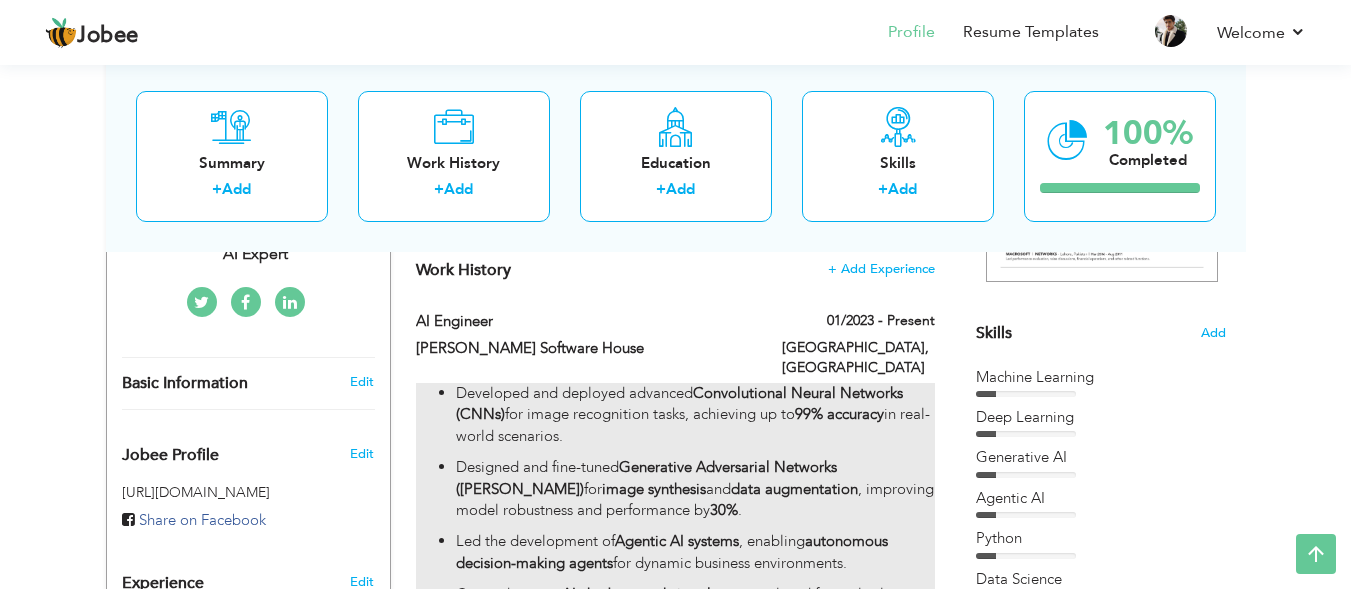 click on "data augmentation" at bounding box center [794, 489] 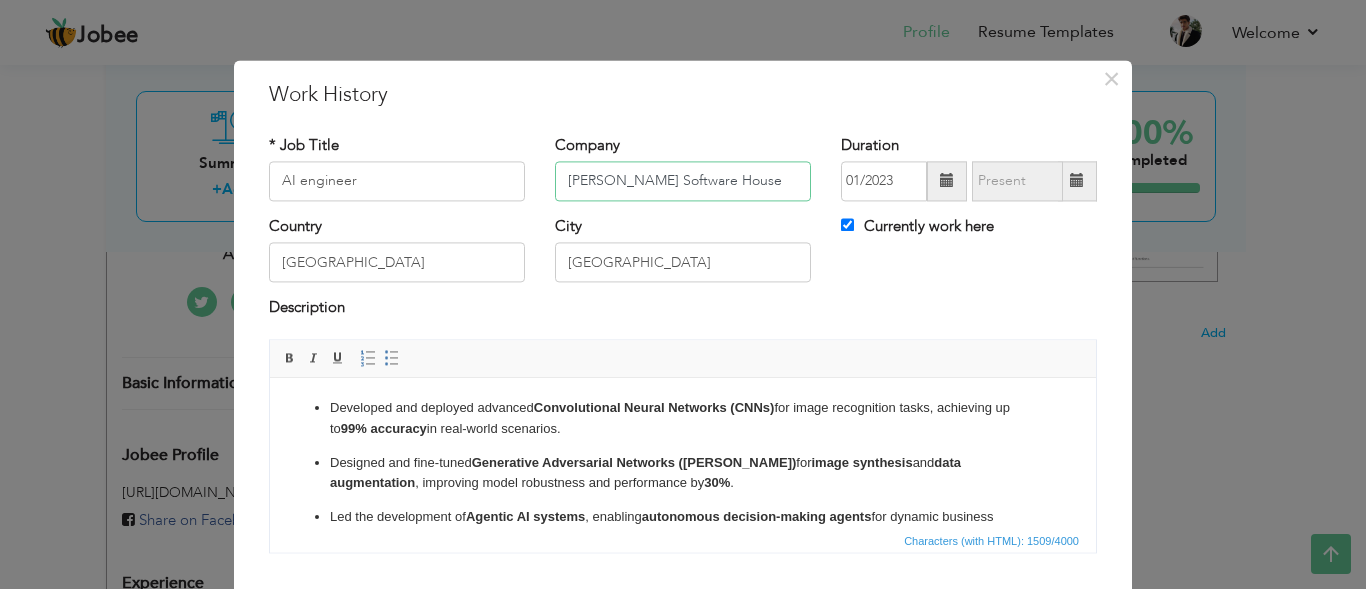 drag, startPoint x: 715, startPoint y: 186, endPoint x: 547, endPoint y: 180, distance: 168.1071 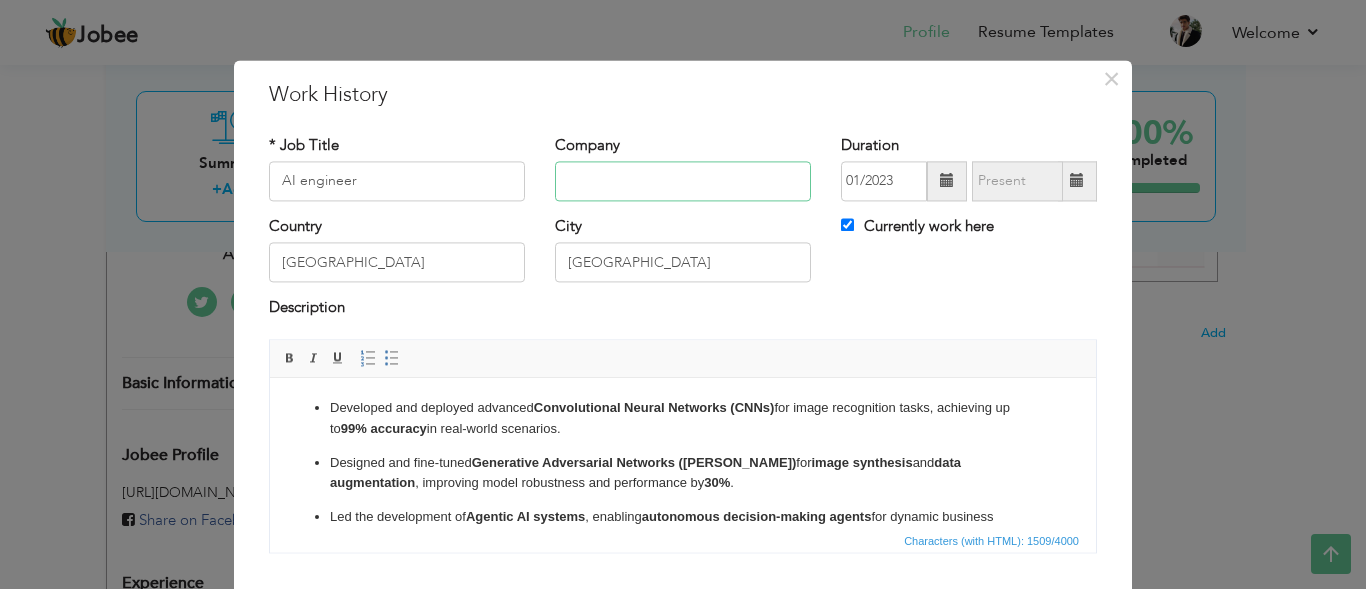 type 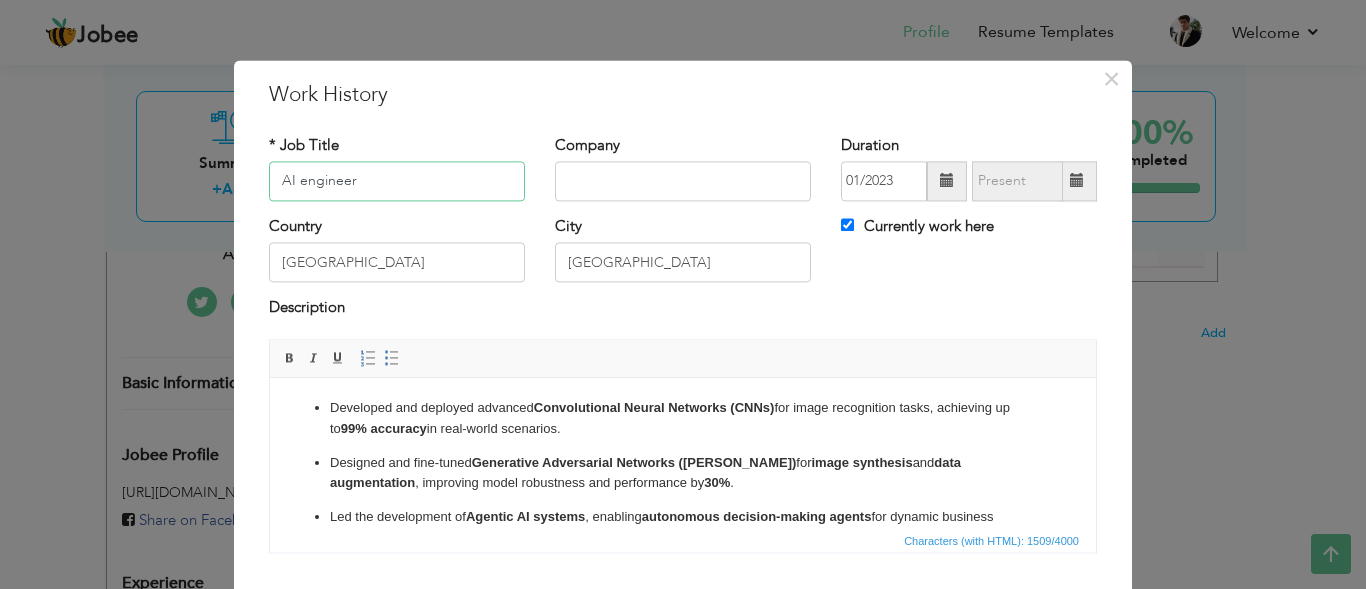 click on "AI engineer" at bounding box center (397, 181) 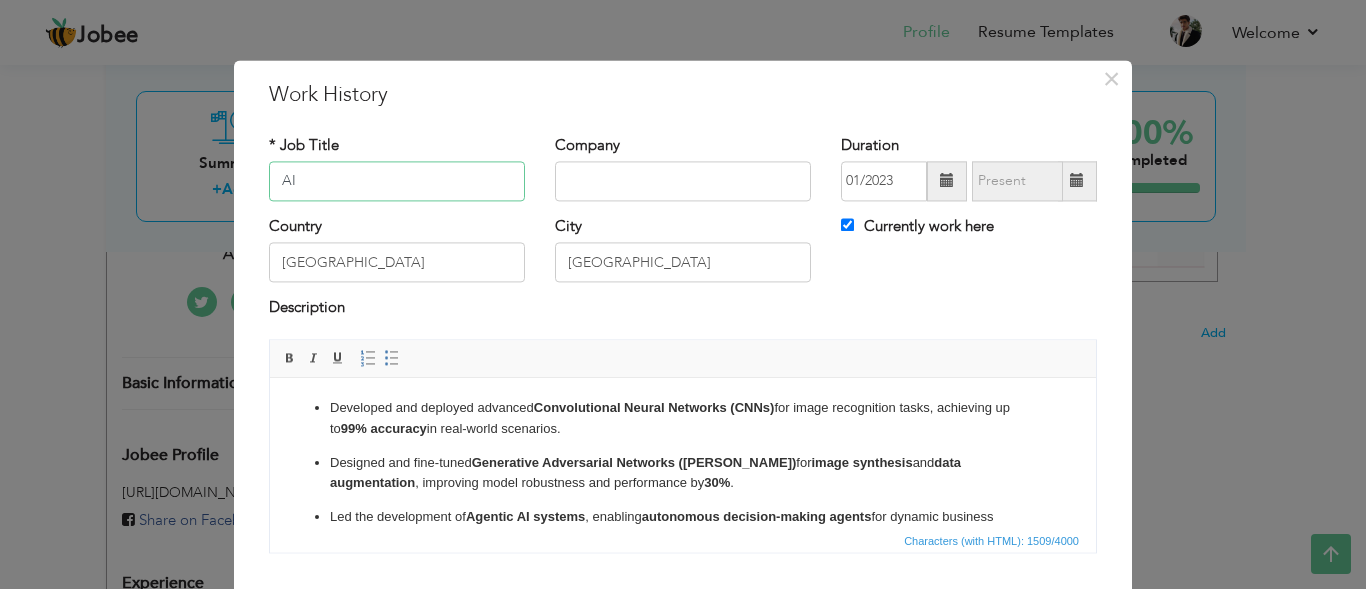 type on "A" 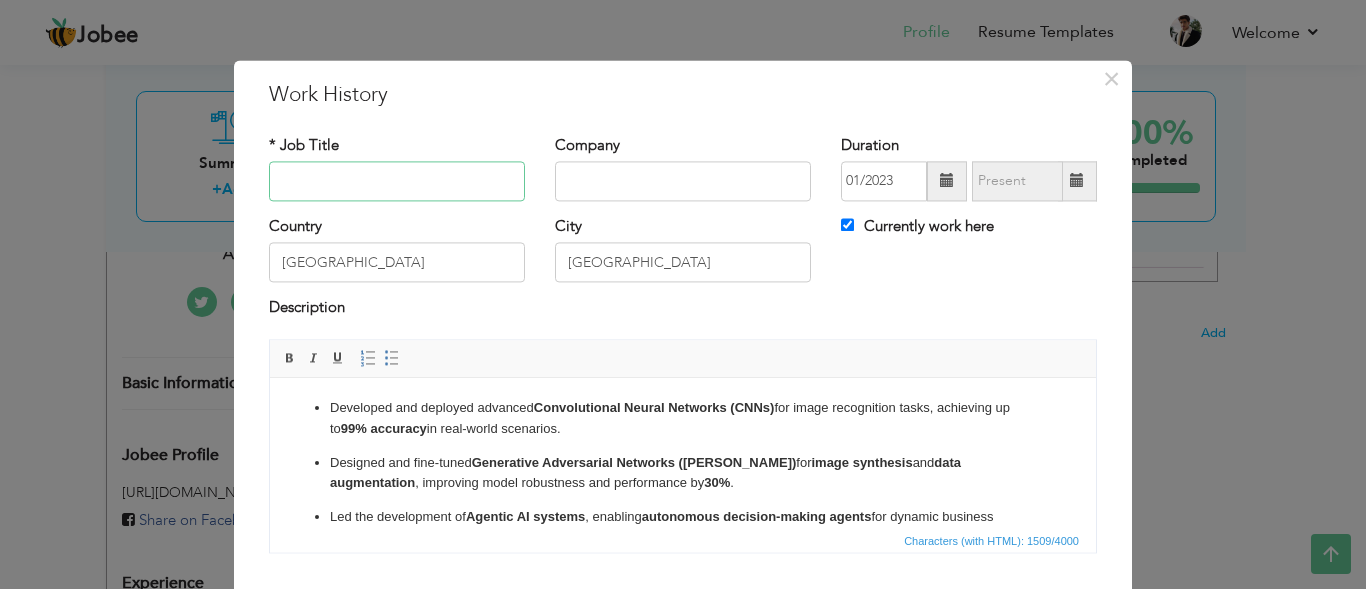 paste on "Customer Support Representative – IT & AI Solutions" 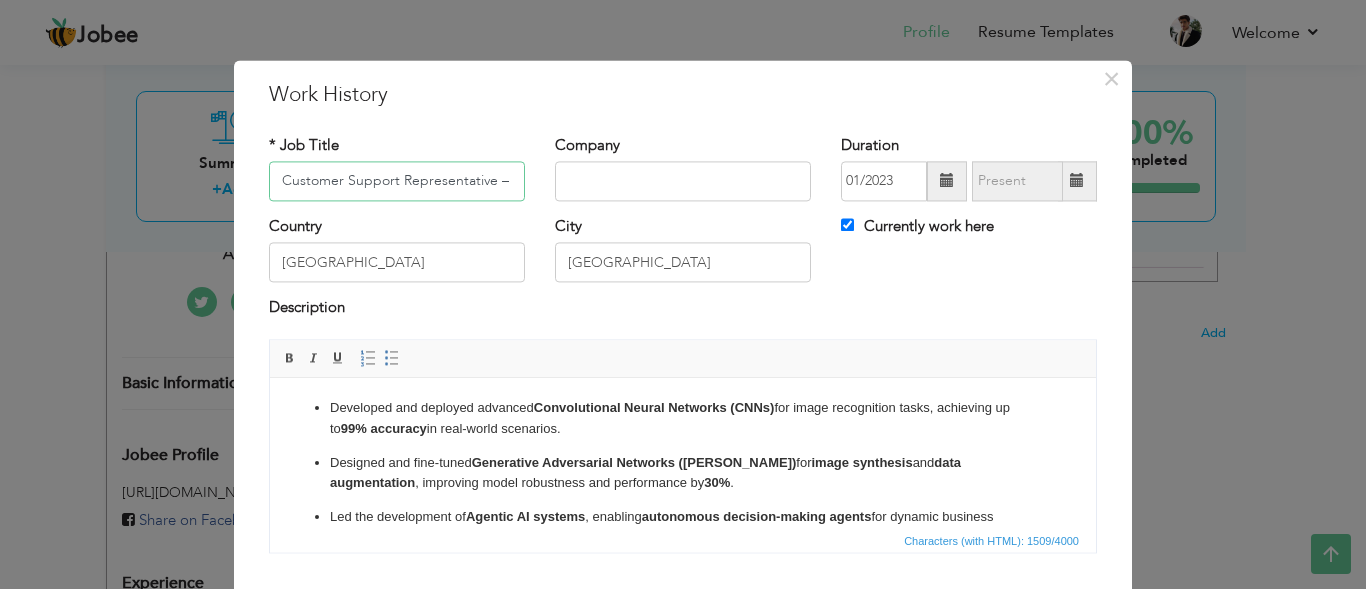 scroll, scrollTop: 0, scrollLeft: 98, axis: horizontal 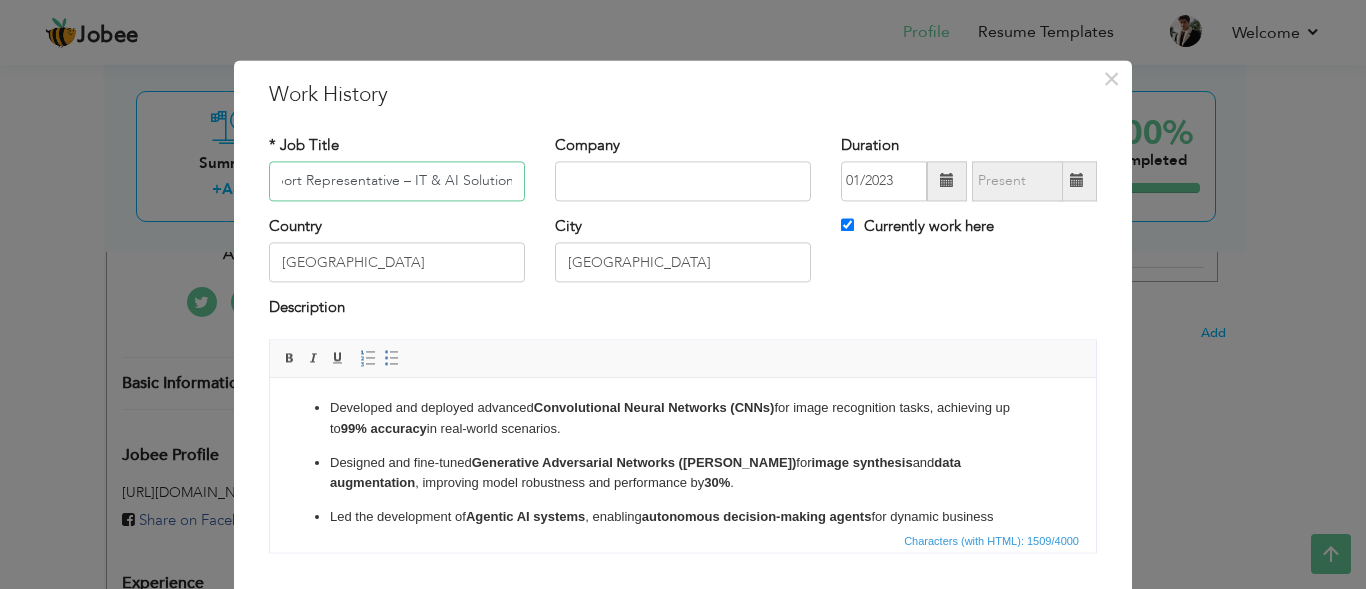 type on "Customer Support Representative – IT & AI Solutions" 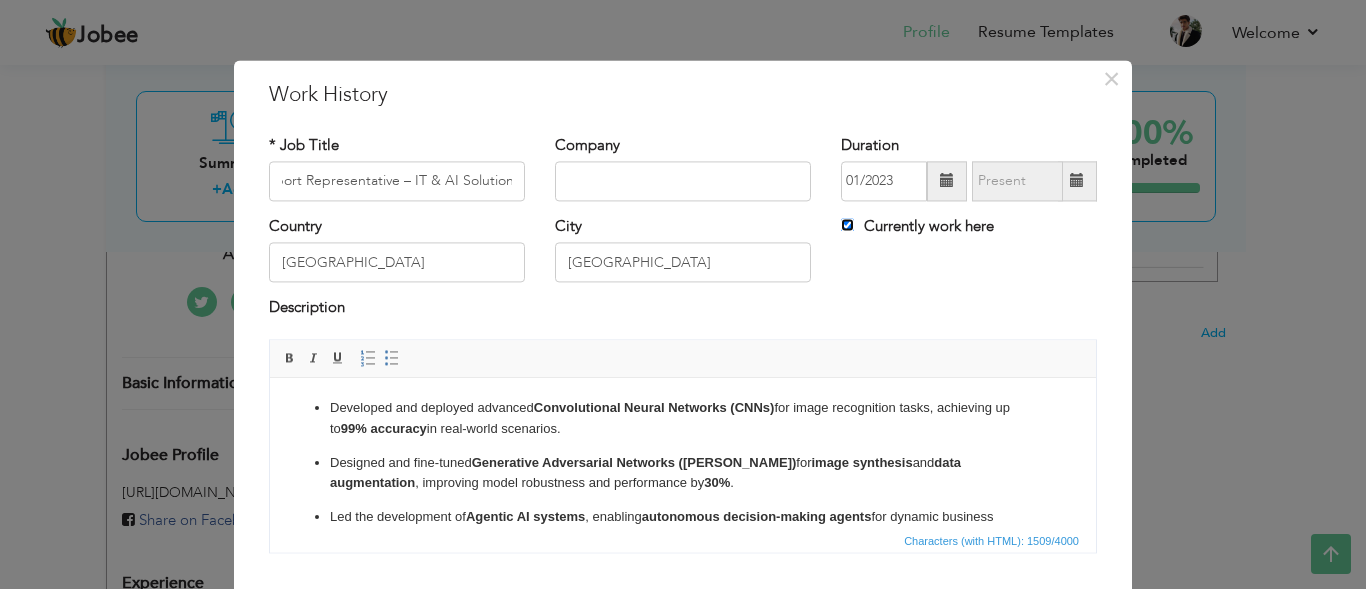 scroll, scrollTop: 0, scrollLeft: 0, axis: both 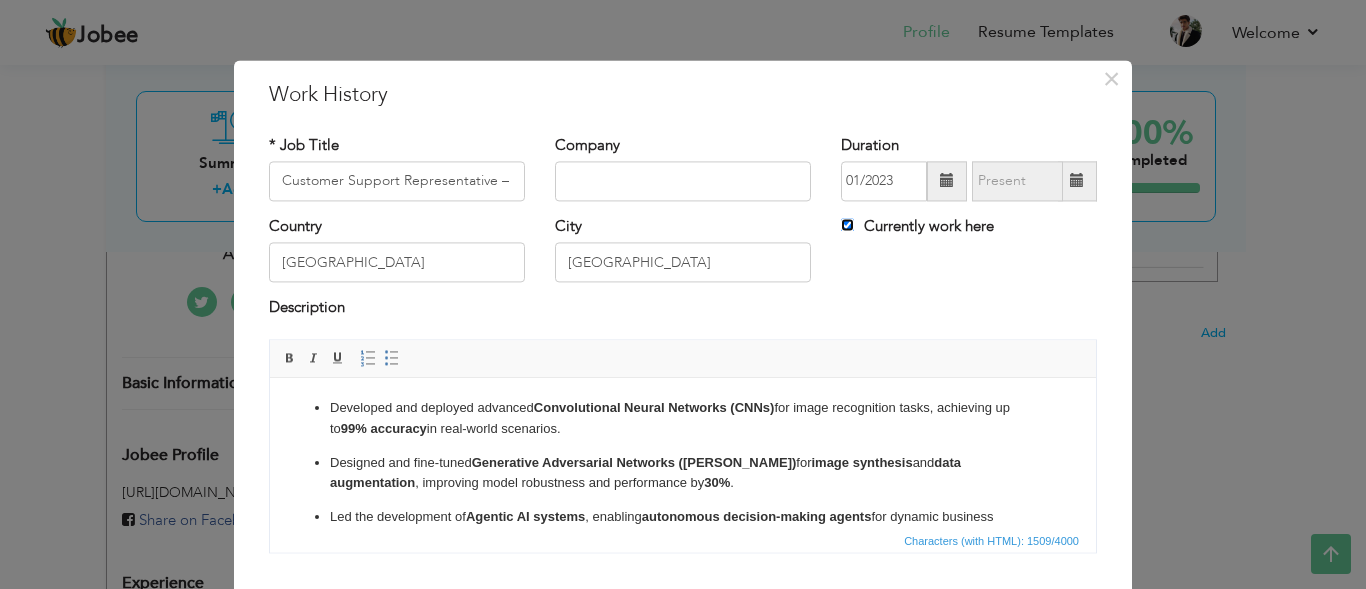 click on "Currently work here" at bounding box center [847, 224] 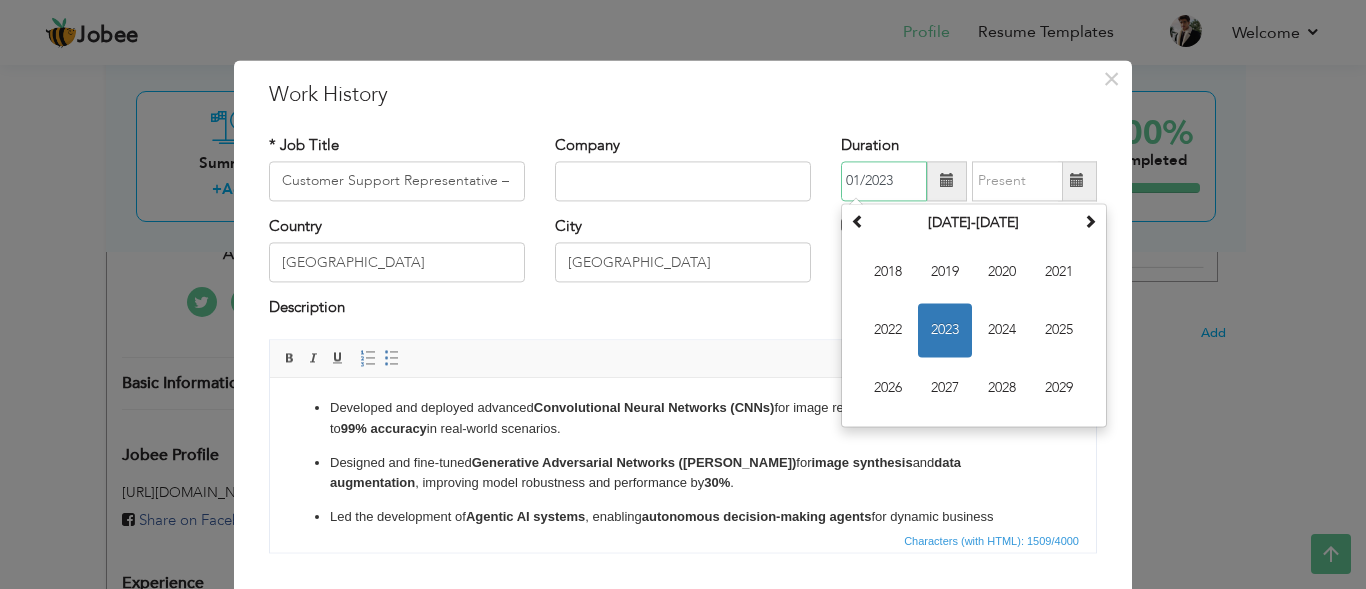 click on "01/2023" at bounding box center (884, 181) 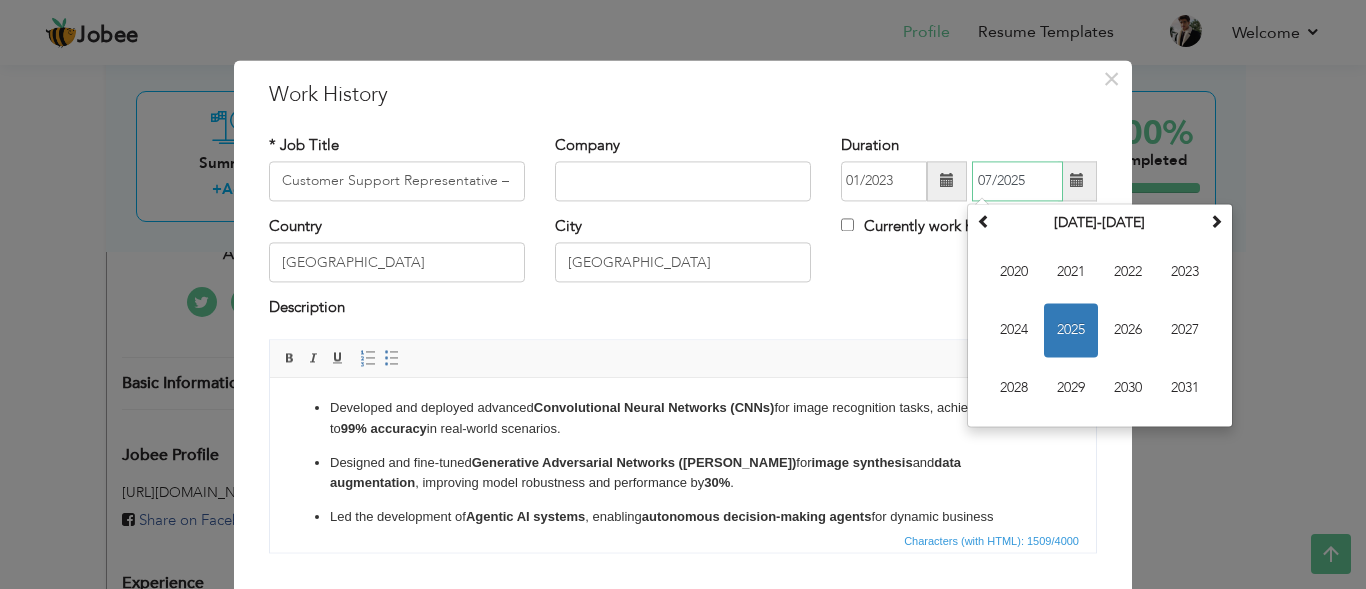 click on "07/2025" at bounding box center (1017, 181) 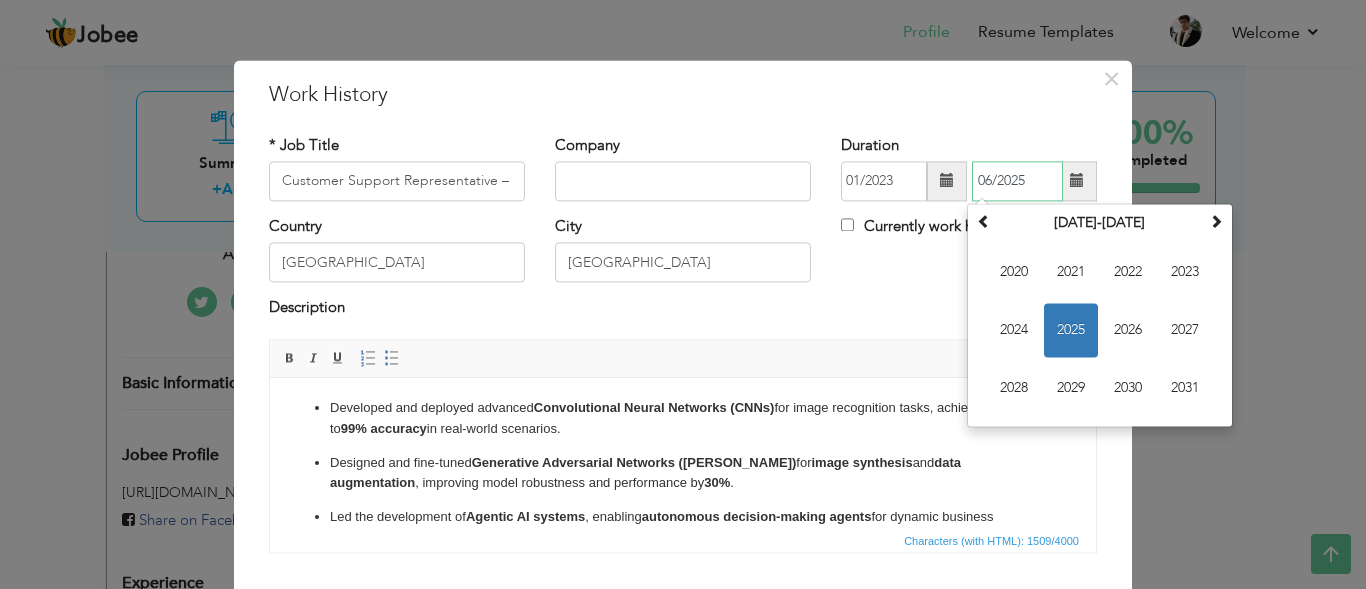 type on "06/2025" 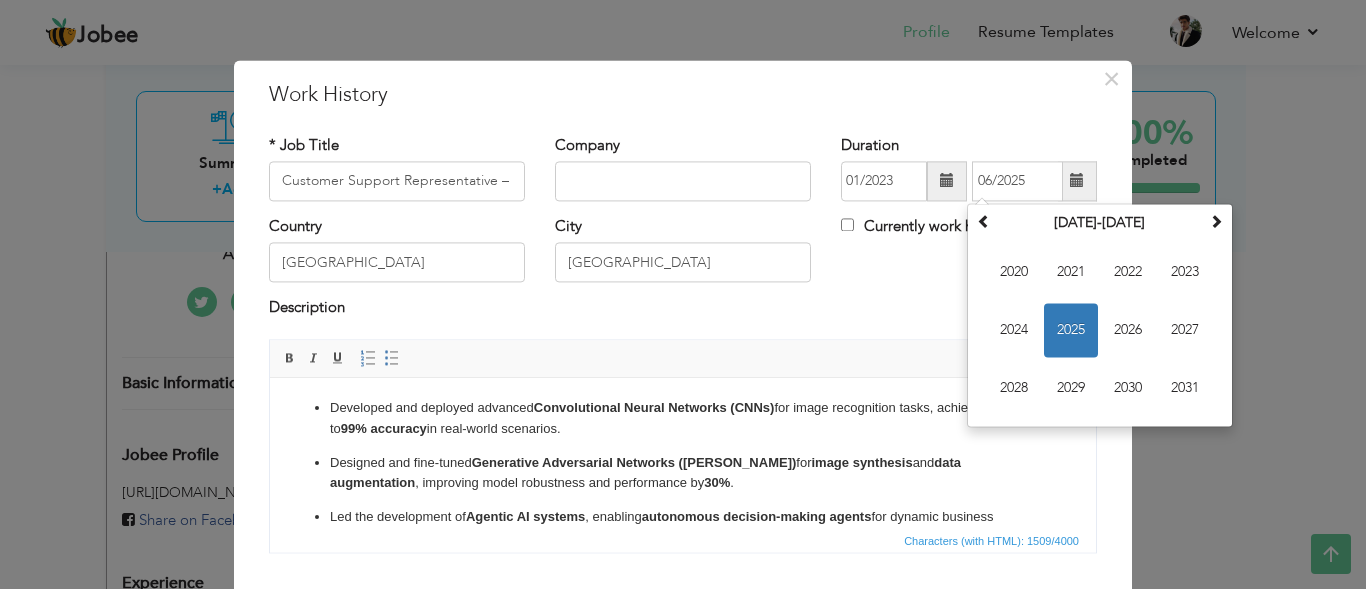 click on "* Job Title
Customer Support Representative – IT & AI Solutions
Company
Duration
01/2023 06/2025 [DATE] Su Mo Tu We" at bounding box center (683, 351) 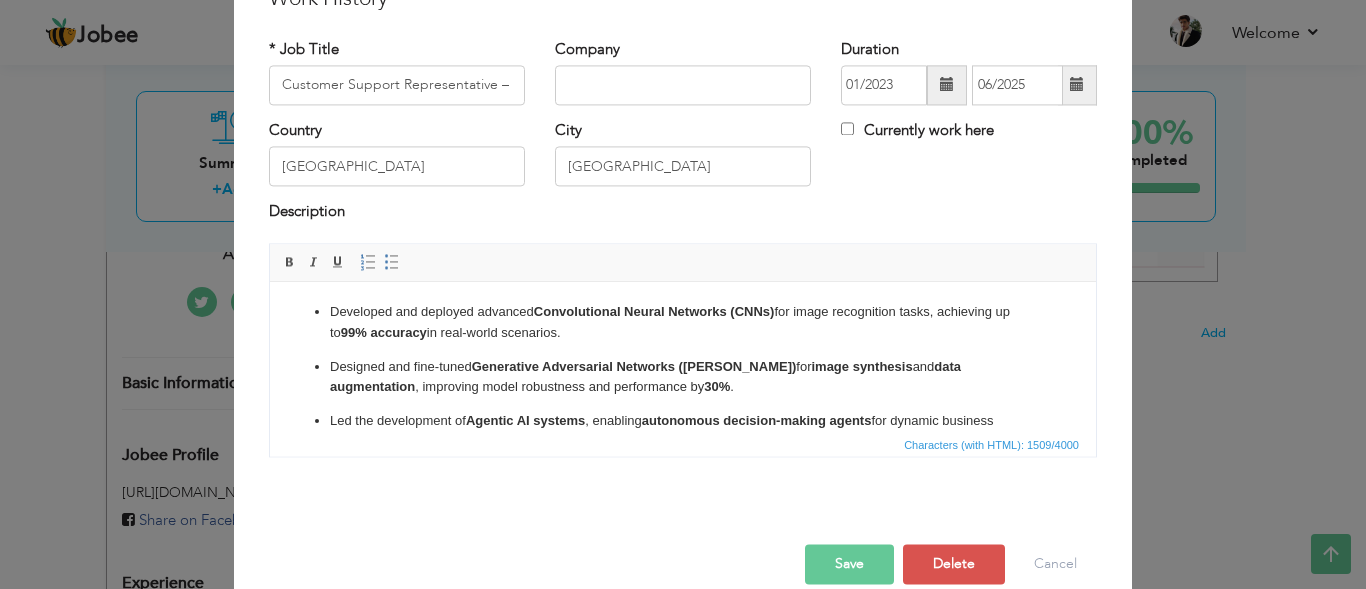 scroll, scrollTop: 103, scrollLeft: 0, axis: vertical 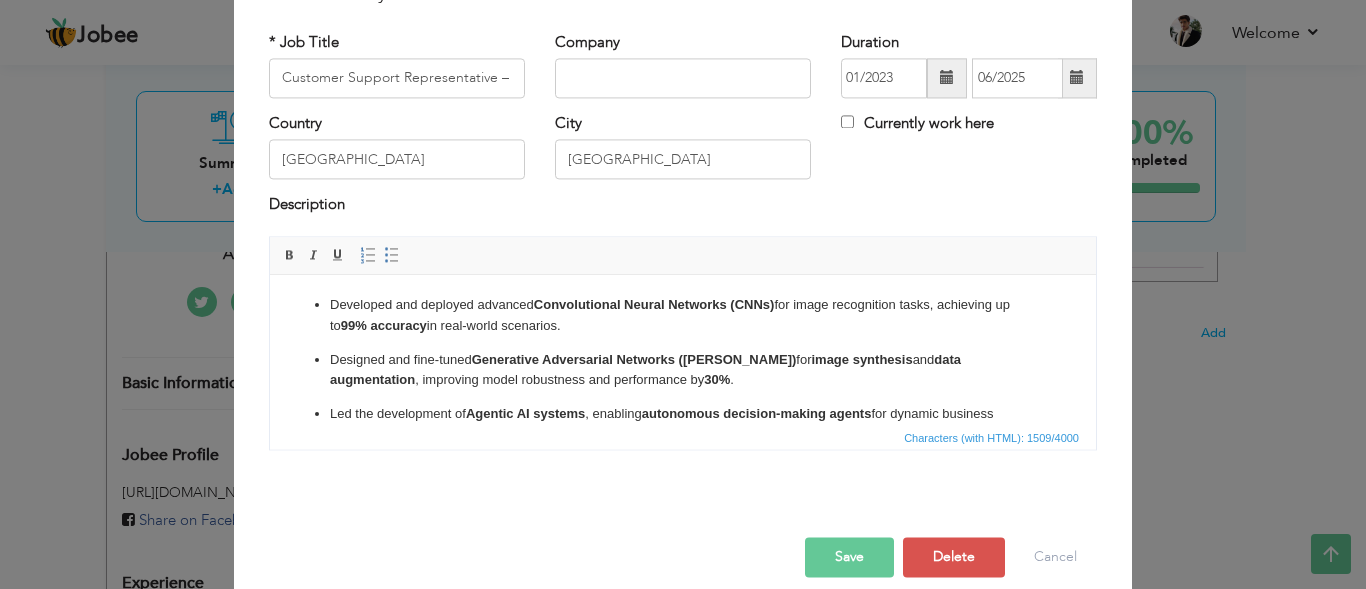 click on "autonomous decision-making agents" at bounding box center (757, 413) 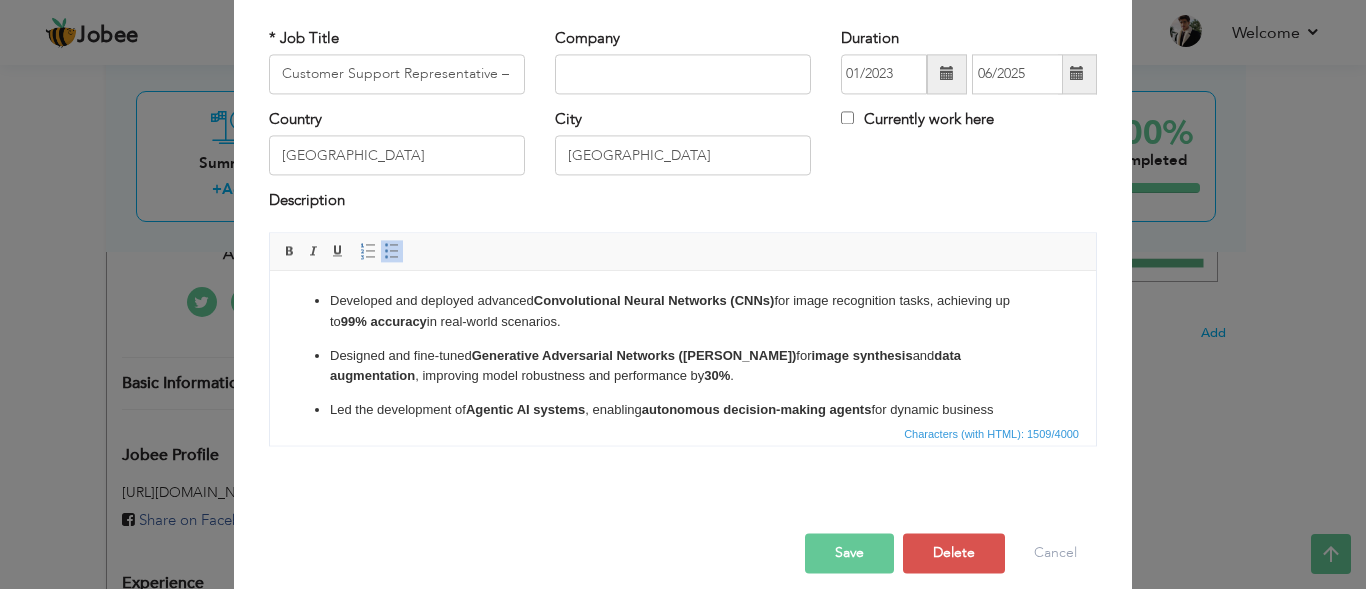 scroll, scrollTop: 126, scrollLeft: 0, axis: vertical 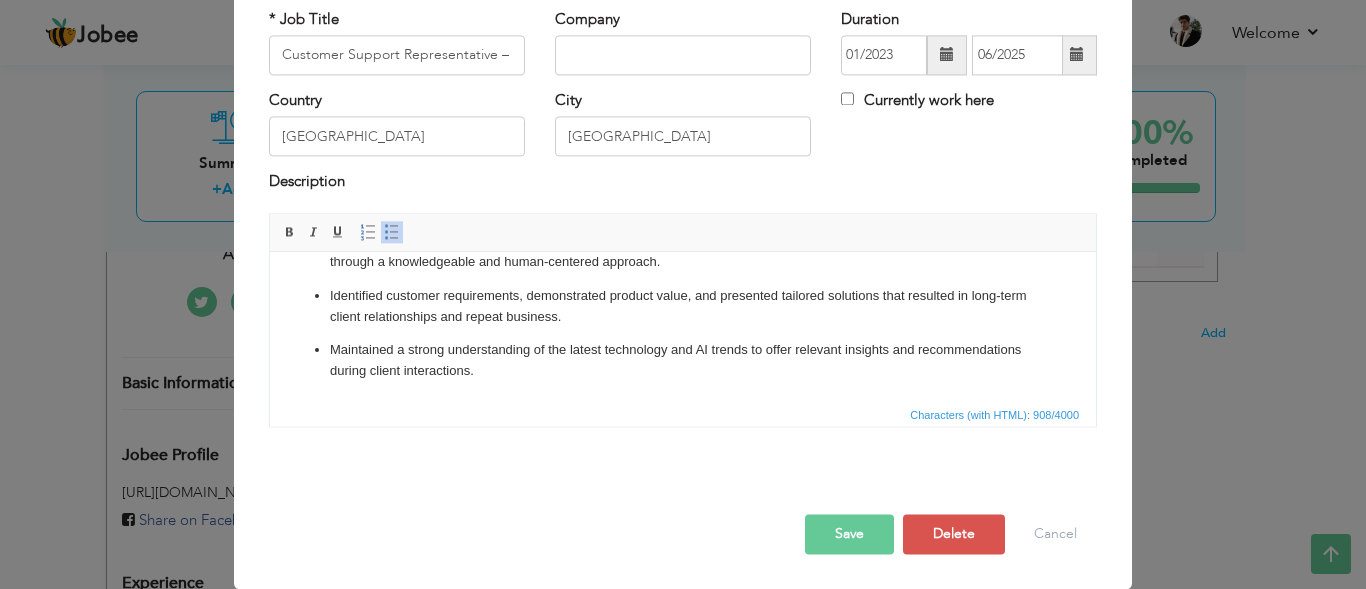 click on "Save" at bounding box center (849, 534) 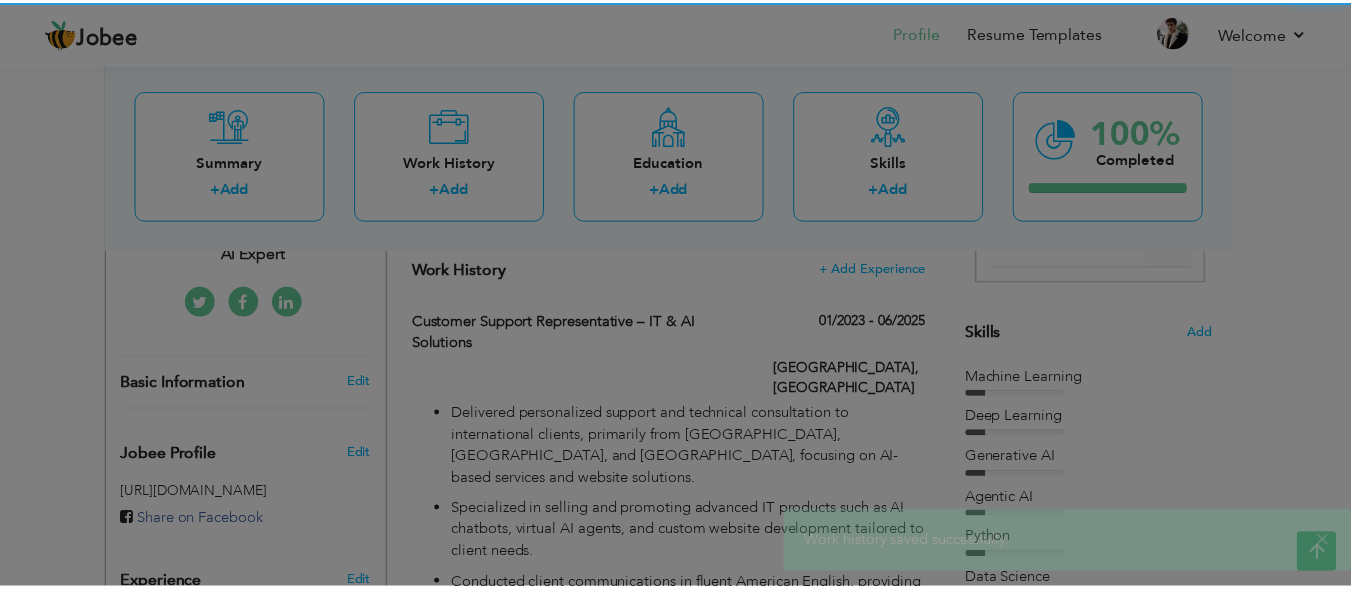 scroll, scrollTop: 0, scrollLeft: 0, axis: both 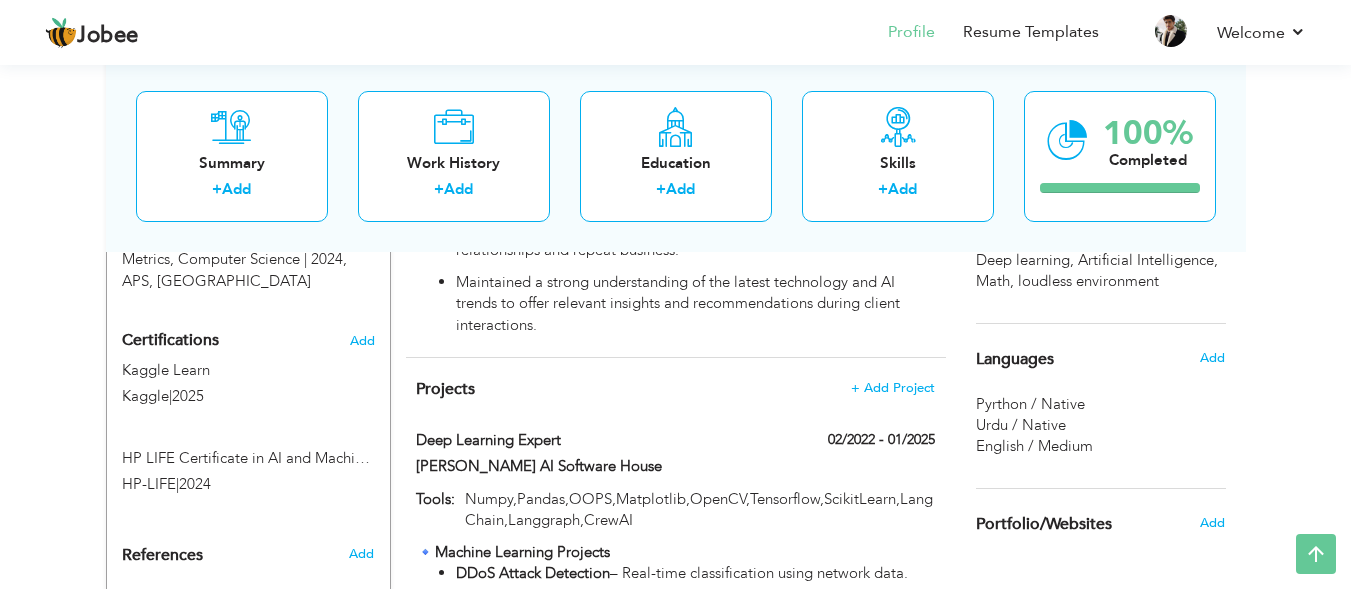 click on "English / Medium" at bounding box center (1034, 446) 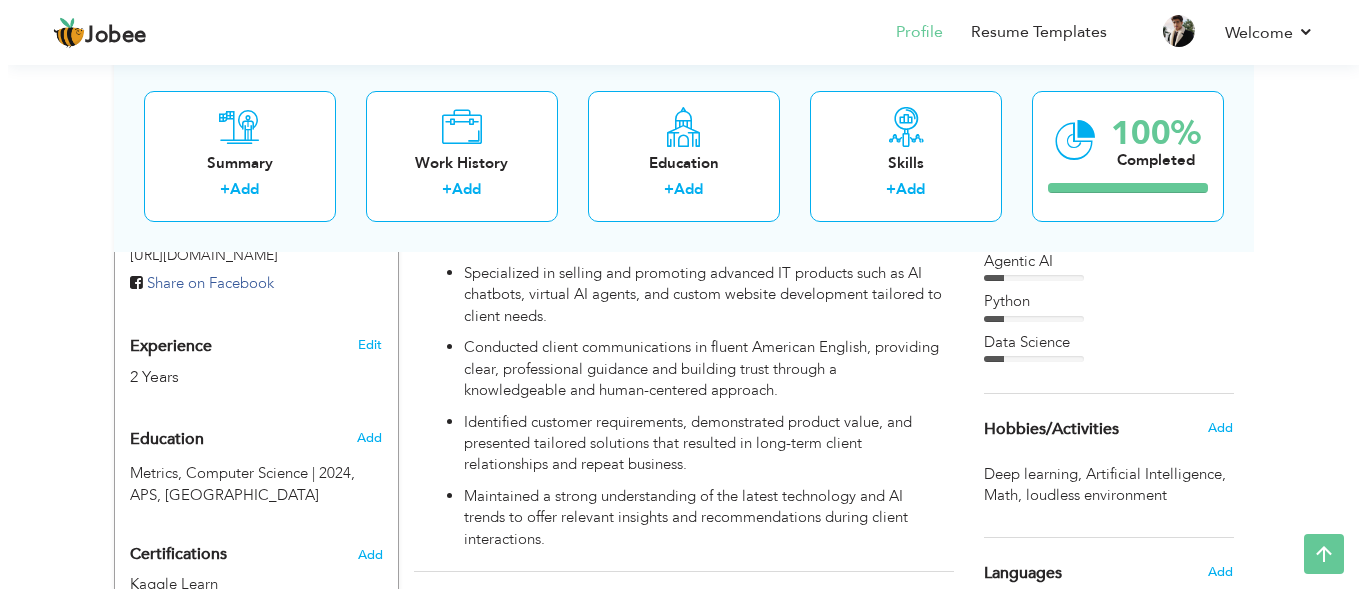 scroll, scrollTop: 699, scrollLeft: 0, axis: vertical 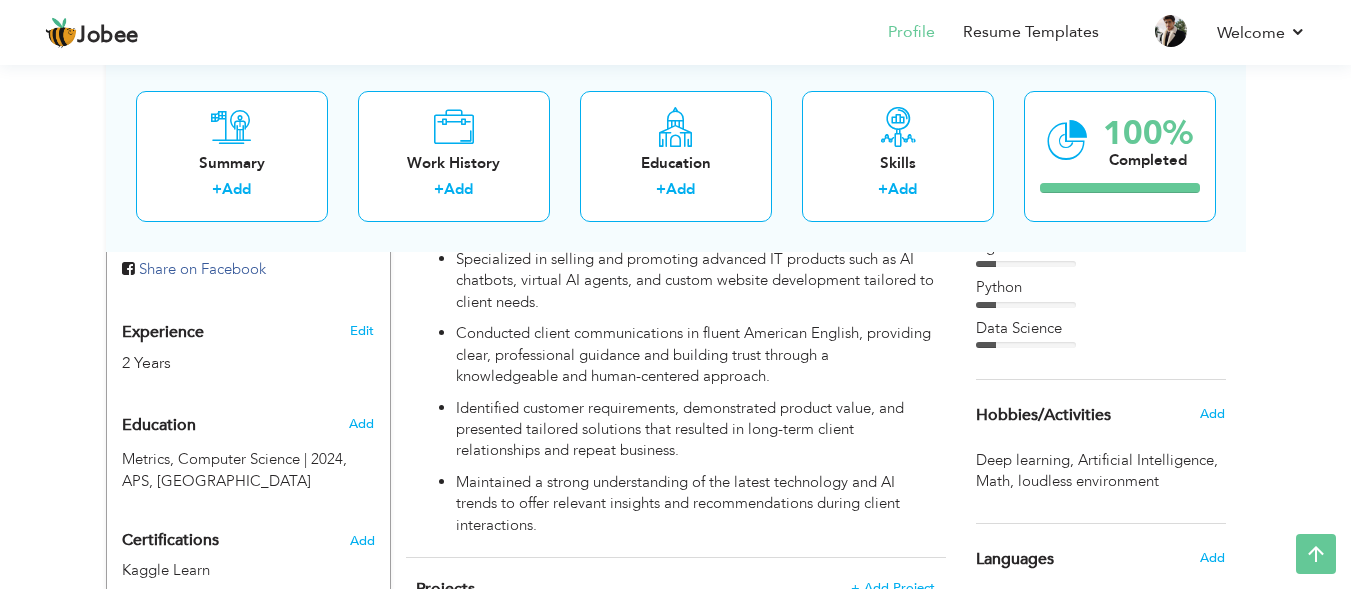 click on "Delivered personalized support and technical consultation to international clients, primarily from [GEOGRAPHIC_DATA], [GEOGRAPHIC_DATA], and [GEOGRAPHIC_DATA], focusing on AI-based services and website solutions.
Specialized in selling and promoting advanced IT products such as AI chatbots, virtual AI agents, and custom website development tailored to client needs.
Conducted client communications in fluent American English, providing clear, professional guidance and building trust through a knowledgeable and human-centered approach.
Identified customer requirements, demonstrated product value, and presented tailored solutions that resulted in long-term client relationships and repeat business.
Maintained a strong understanding of the latest technology and AI trends to offer relevant insights and recommendations during client interactions." at bounding box center (675, 344) 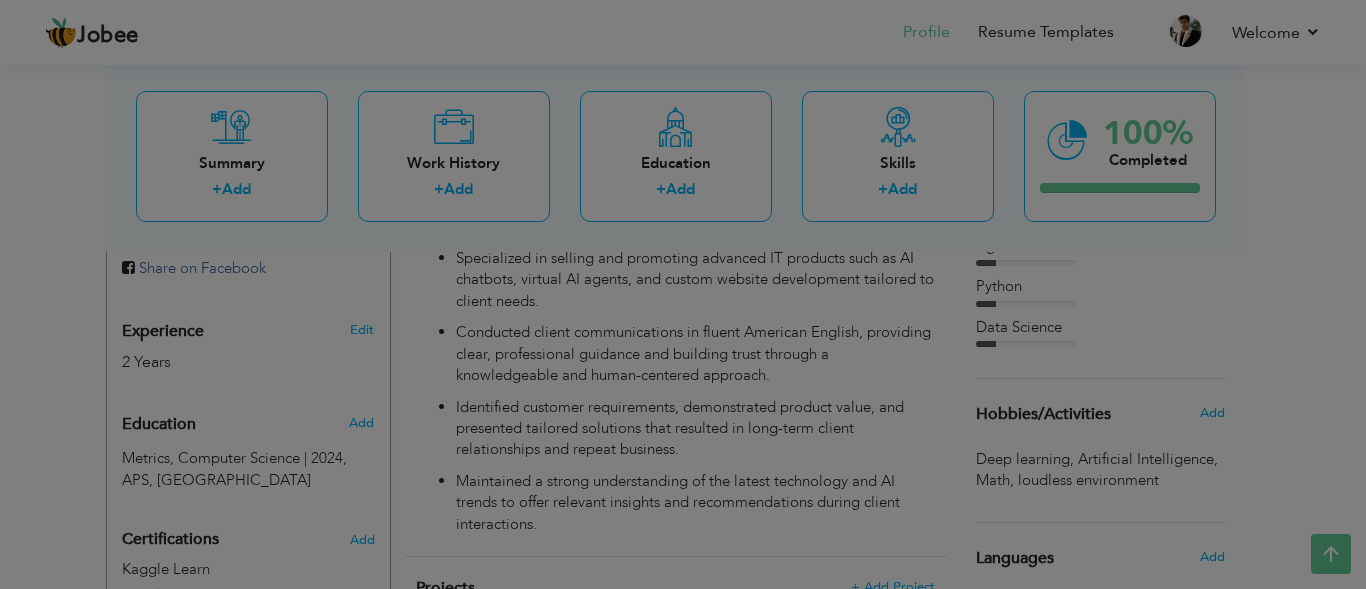 scroll, scrollTop: 0, scrollLeft: 0, axis: both 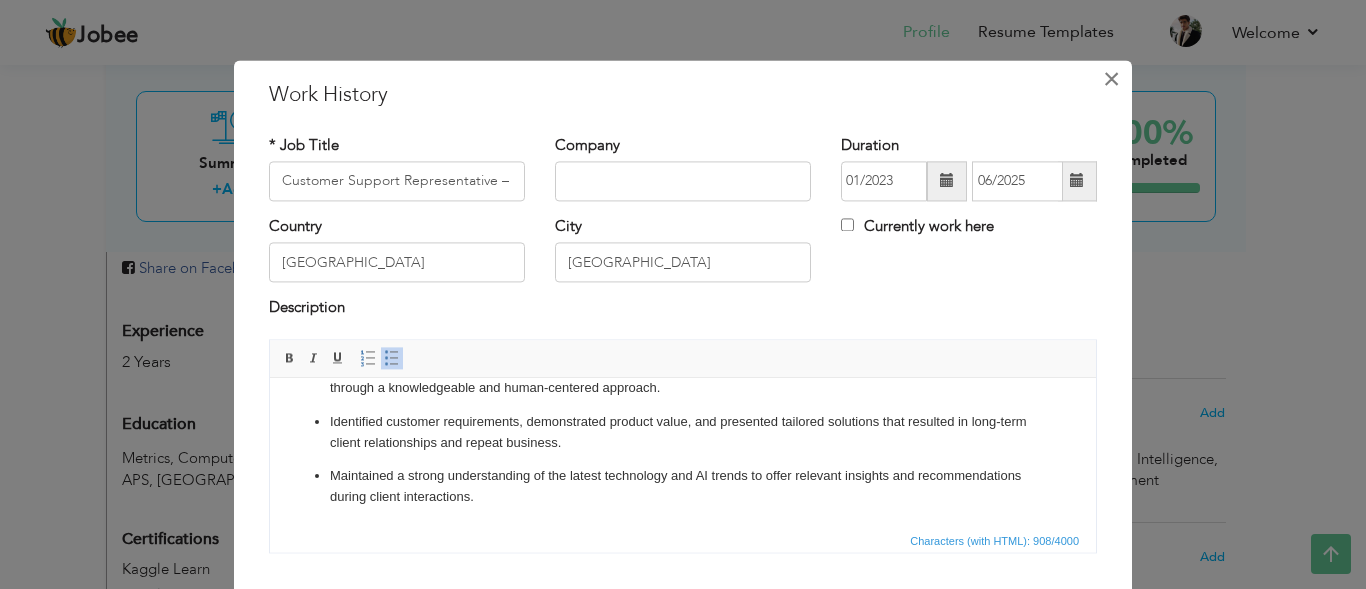 click on "×" at bounding box center (1111, 79) 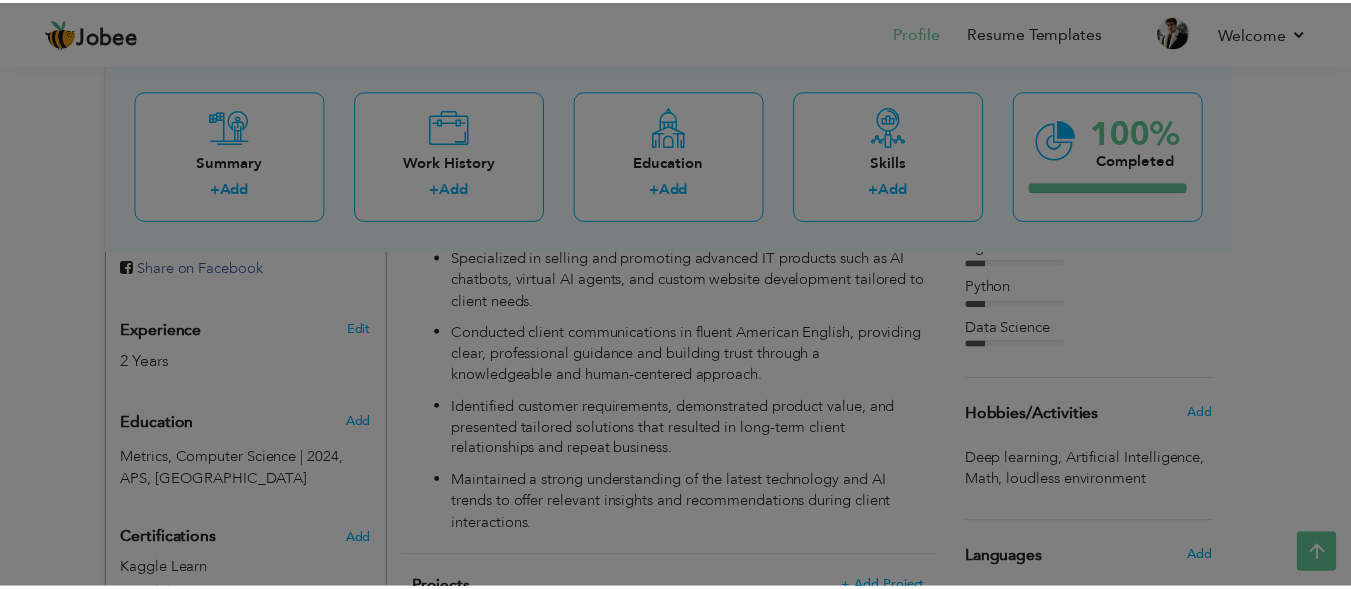 scroll, scrollTop: 0, scrollLeft: 0, axis: both 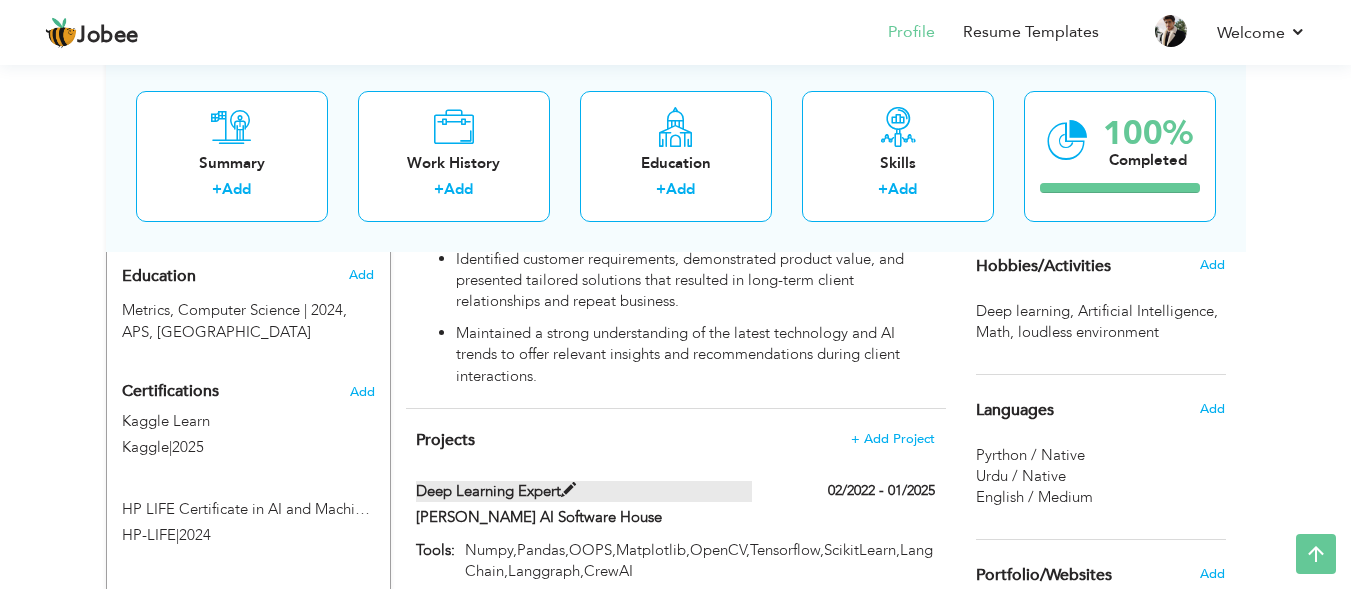 click on "Deep Learning Expert" at bounding box center (584, 491) 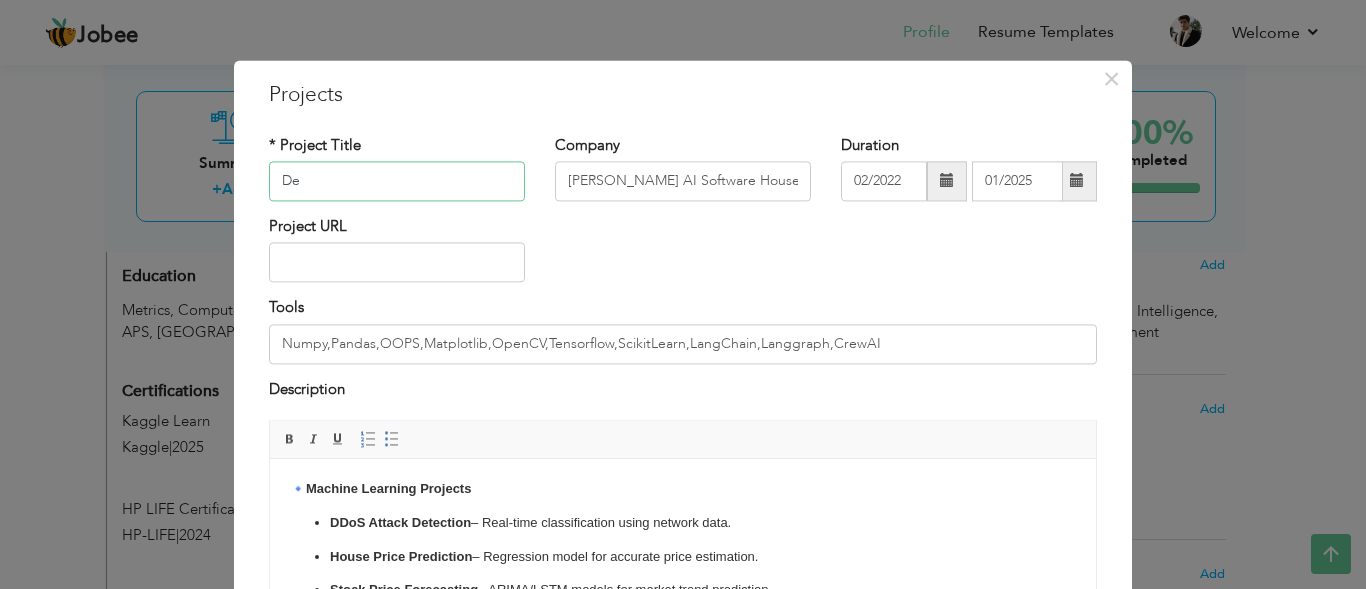 type on "D" 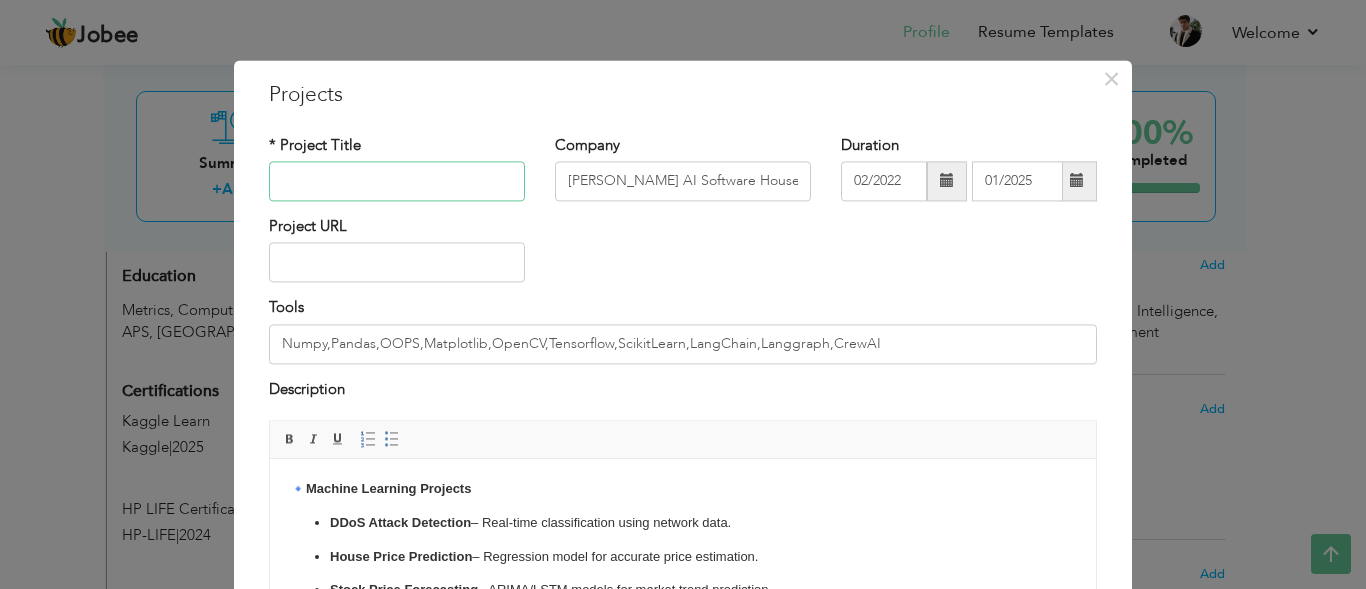 paste on "AI Chatbot Integration for E-Commerce Client" 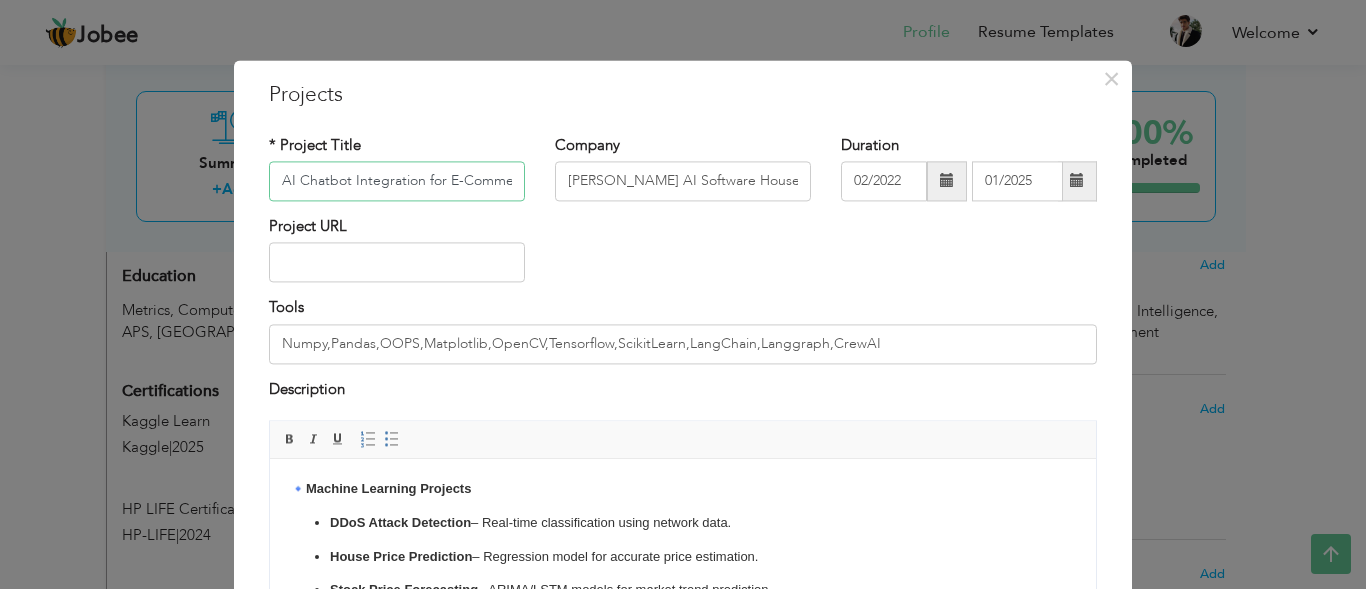scroll, scrollTop: 0, scrollLeft: 60, axis: horizontal 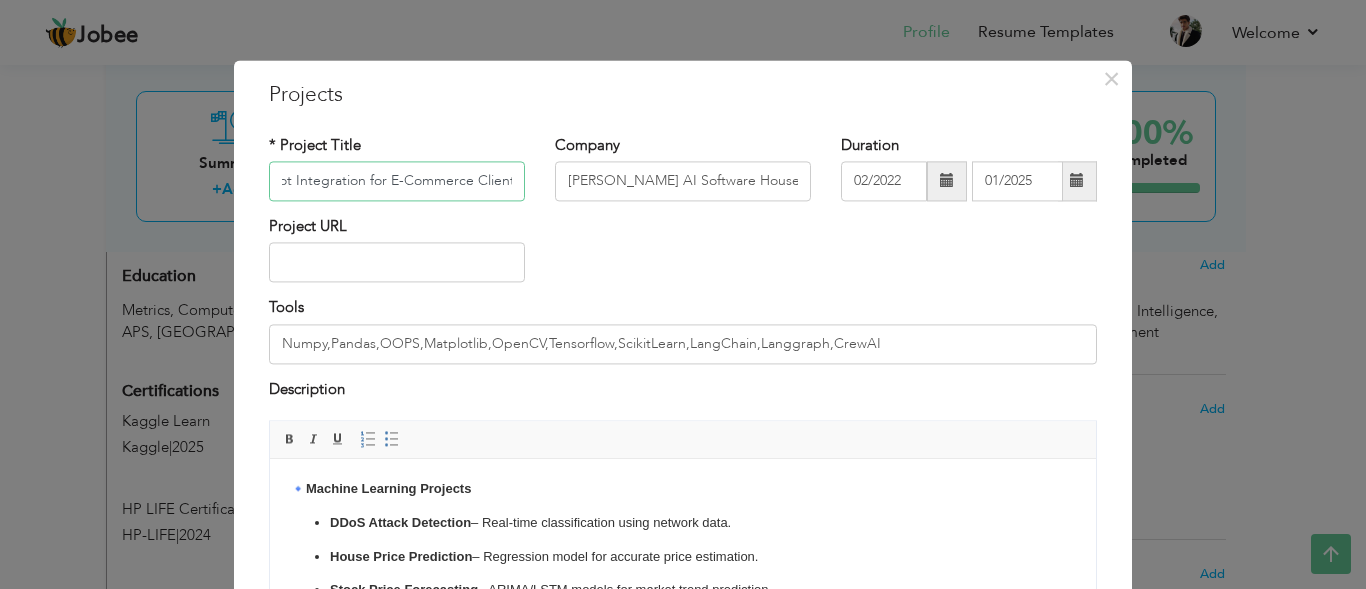 type on "AI Chatbot Integration for E-Commerce Client" 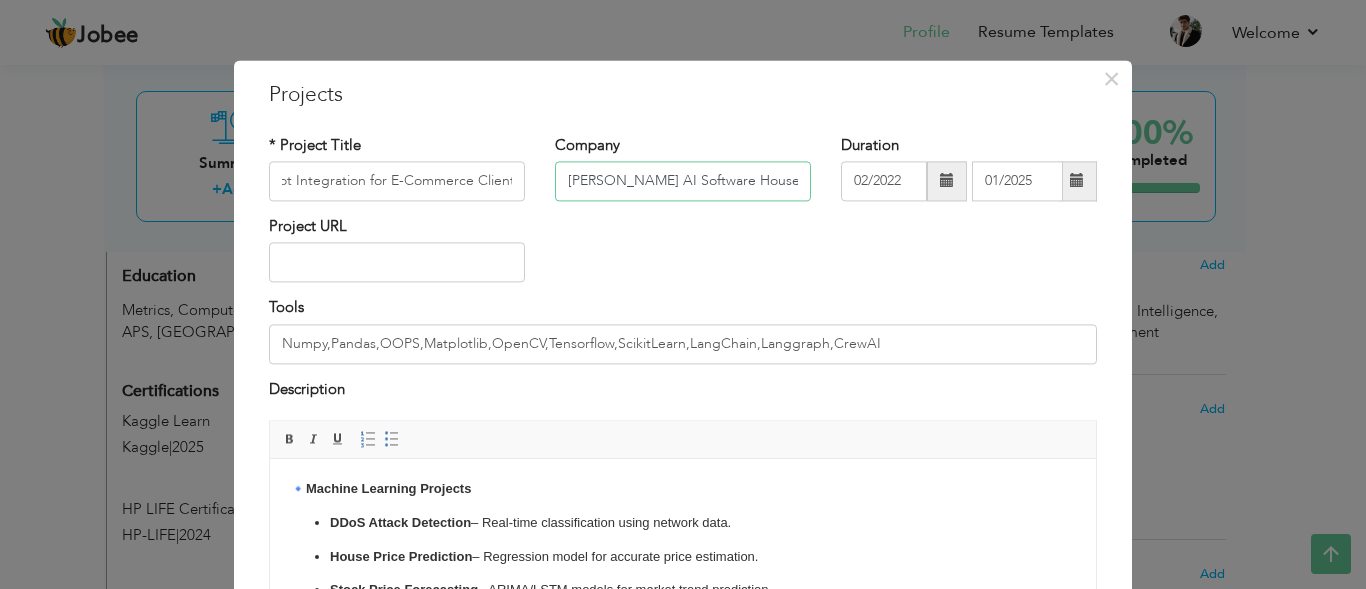 scroll, scrollTop: 0, scrollLeft: 0, axis: both 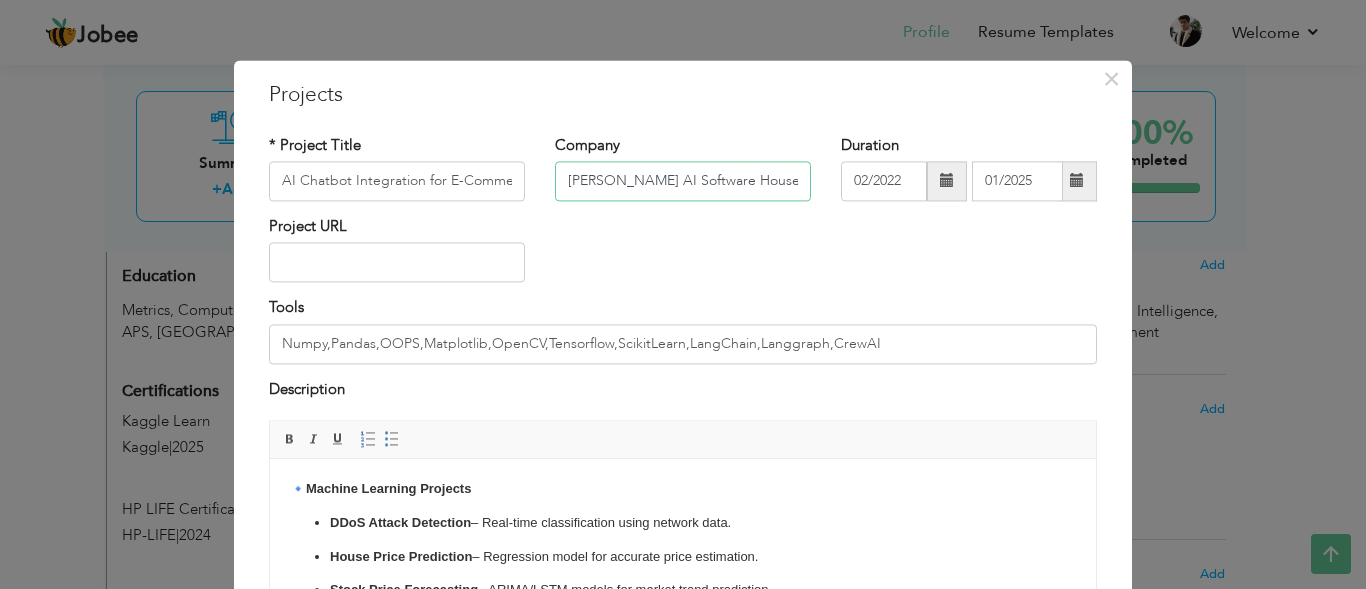 drag, startPoint x: 746, startPoint y: 180, endPoint x: 548, endPoint y: 183, distance: 198.02272 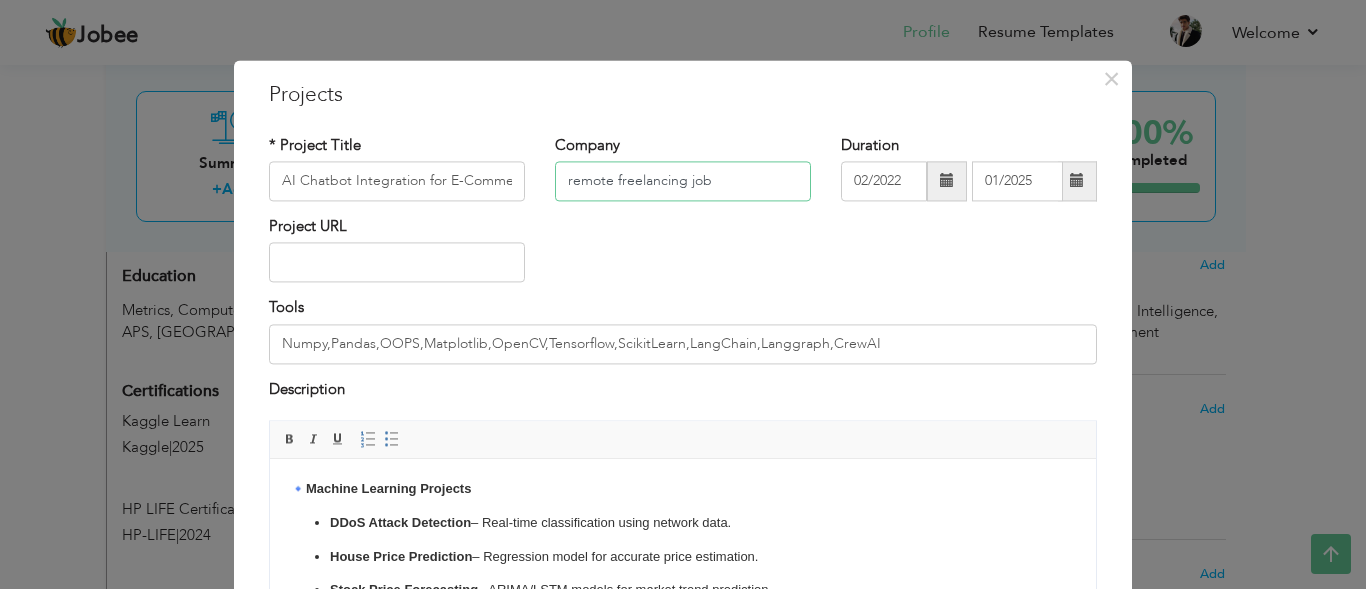type on "remote freelancing job" 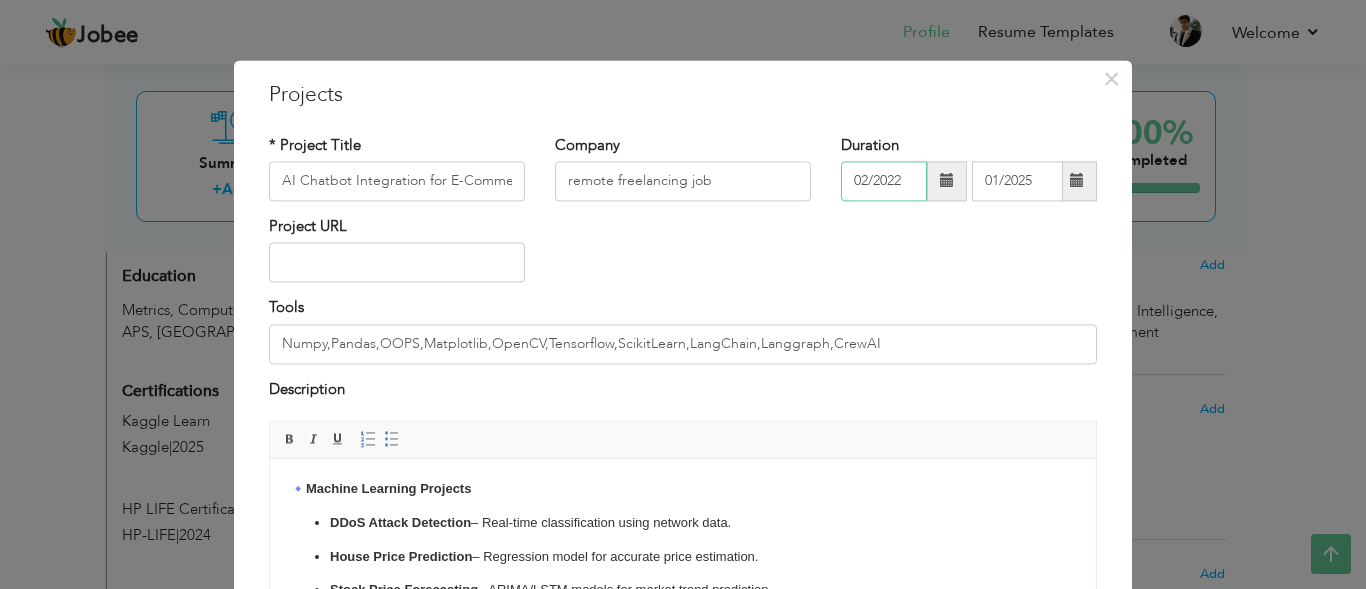 click on "02/2022" at bounding box center (884, 181) 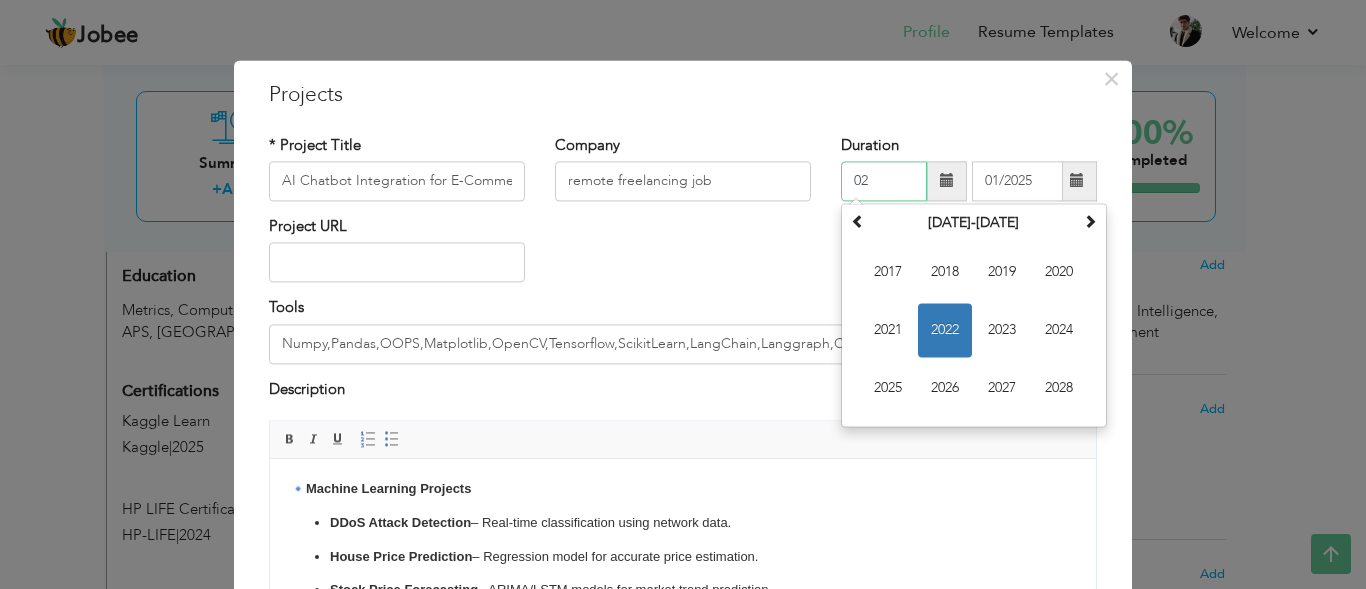 type on "0" 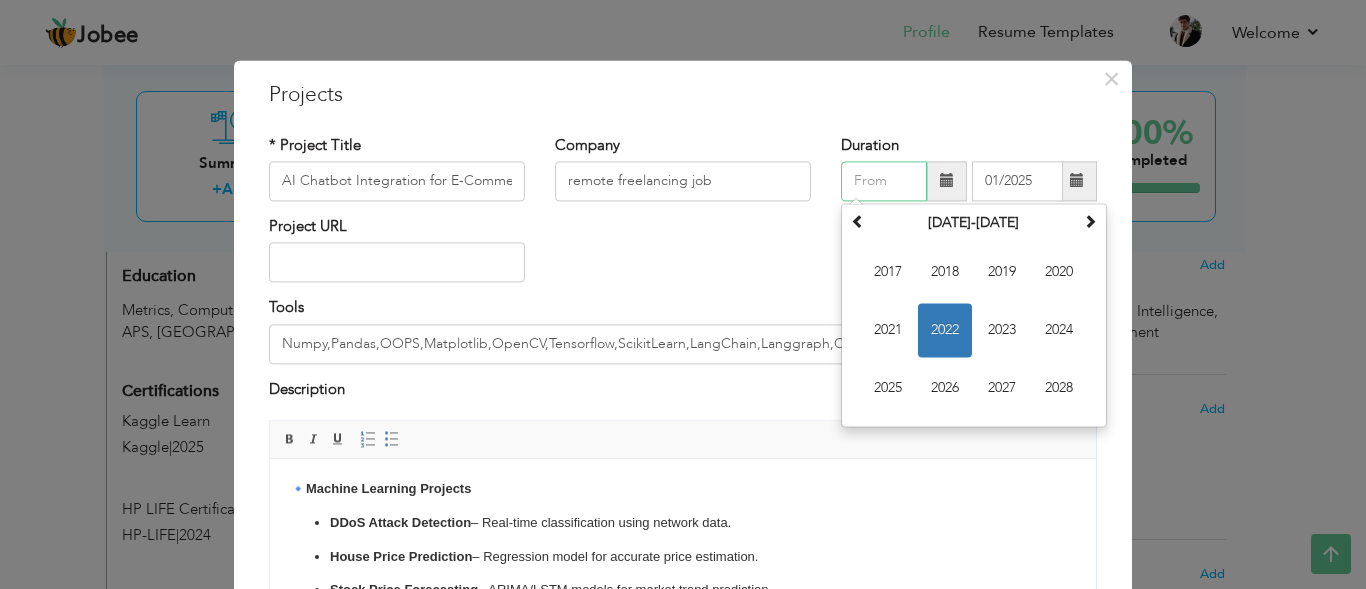 type 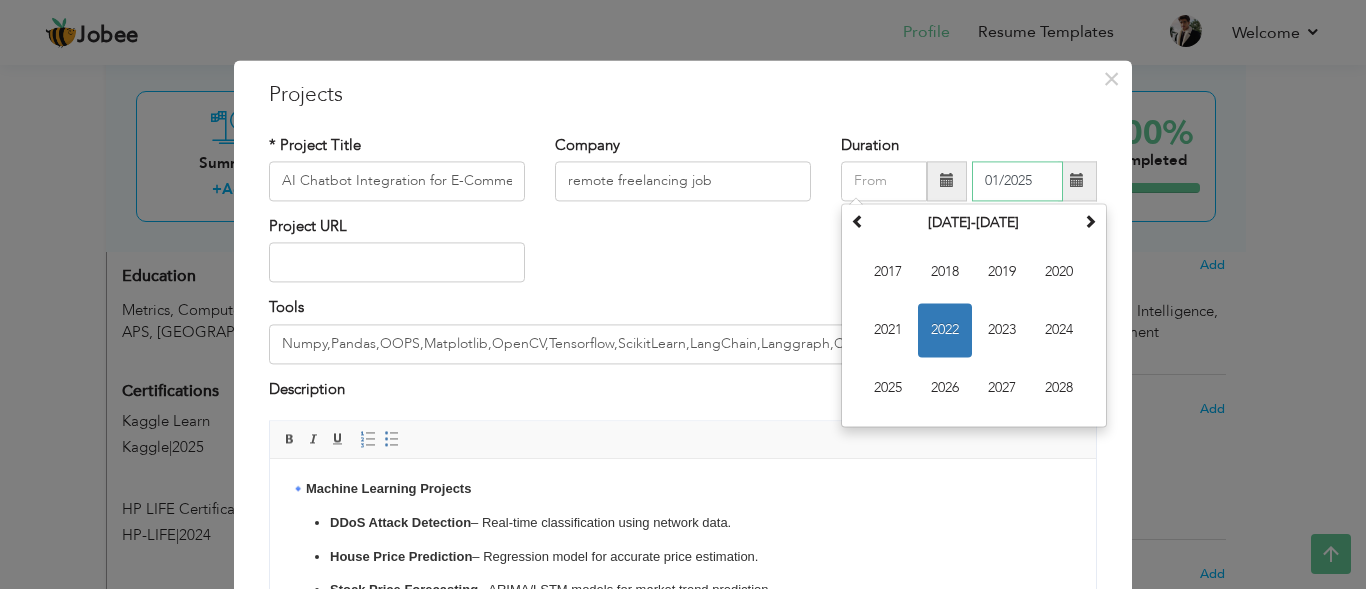 click on "01/2025" at bounding box center (1017, 181) 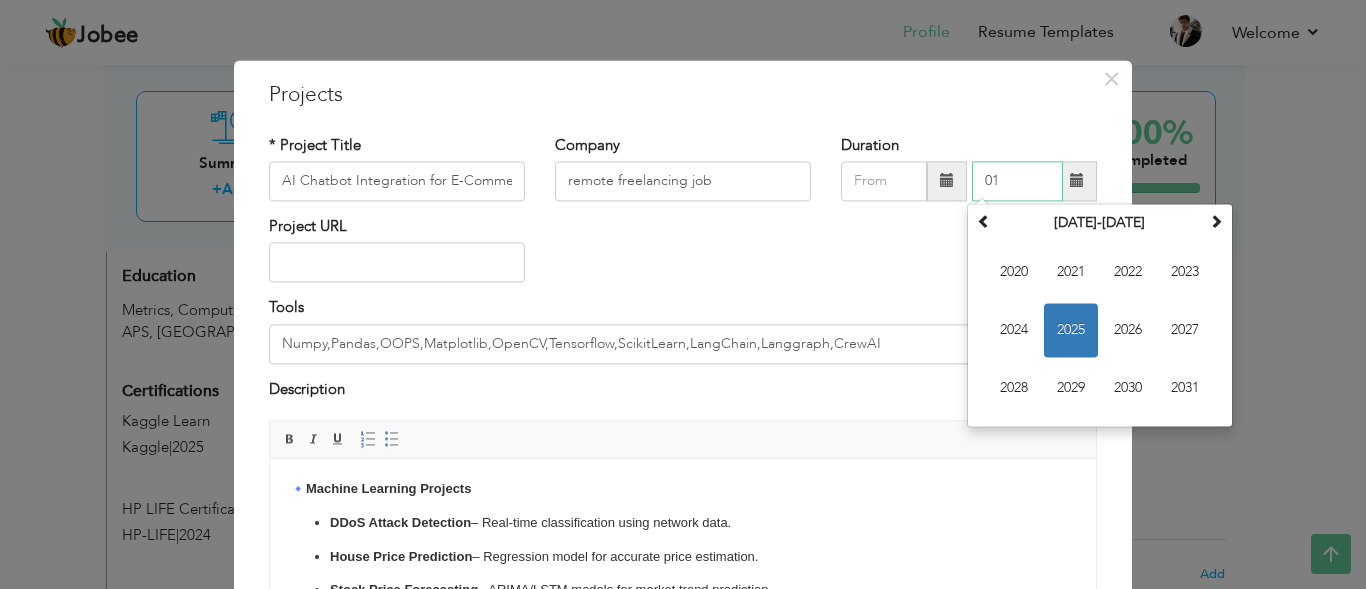 type on "0" 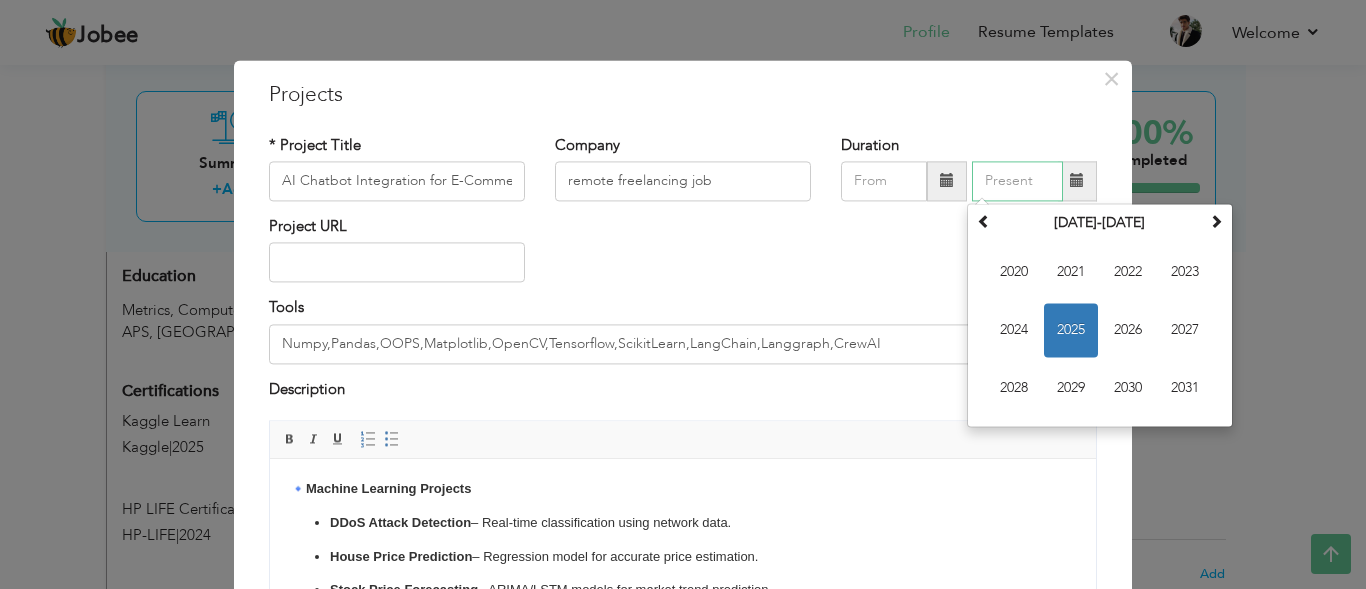 type 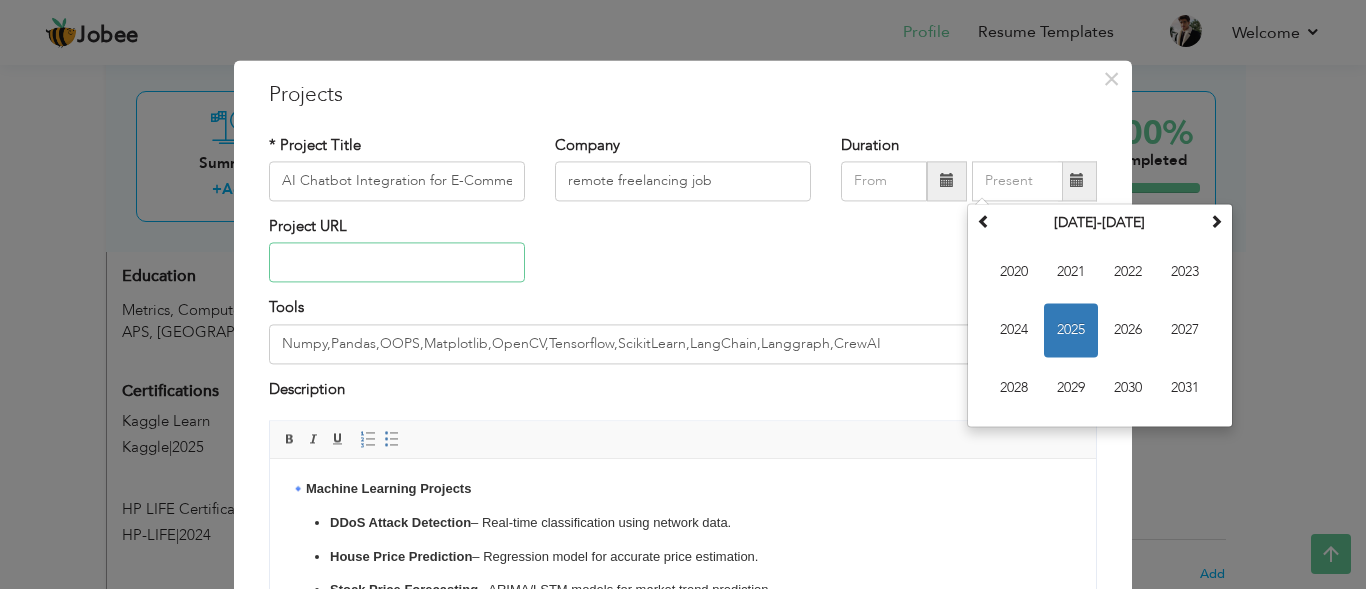 click at bounding box center [397, 263] 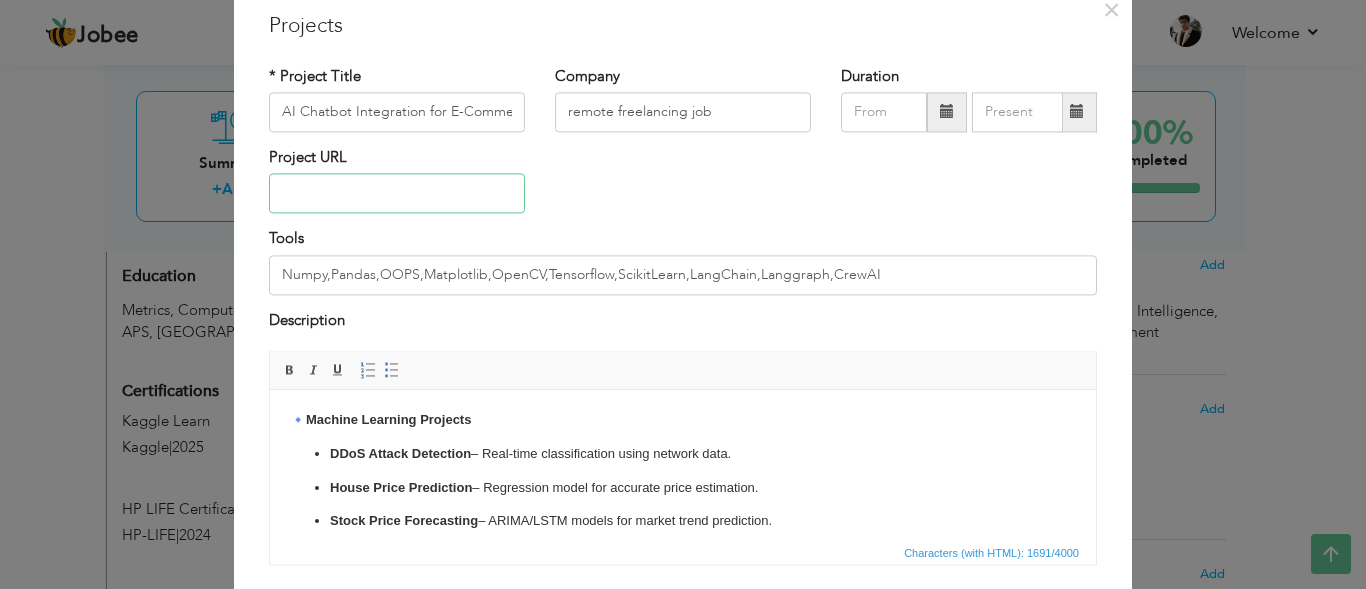 scroll, scrollTop: 117, scrollLeft: 0, axis: vertical 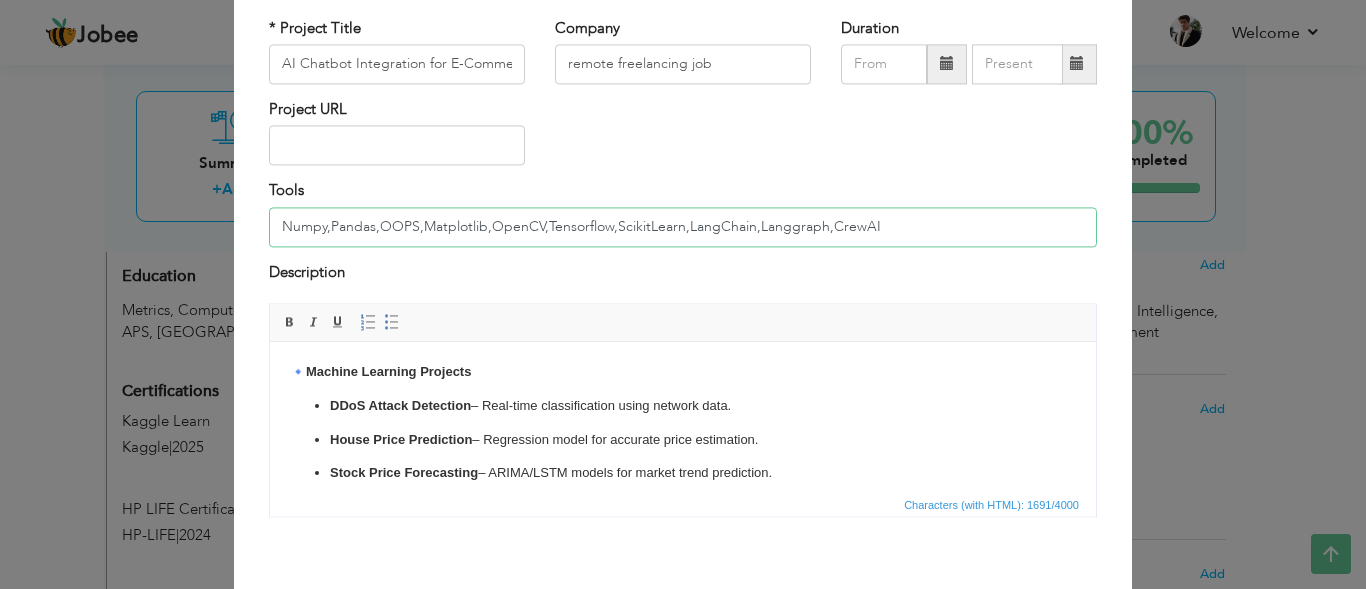 click on "Numpy,Pandas,OOPS,Matplotlib,OpenCV,Tensorflow,ScikitLearn,LangChain,Langgraph,CrewAI" at bounding box center [683, 227] 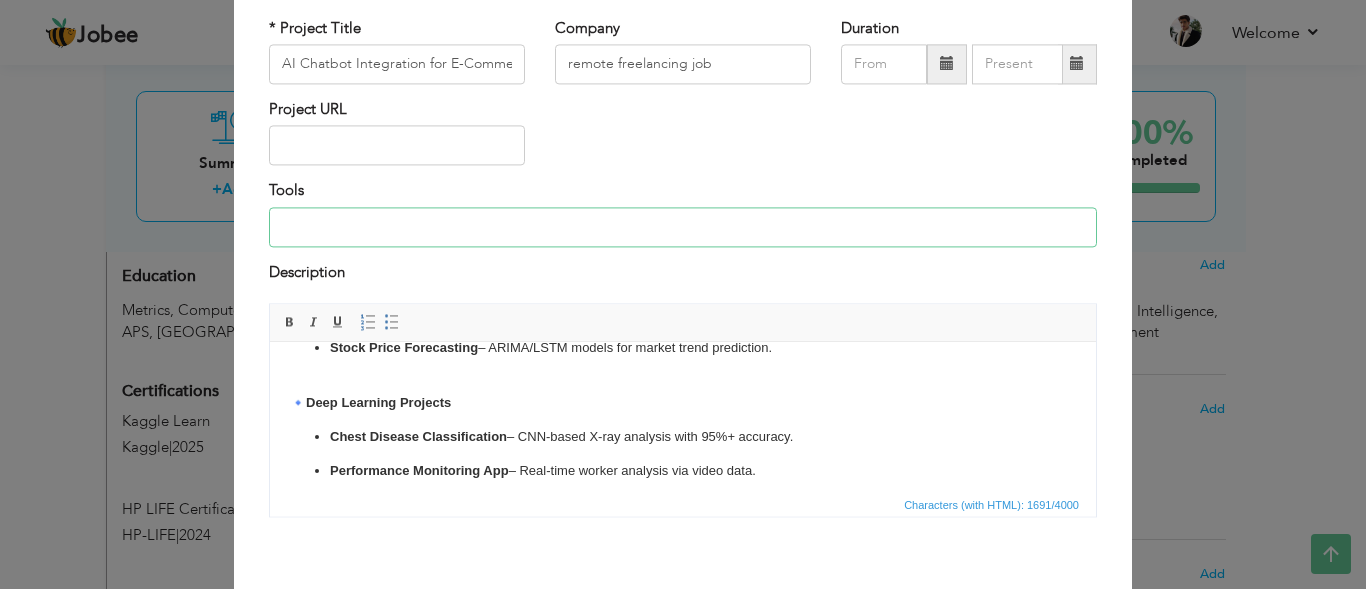 scroll, scrollTop: 122, scrollLeft: 0, axis: vertical 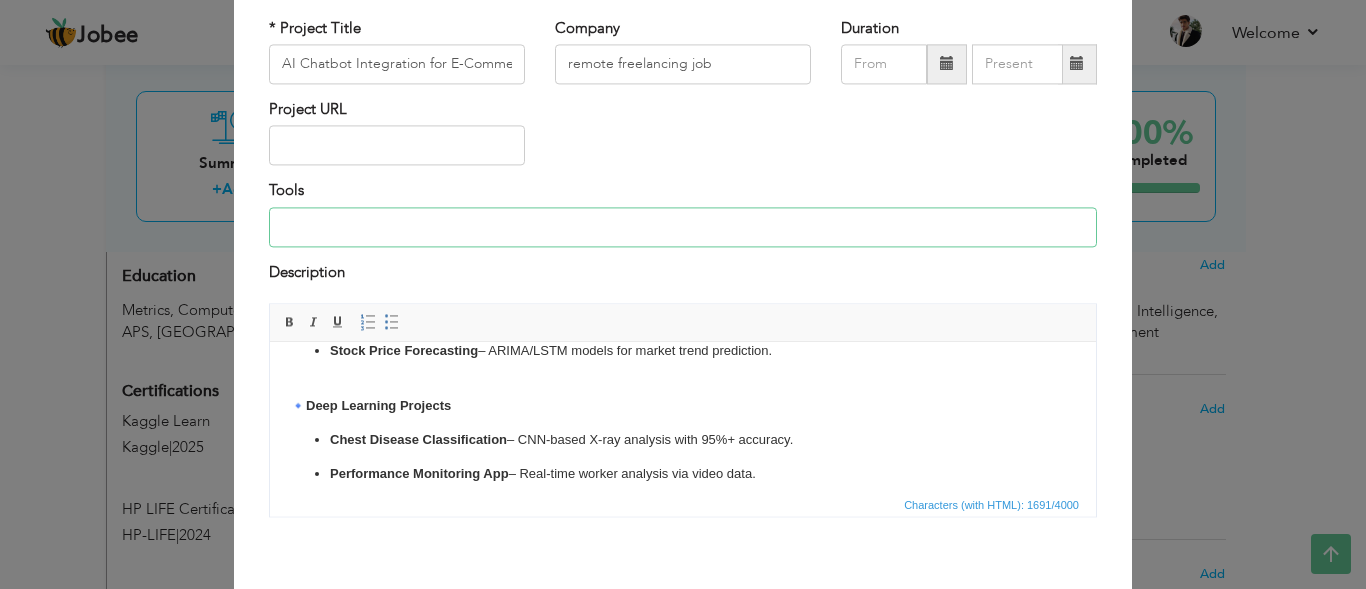 type 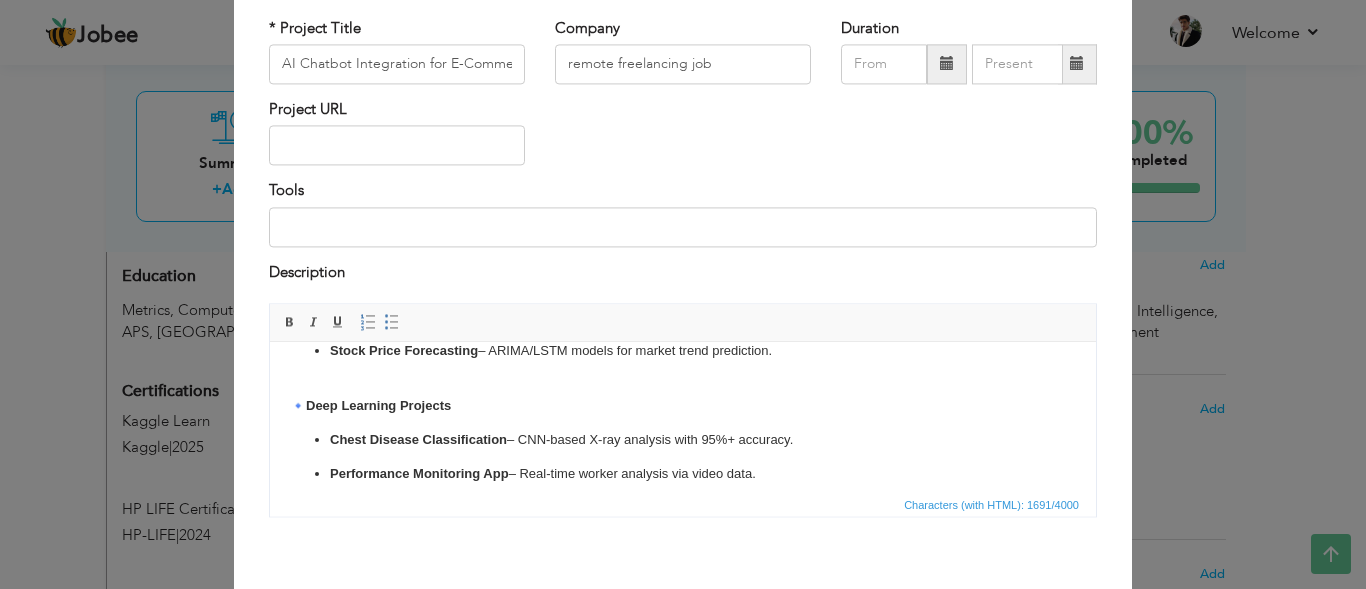 click on "Chest Disease Classification  – CNN-based X-ray analysis with 95%+ accuracy." at bounding box center [683, 440] 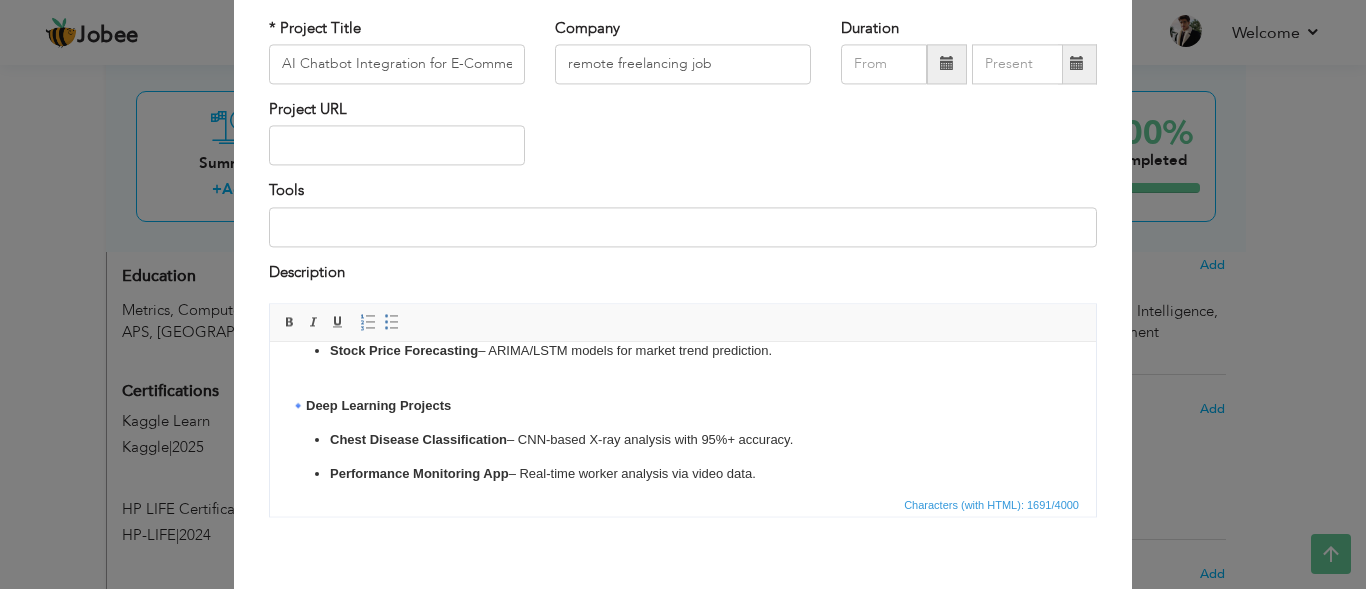type 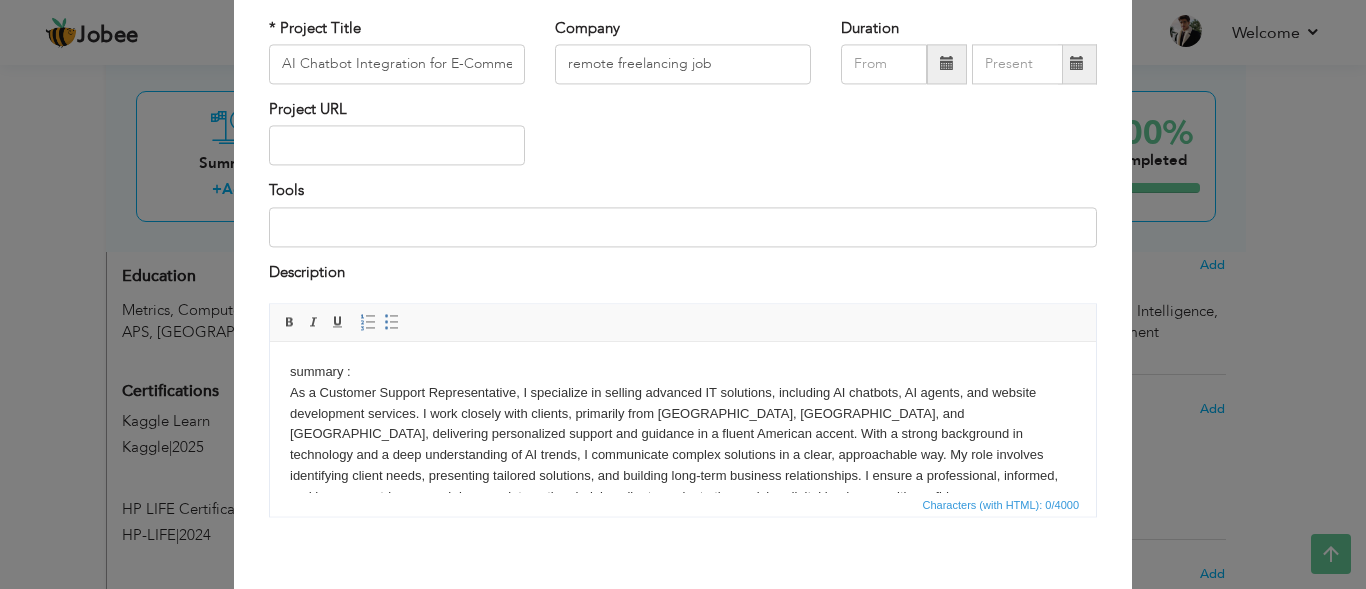 scroll, scrollTop: 53, scrollLeft: 0, axis: vertical 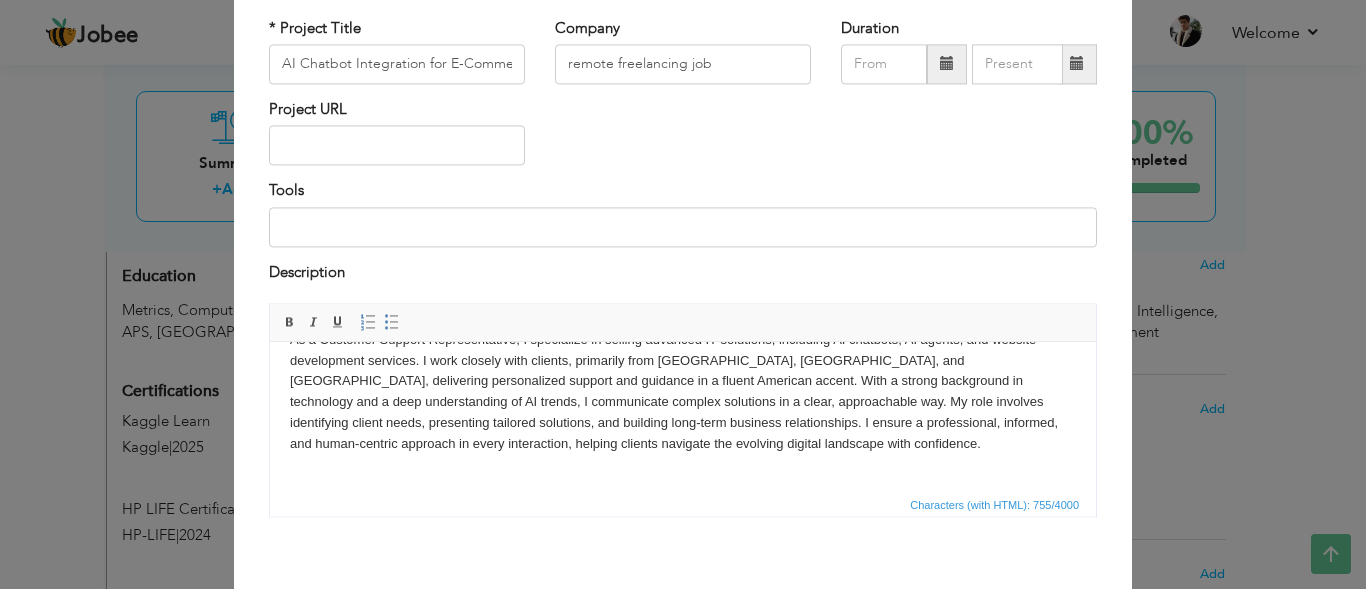click on "summary : As a Customer Support Representative, I specialize in selling advanced IT solutions, including AI chatbots, AI agents, and website development services. I work closely with clients, primarily from [GEOGRAPHIC_DATA], [GEOGRAPHIC_DATA], and [GEOGRAPHIC_DATA], delivering personalized support and guidance in a fluent American accent. With a strong background in technology and a deep understanding of AI trends, I communicate complex solutions in a clear, approachable way. My role involves identifying client needs, presenting tailored solutions, and building long-term business relationships. I ensure a professional, informed, and human-centric approach in every interaction, helping clients navigate the evolving digital landscape with confidence." at bounding box center [683, 402] 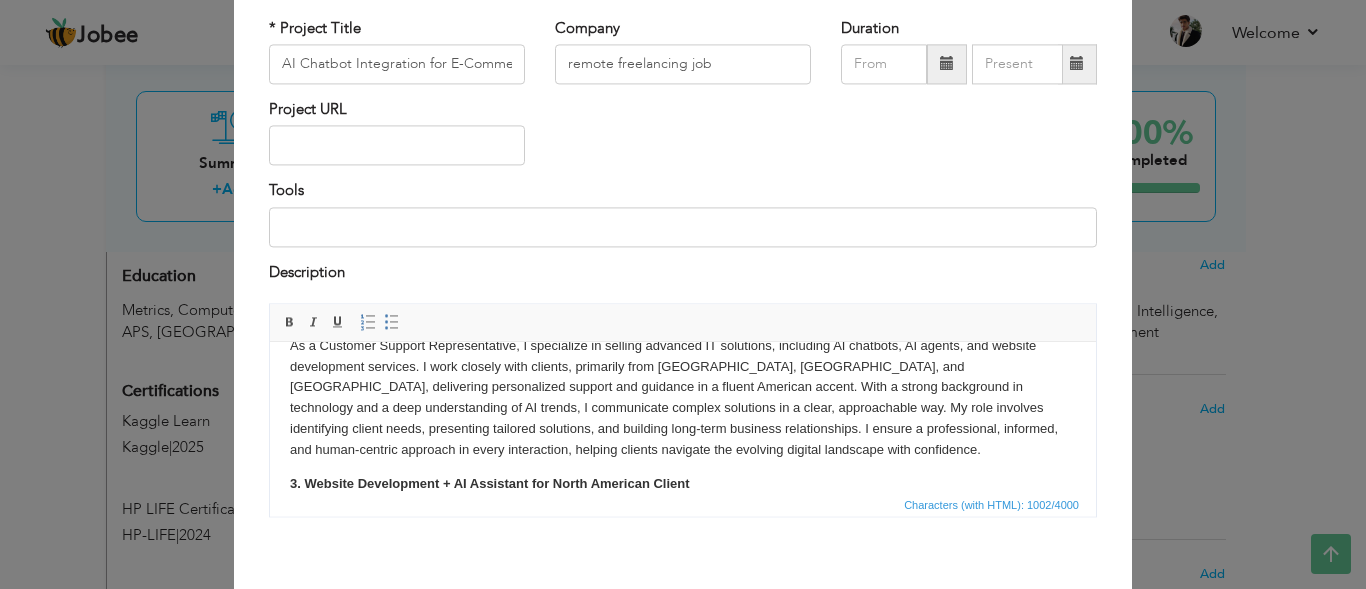 scroll, scrollTop: 0, scrollLeft: 0, axis: both 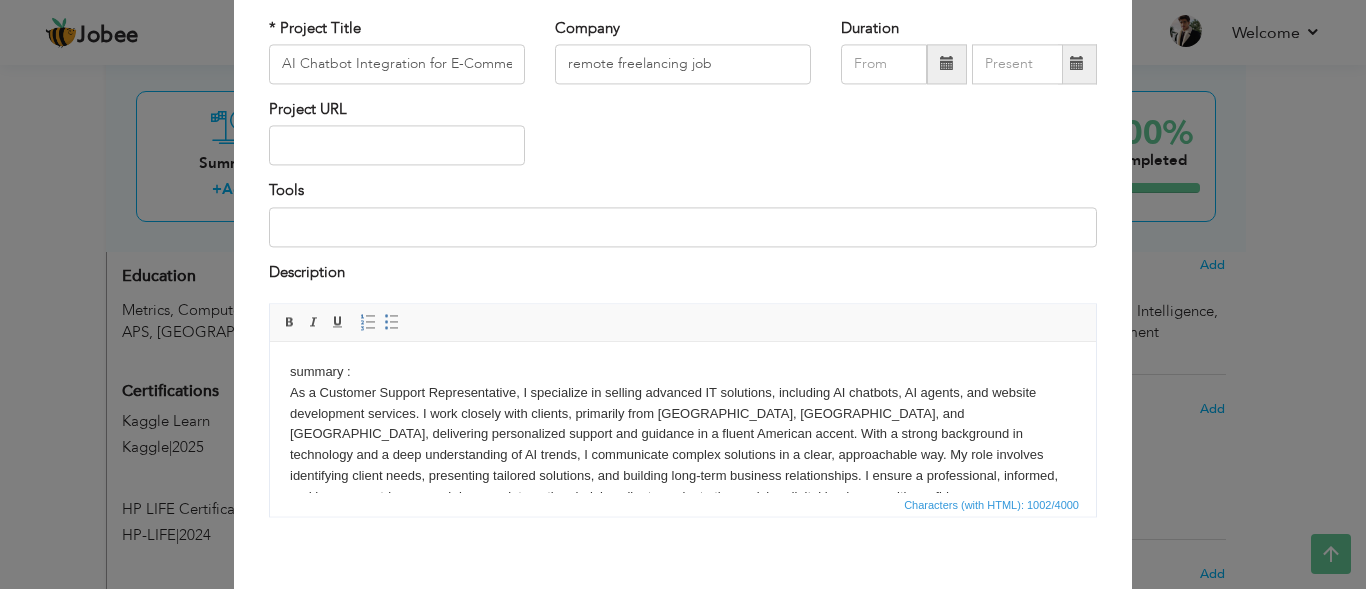 click on "summary : As a Customer Support Representative, I specialize in selling advanced IT solutions, including AI chatbots, AI agents, and website development services. I work closely with clients, primarily from [GEOGRAPHIC_DATA], [GEOGRAPHIC_DATA], and [GEOGRAPHIC_DATA], delivering personalized support and guidance in a fluent American accent. With a strong background in technology and a deep understanding of AI trends, I communicate complex solutions in a clear, approachable way. My role involves identifying client needs, presenting tailored solutions, and building long-term business relationships. I ensure a professional, informed, and human-centric approach in every interaction, helping clients navigate the evolving digital landscape with confidence. 3. Website Development + AI Assistant for North American Client Led the deployment of a responsive website with an embedded AI assistant for a U.S.-based tech consultancy. Improved client conversion rate by 22% post-launch." at bounding box center [683, 506] 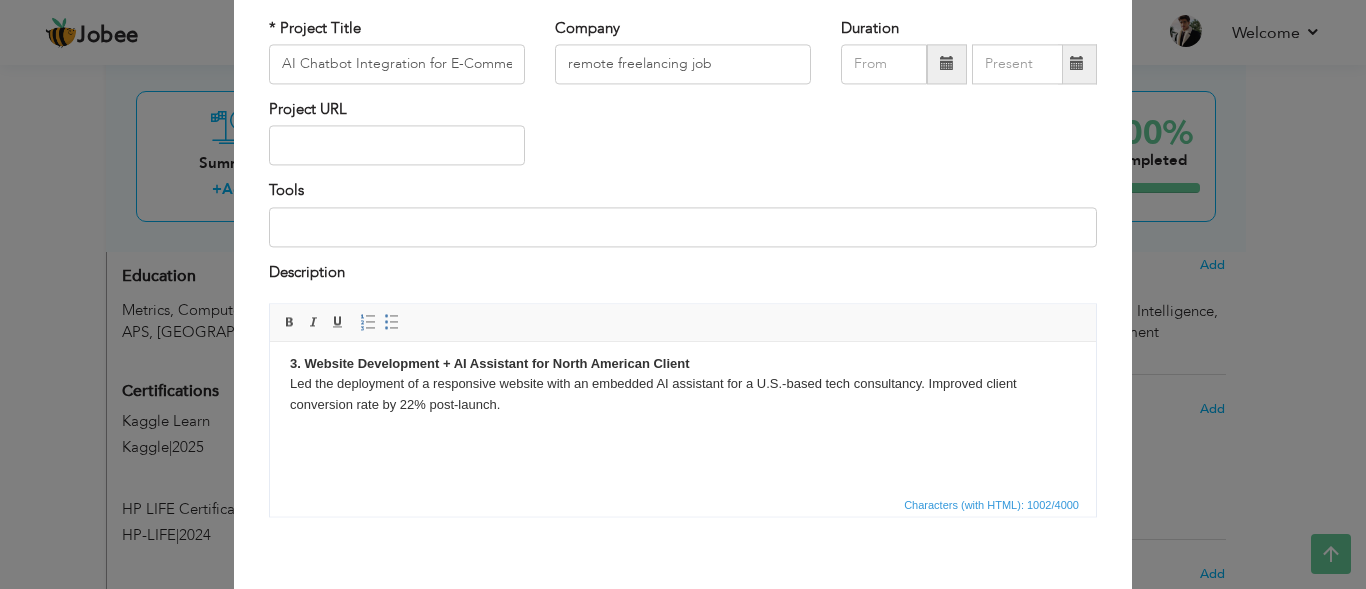 scroll, scrollTop: 179, scrollLeft: 0, axis: vertical 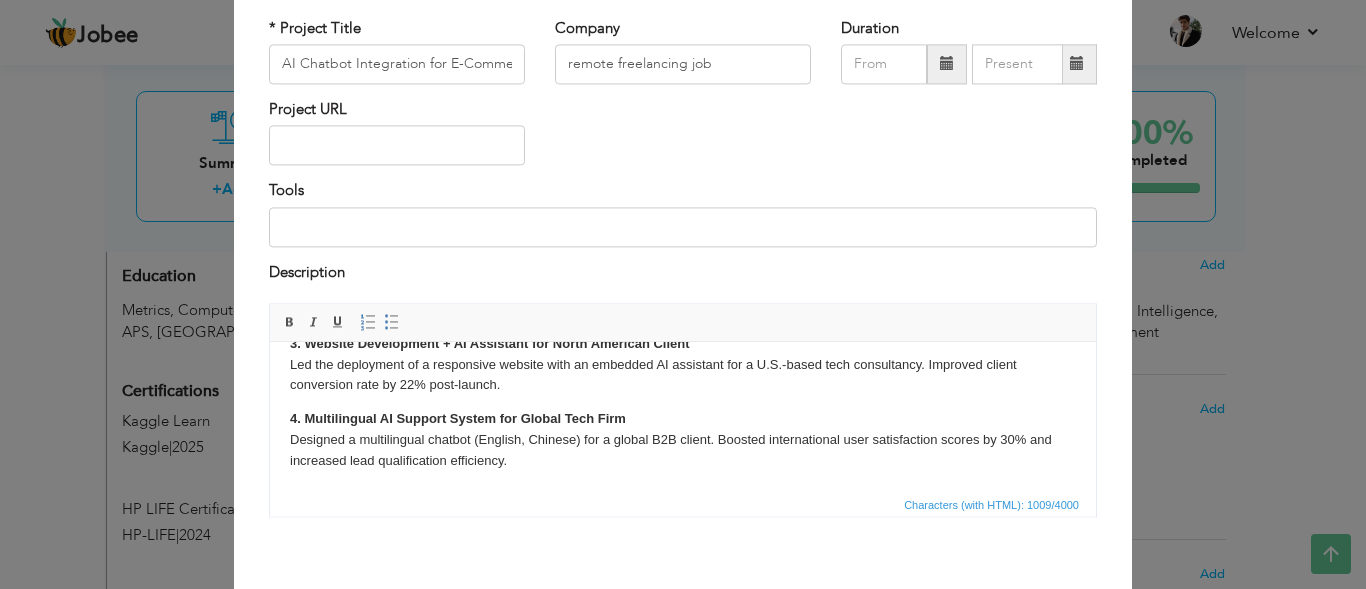 drag, startPoint x: 1352, startPoint y: 292, endPoint x: 687, endPoint y: 129, distance: 684.6853 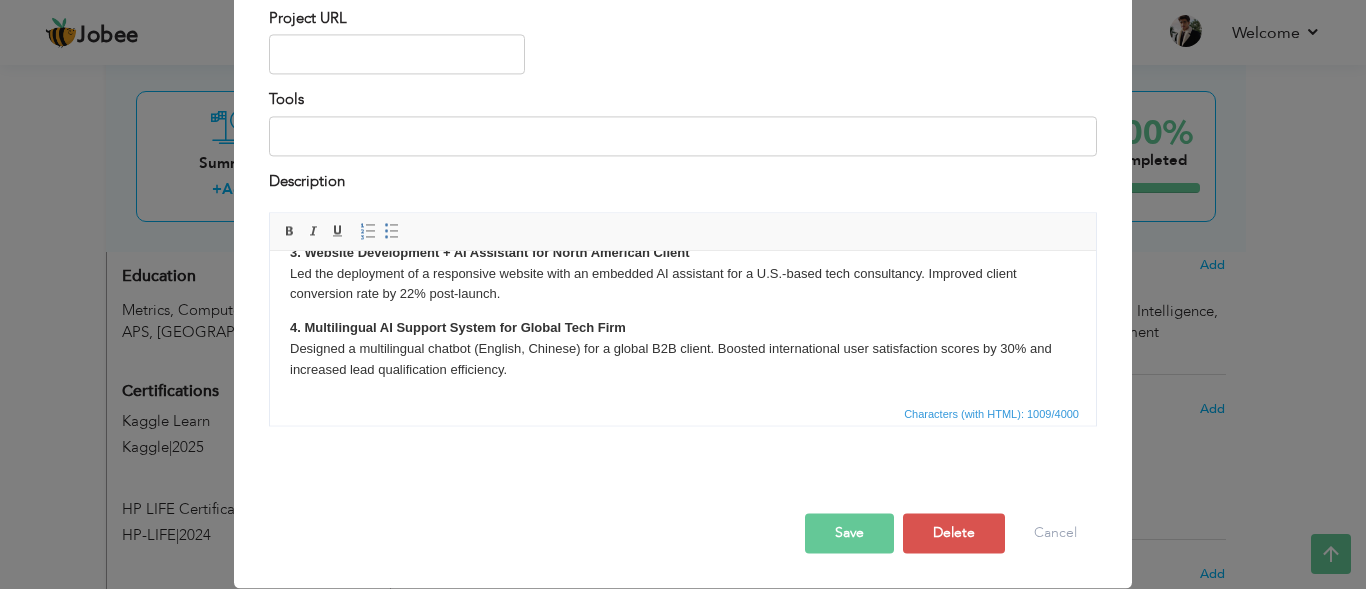 click on "Save" at bounding box center (849, 534) 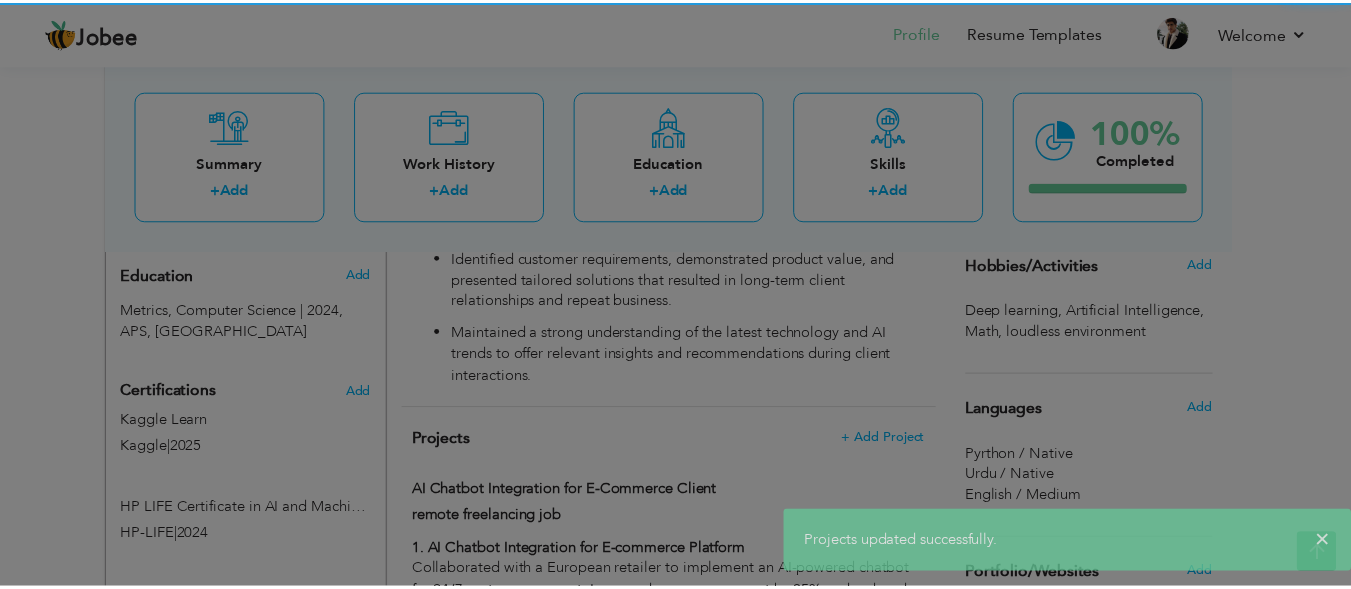 scroll, scrollTop: 0, scrollLeft: 0, axis: both 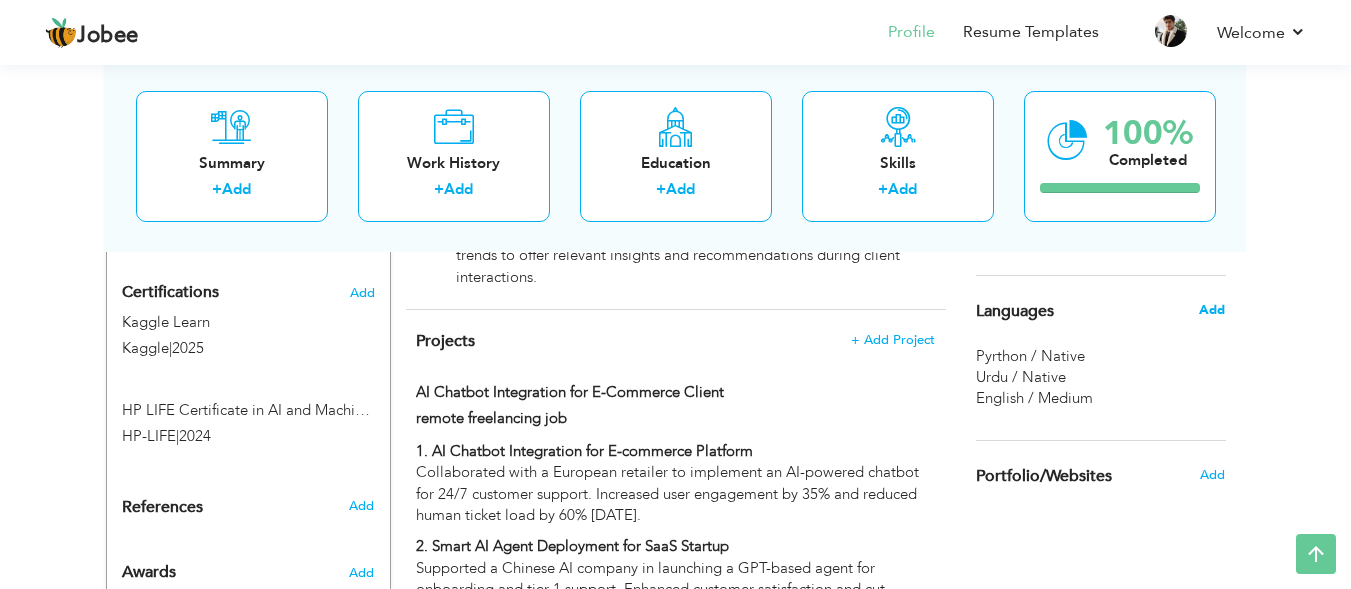 click on "Add" at bounding box center (1212, 310) 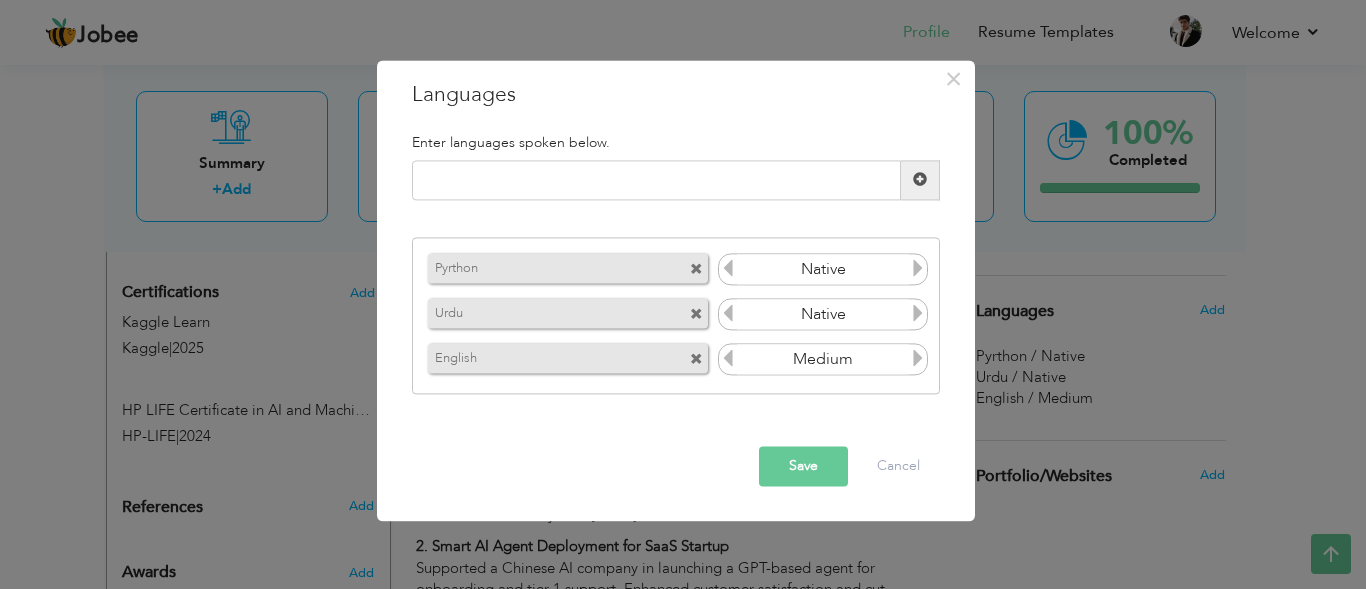 click at bounding box center (918, 359) 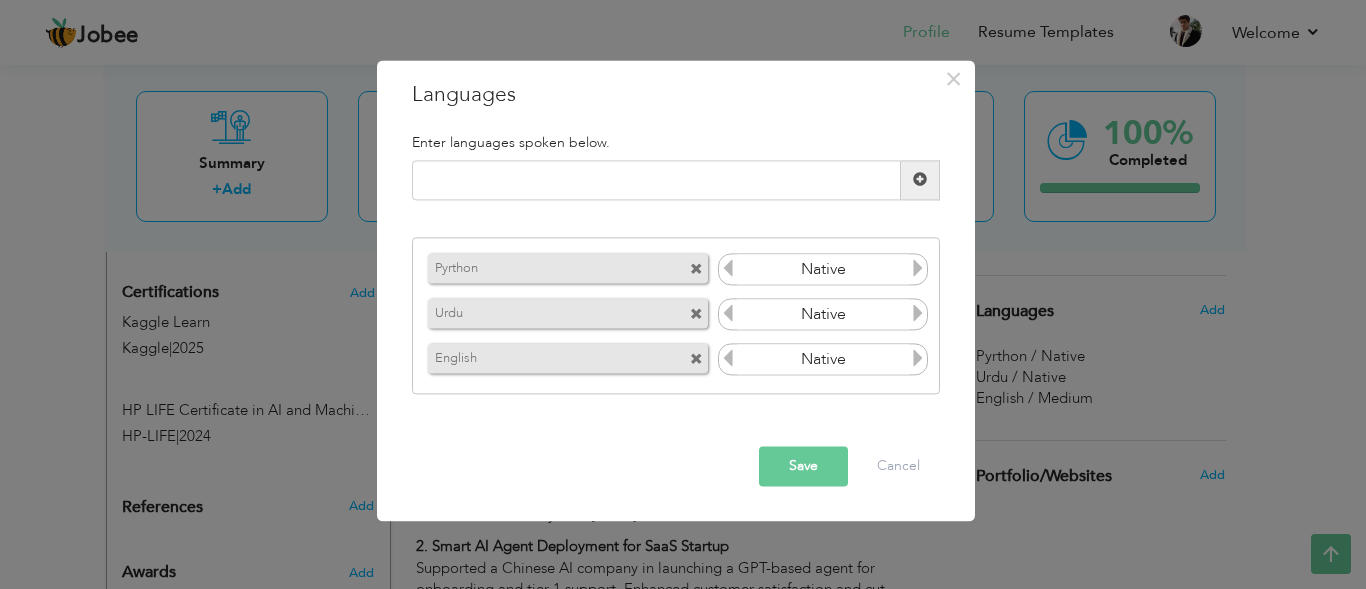 click at bounding box center [918, 359] 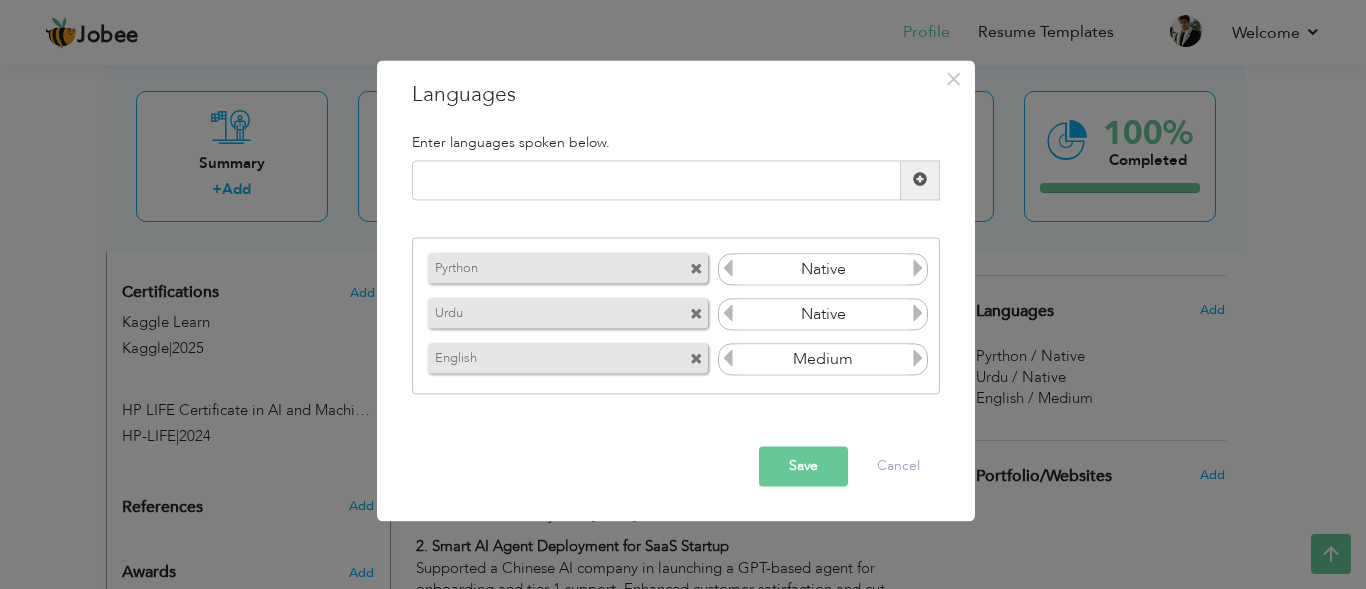 click on "Languages" at bounding box center [676, 95] 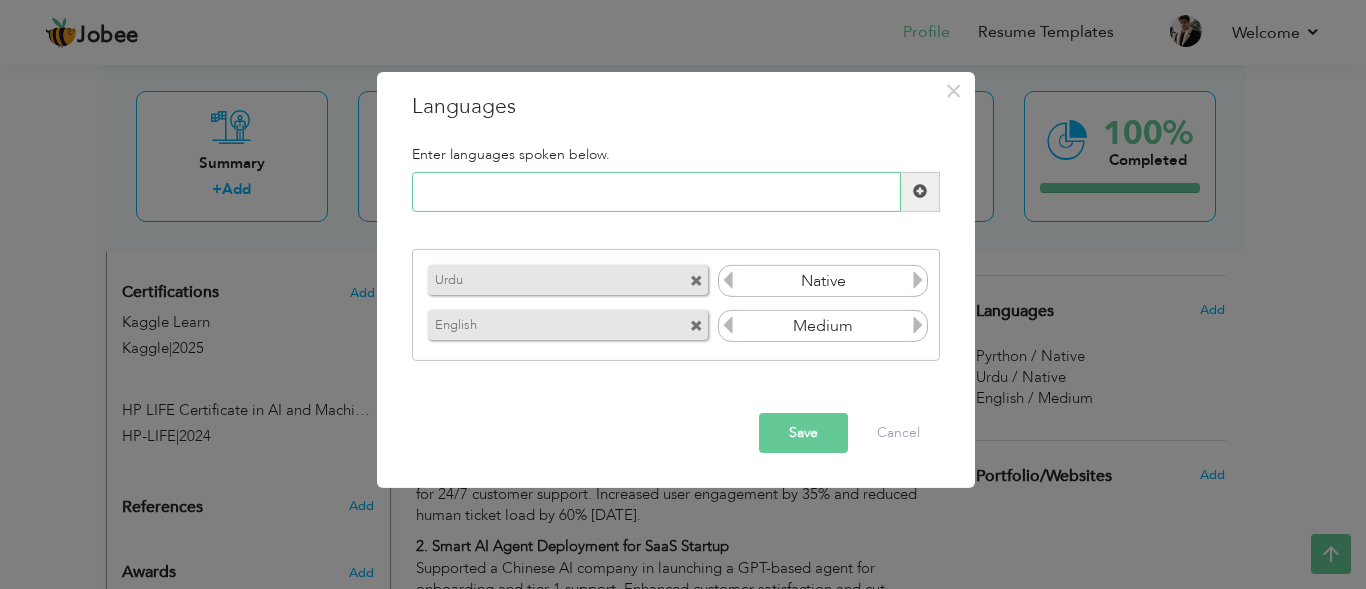 click at bounding box center (656, 192) 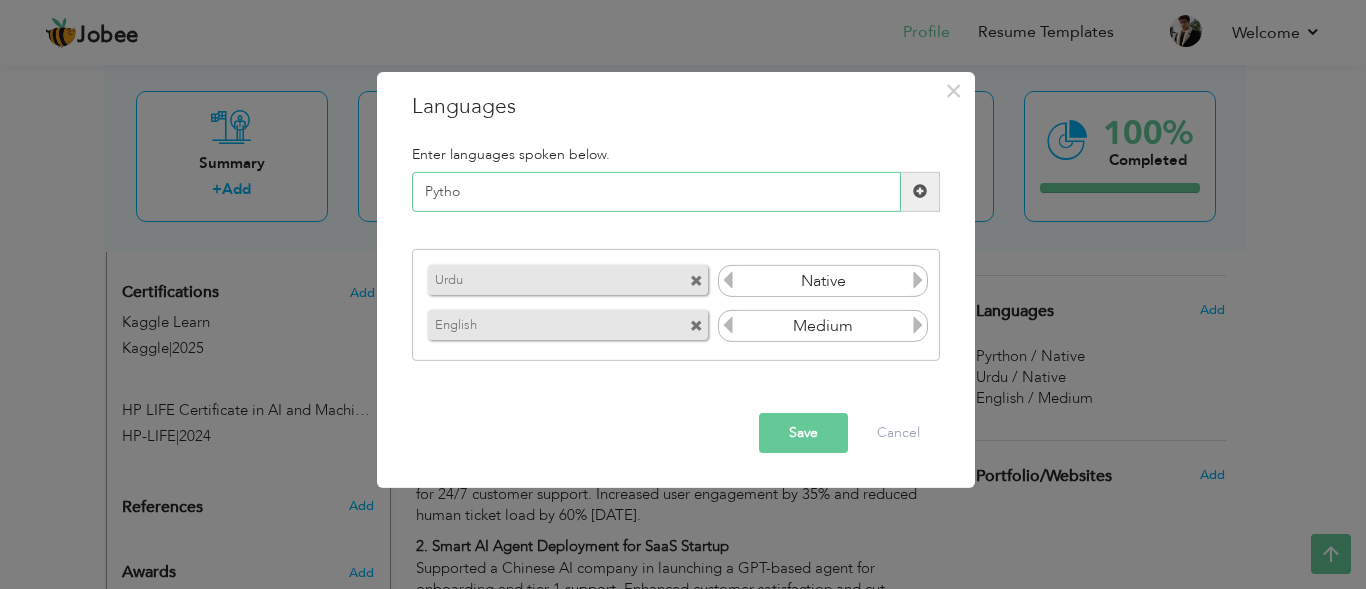 type on "Python" 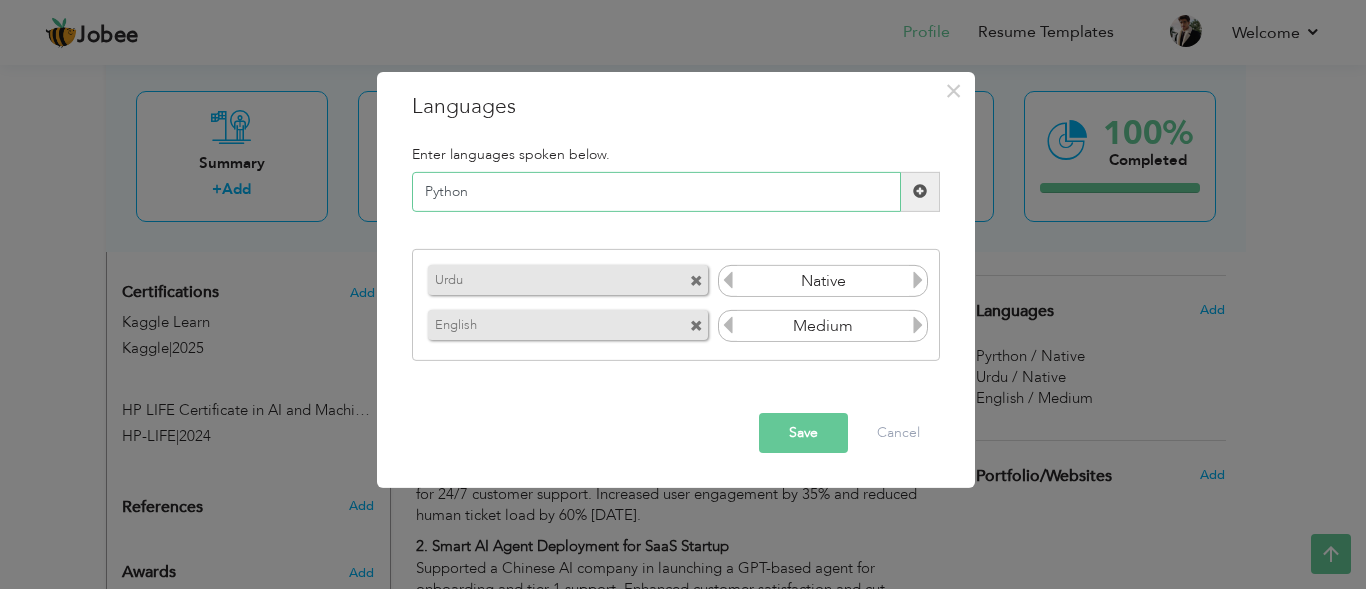 type 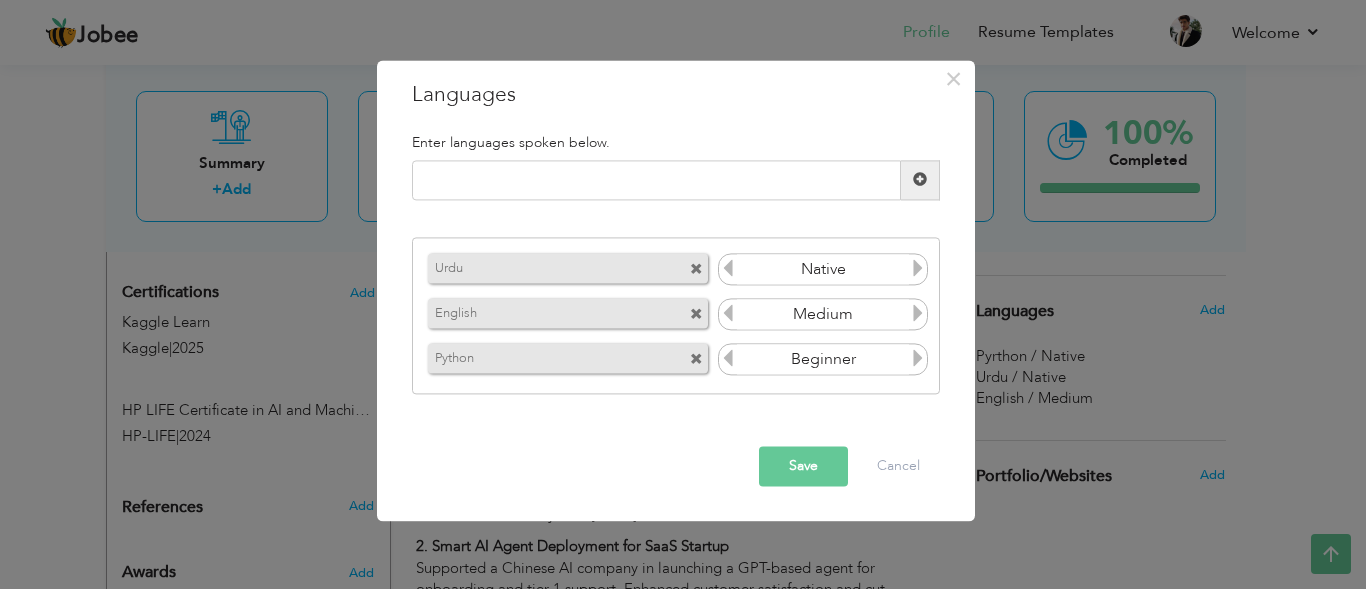 click on "Save" at bounding box center (803, 466) 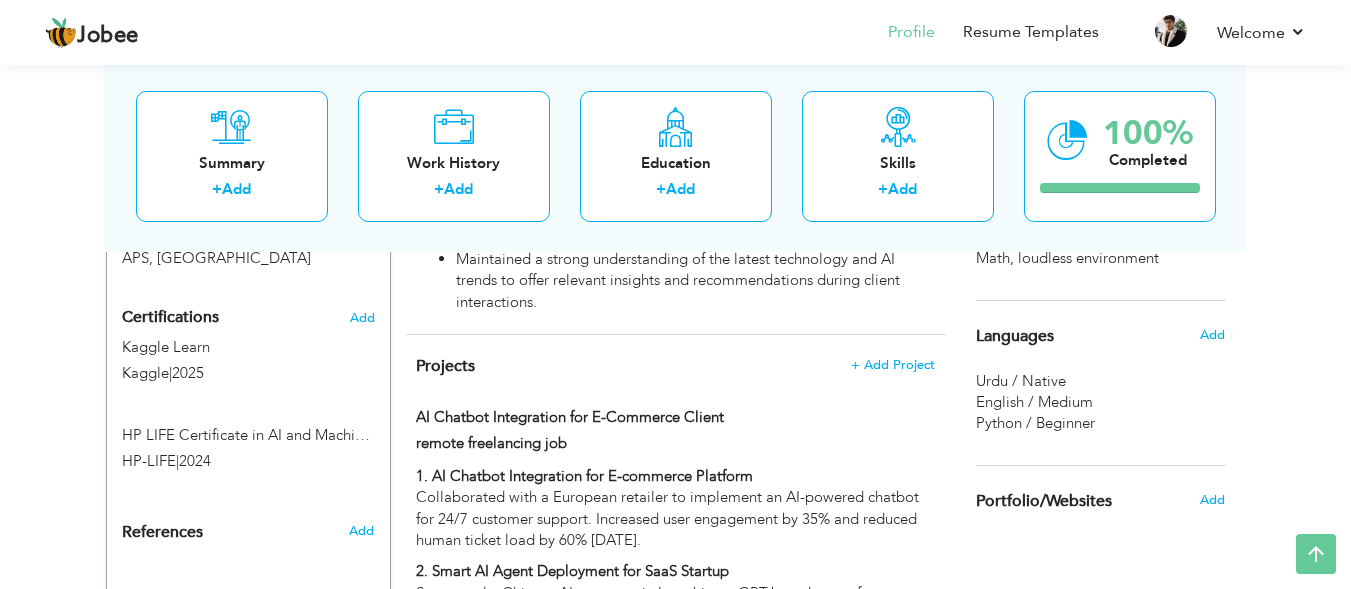 scroll, scrollTop: 752, scrollLeft: 0, axis: vertical 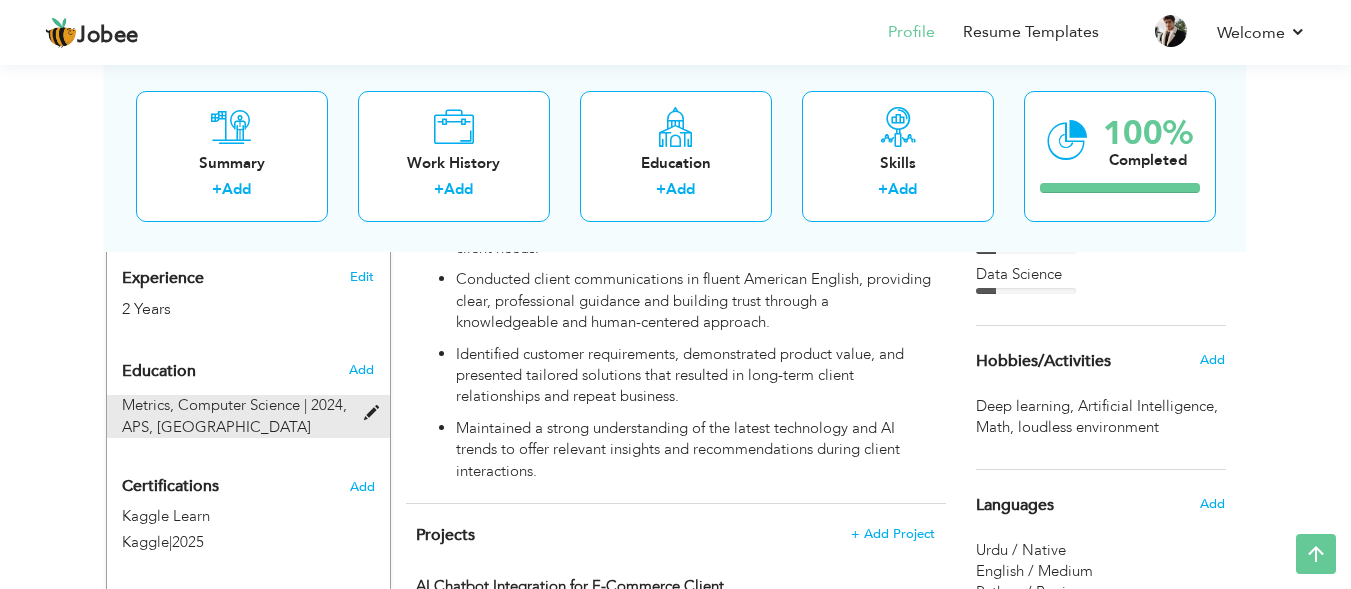 click at bounding box center (376, 413) 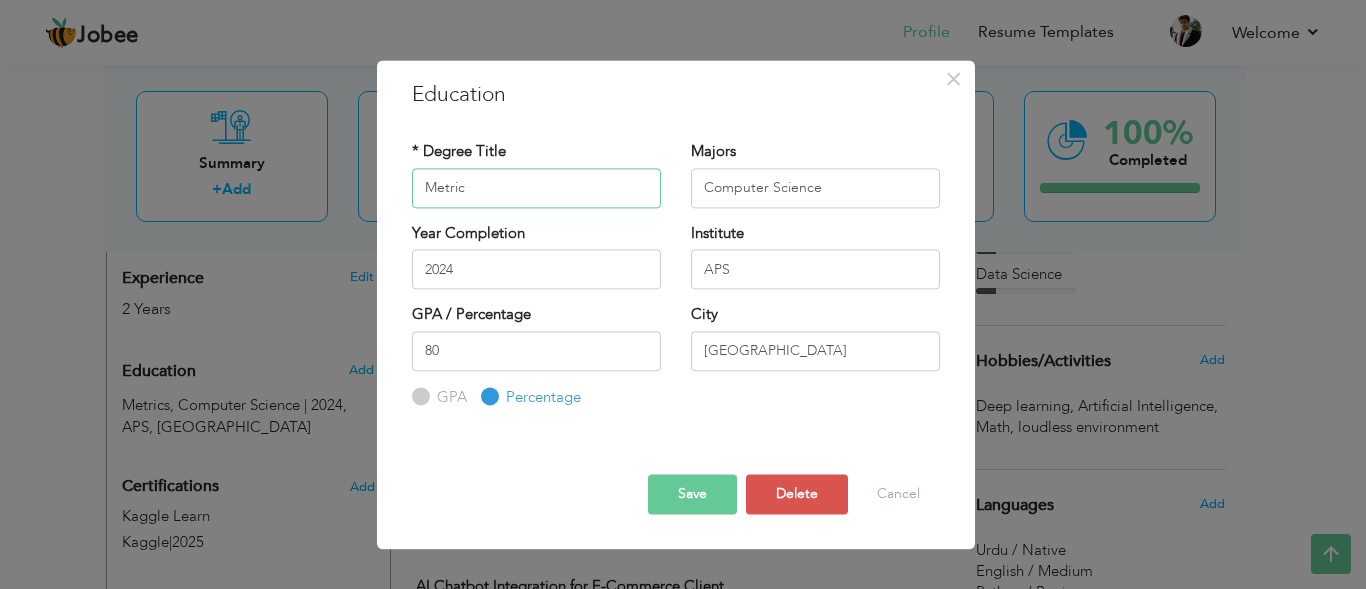 click on "Metric" at bounding box center (536, 188) 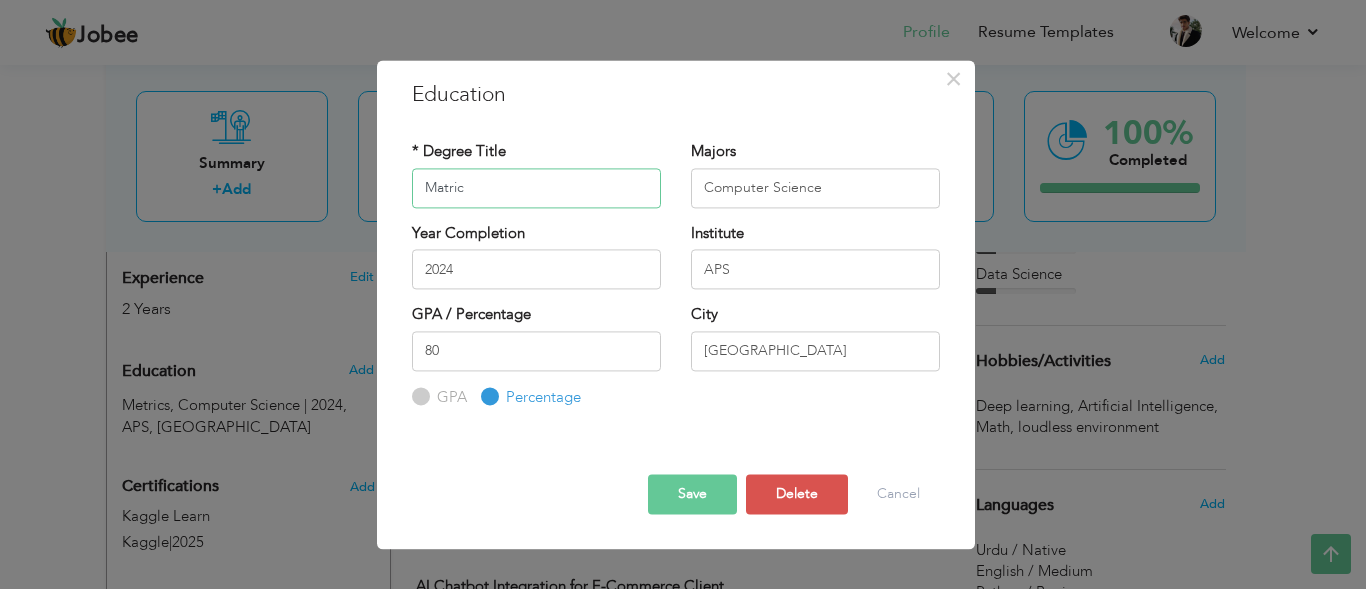 type on "Matric" 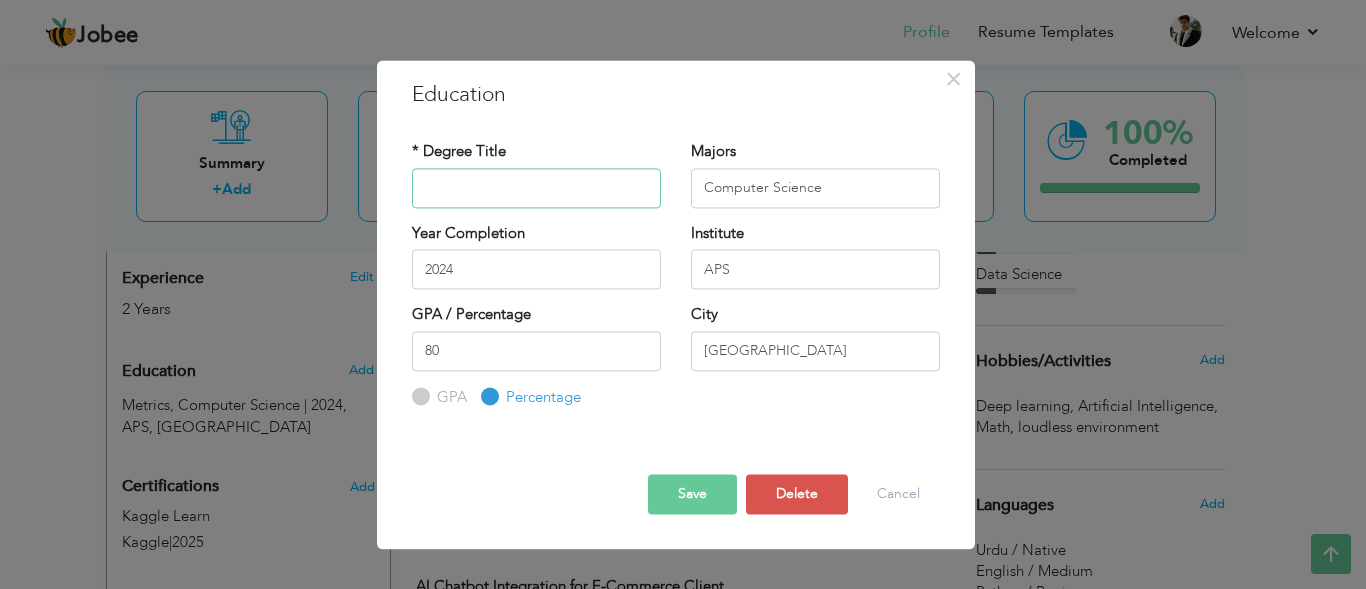 paste on "matriculation" 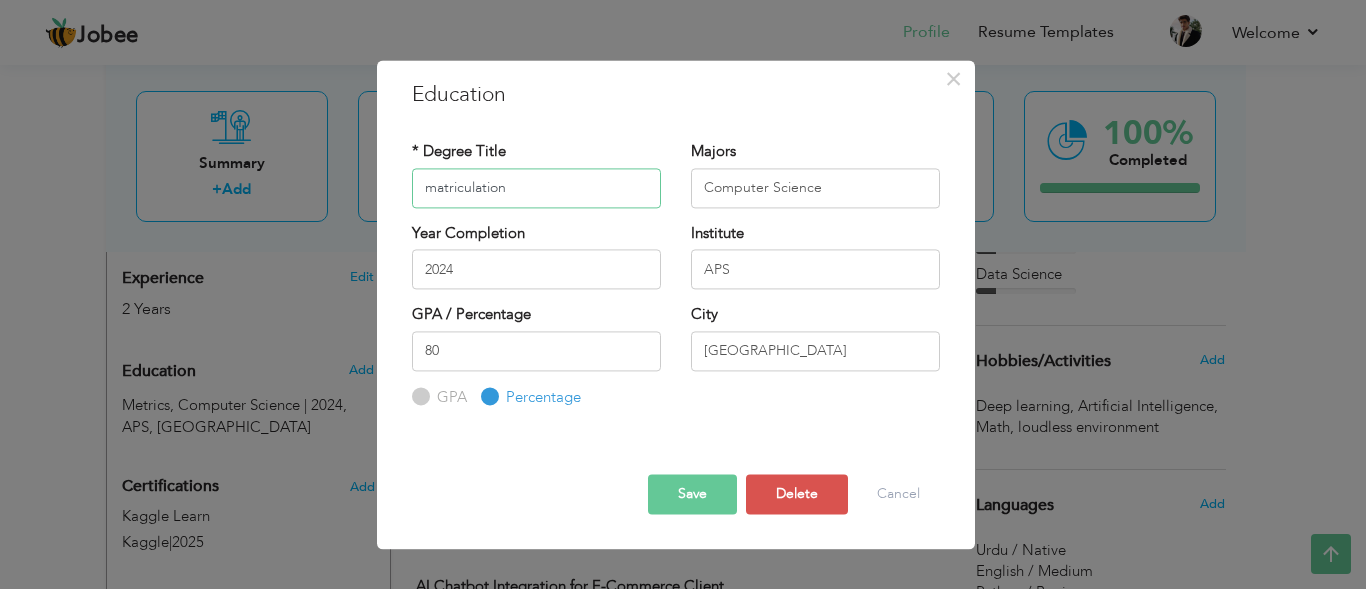 type on "matriculation" 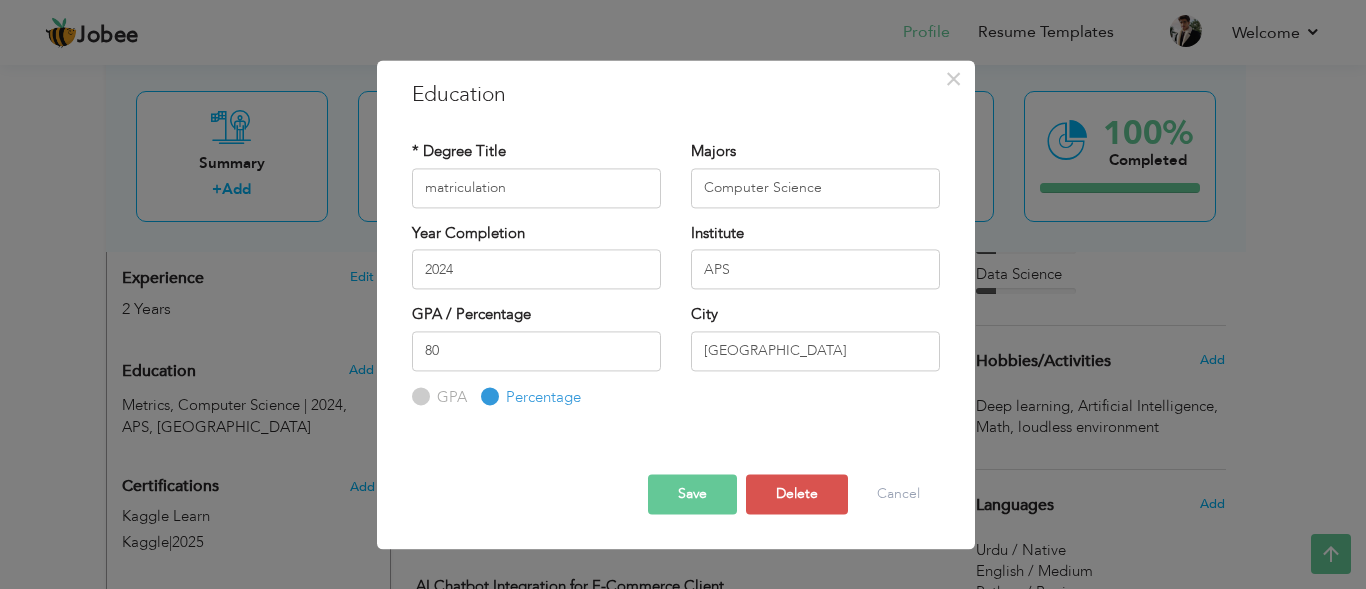 click on "Save" at bounding box center [692, 495] 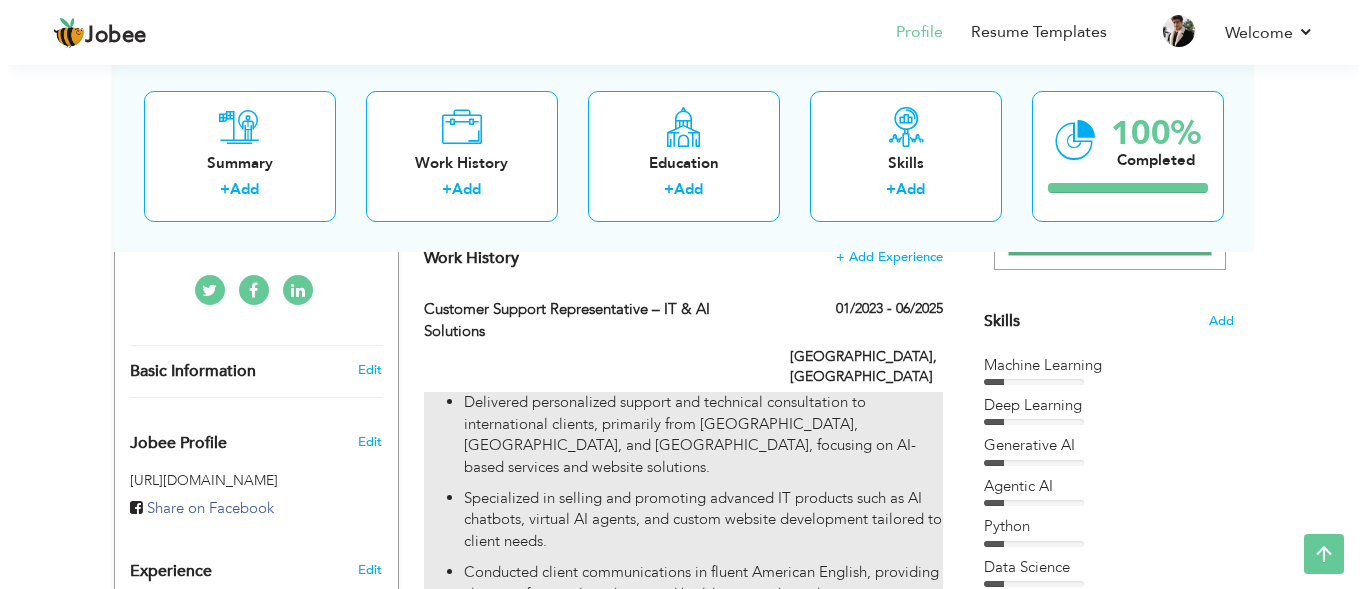 scroll, scrollTop: 138, scrollLeft: 0, axis: vertical 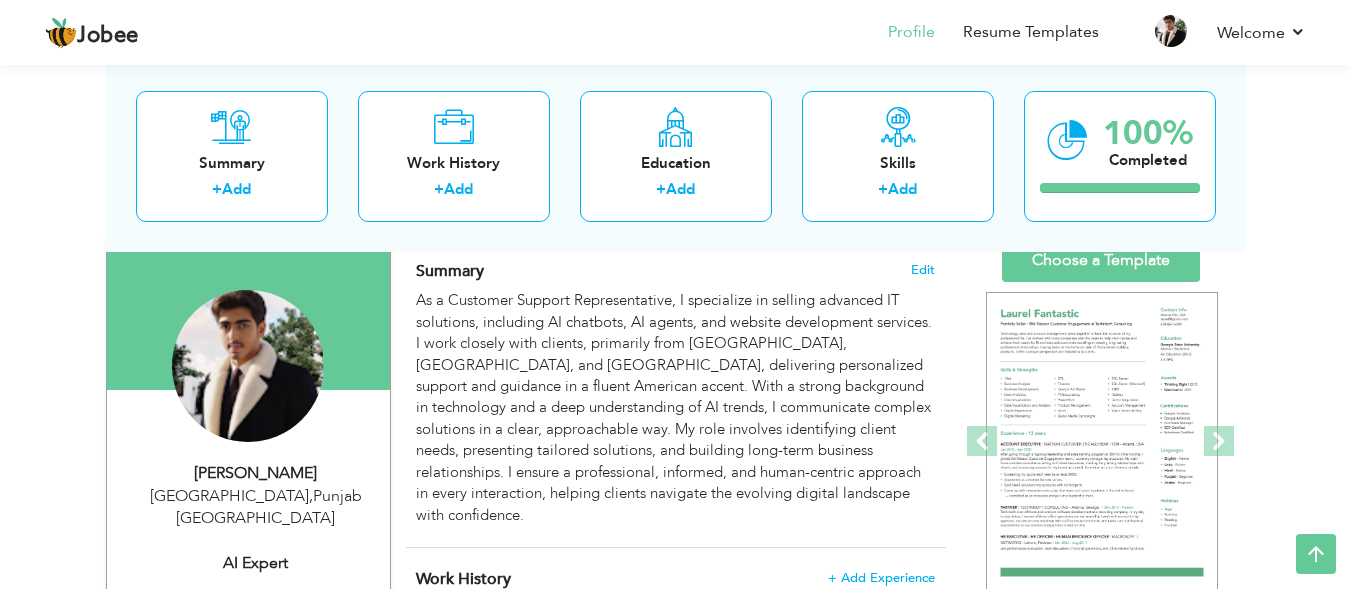 click on "AI expert" at bounding box center (256, 563) 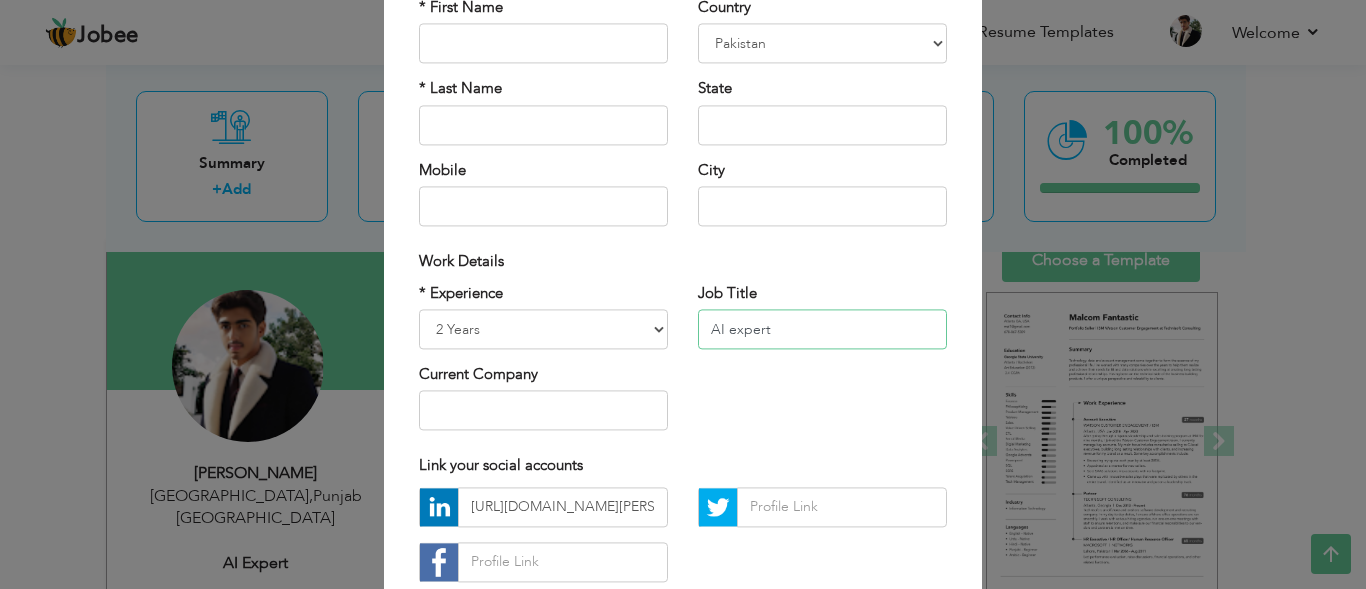 click on "AI expert" at bounding box center [822, 329] 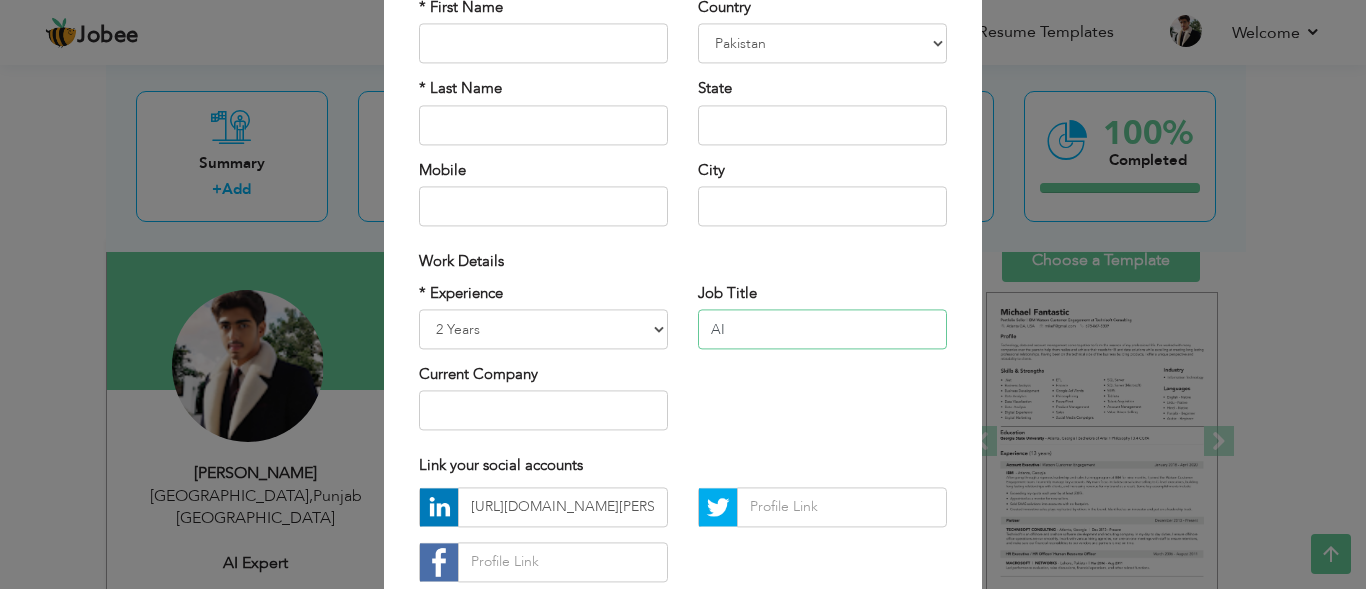 type on "A" 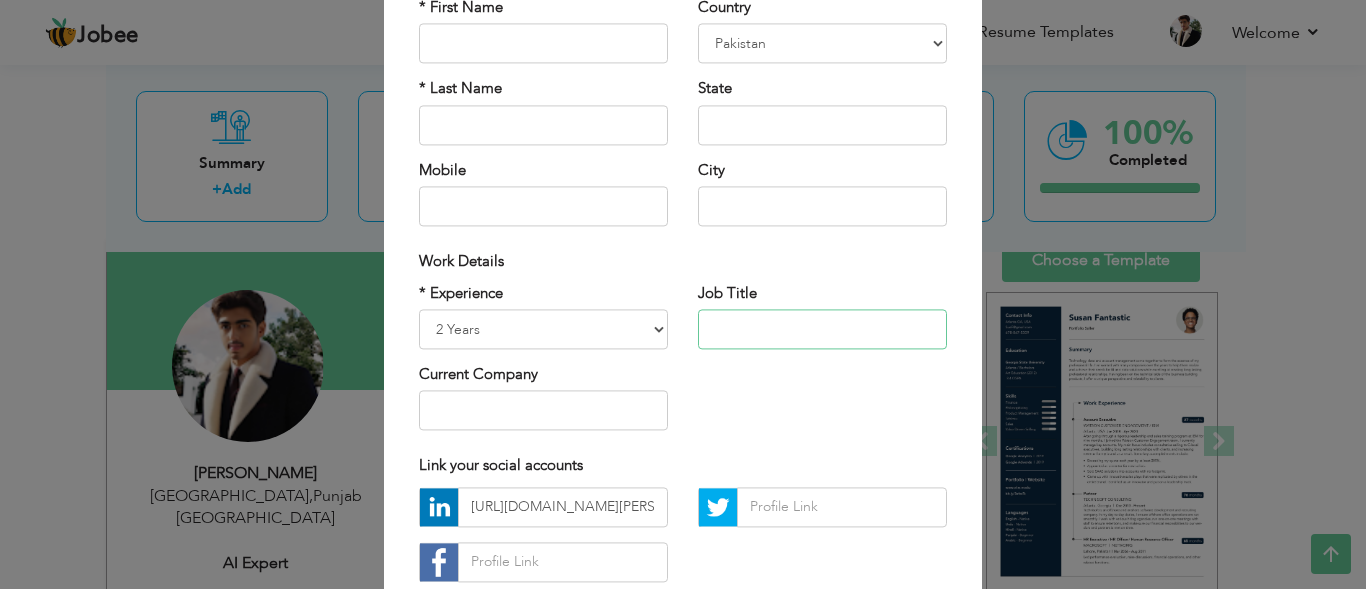paste on "Customer Support Representative" 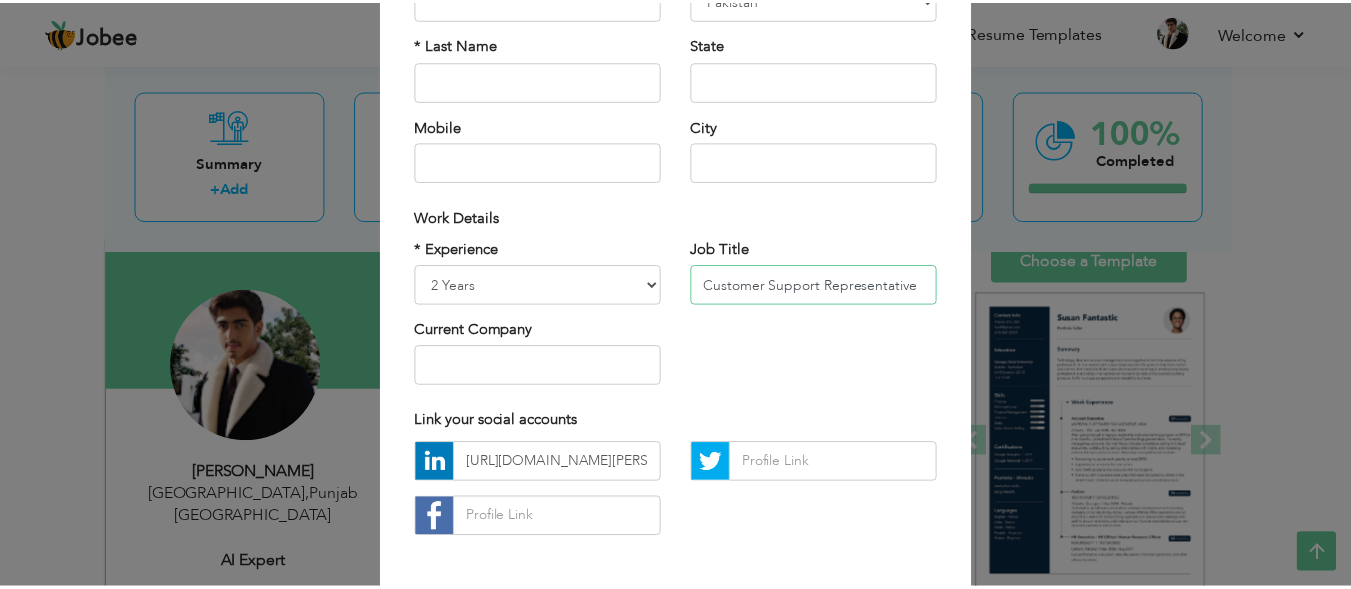 scroll, scrollTop: 308, scrollLeft: 0, axis: vertical 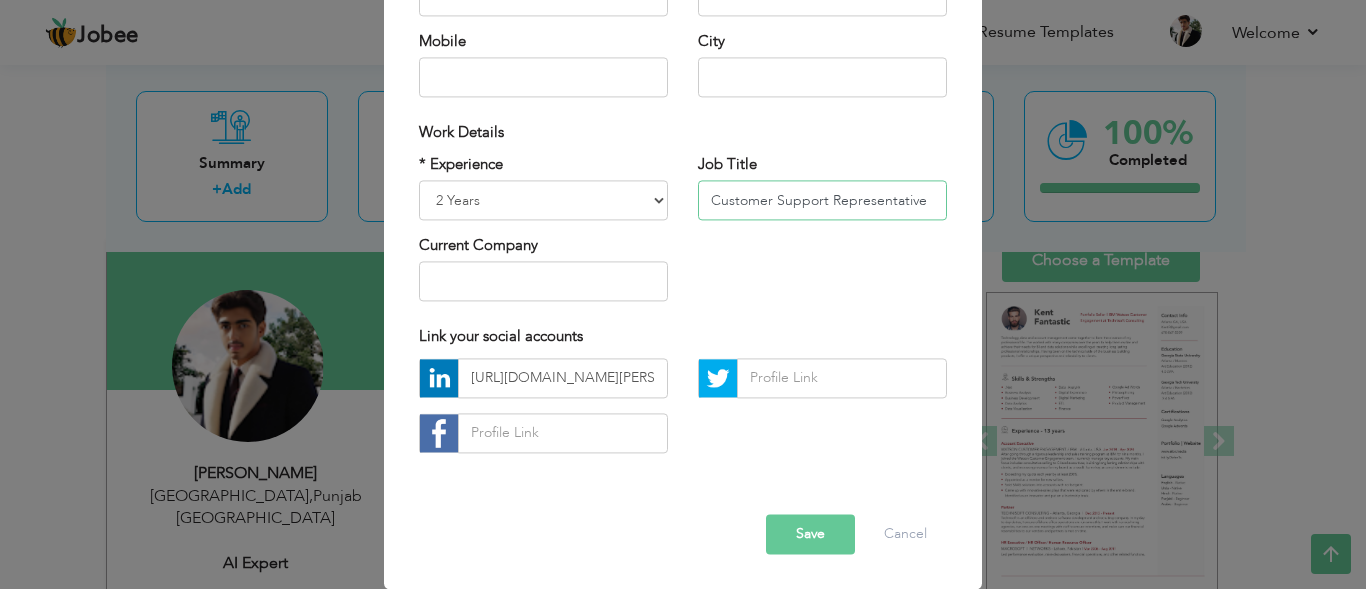 type on "Customer Support Representative" 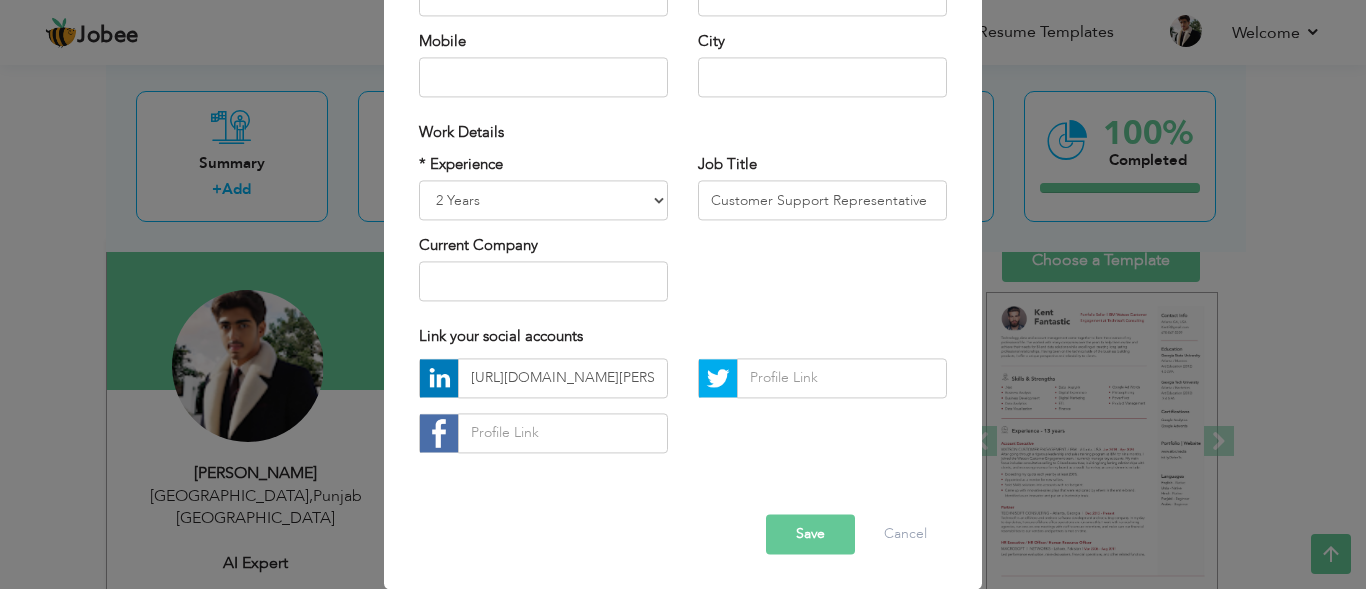 click on "Save" at bounding box center (810, 534) 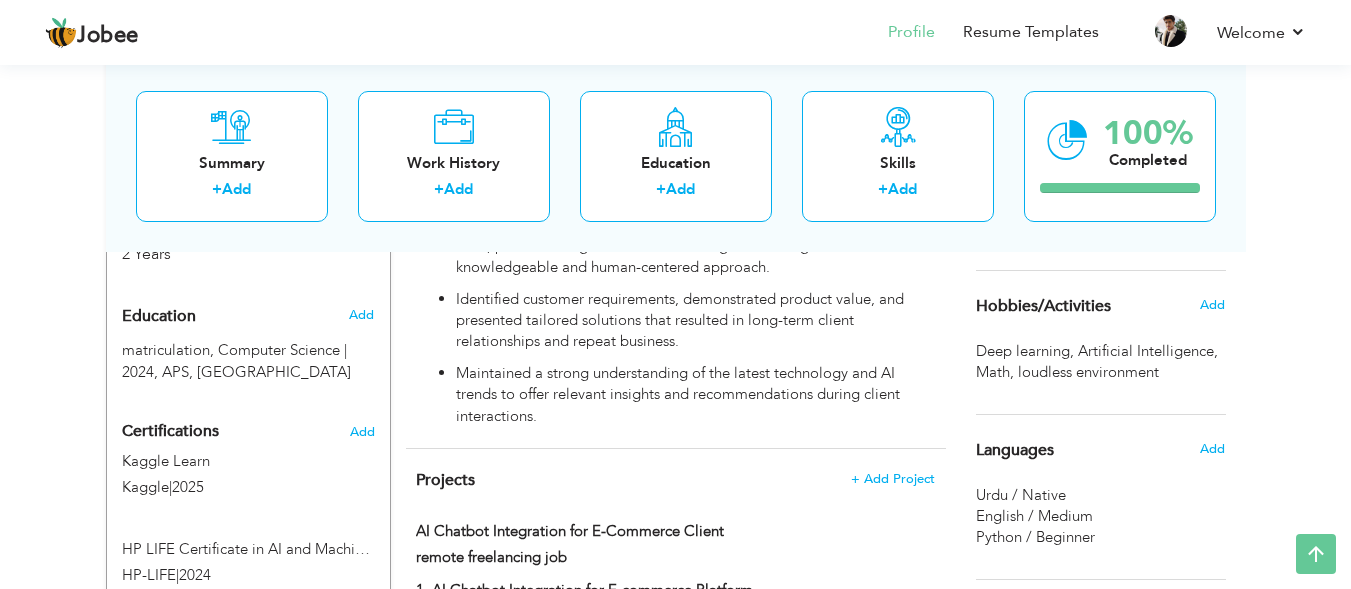 scroll, scrollTop: 795, scrollLeft: 0, axis: vertical 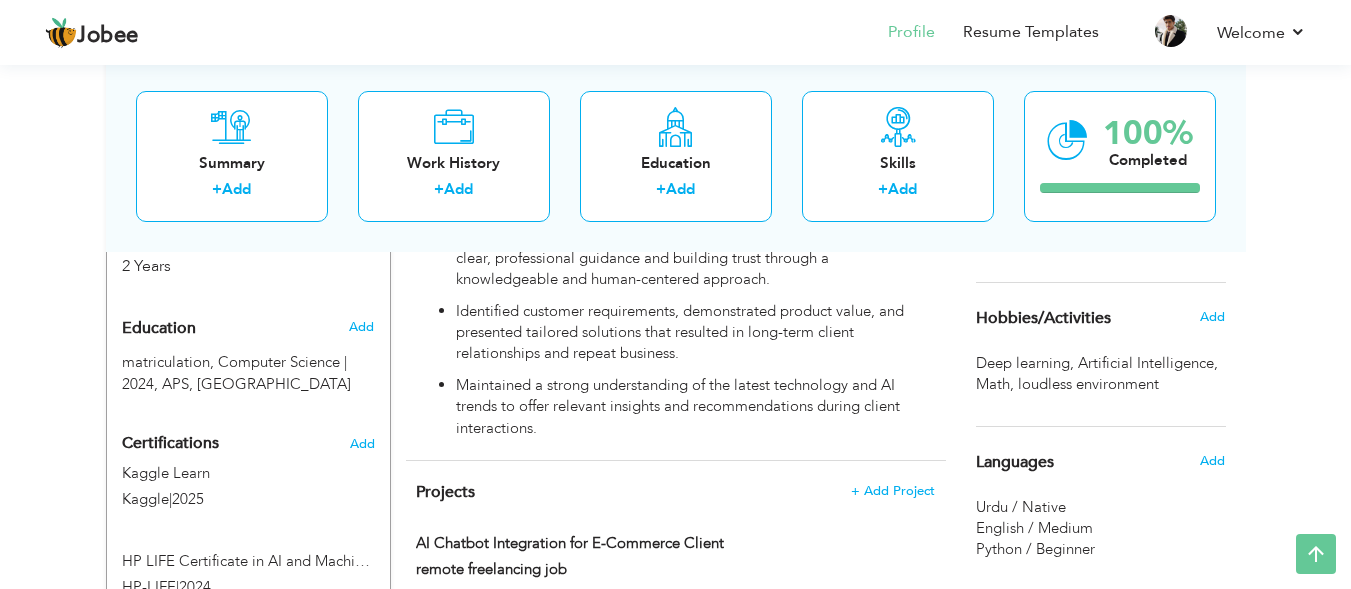 click on "Add" at bounding box center (361, 327) 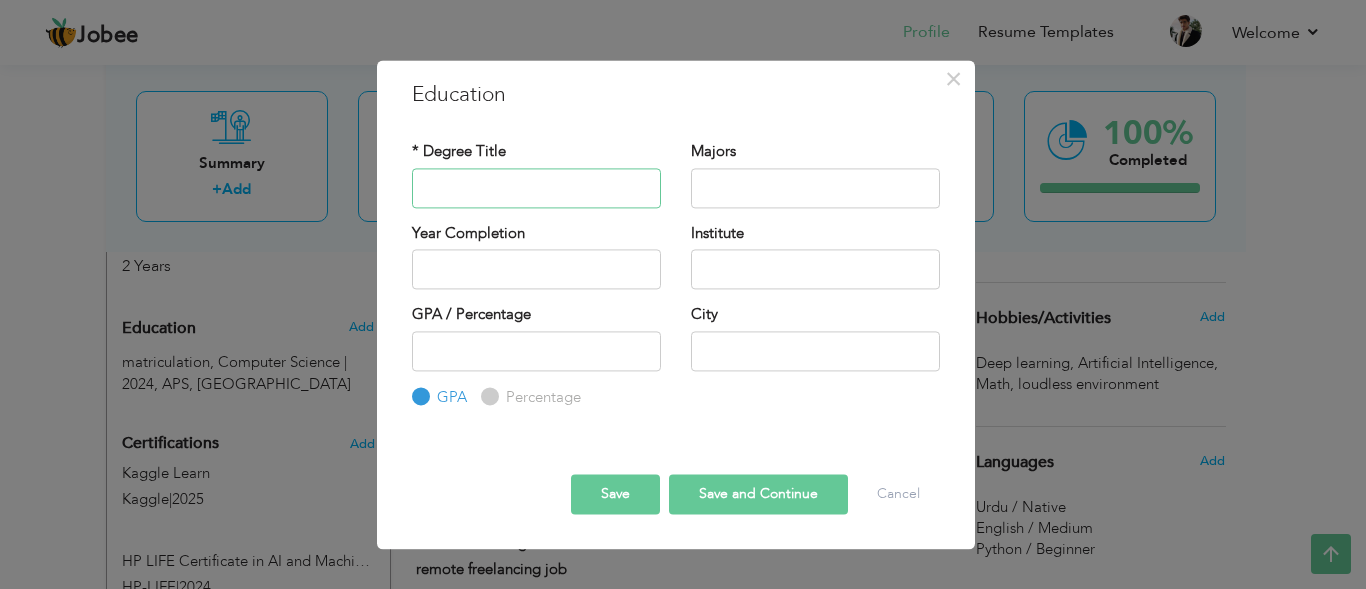click at bounding box center [536, 188] 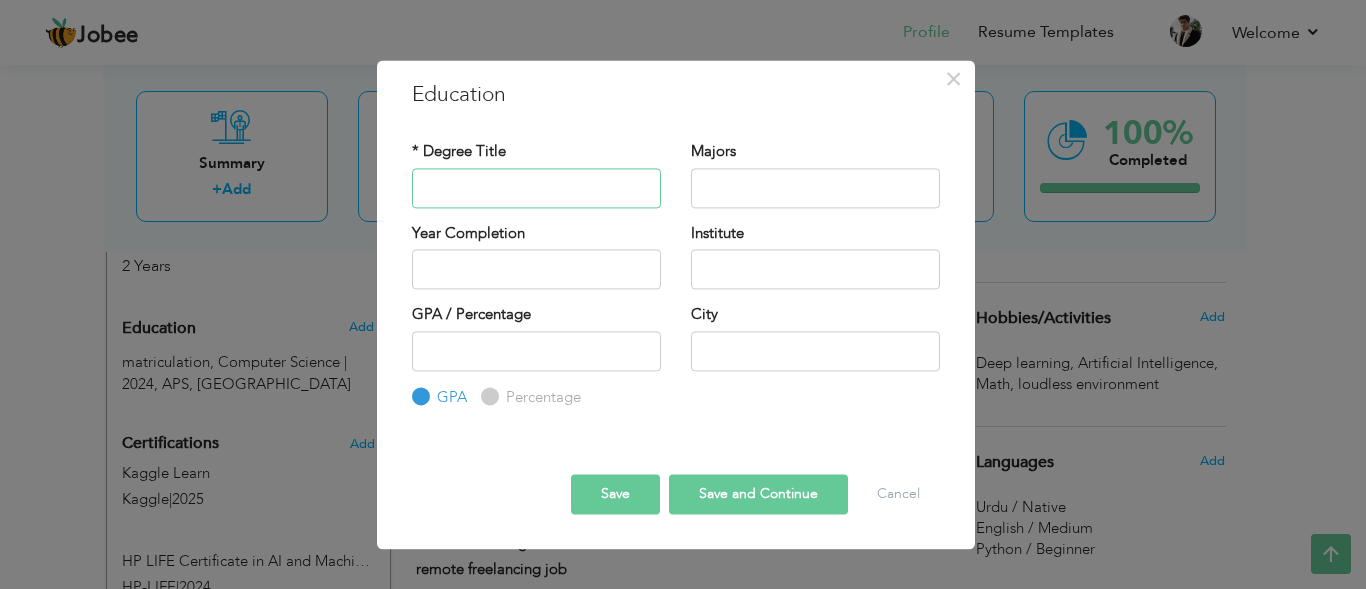 click at bounding box center (536, 188) 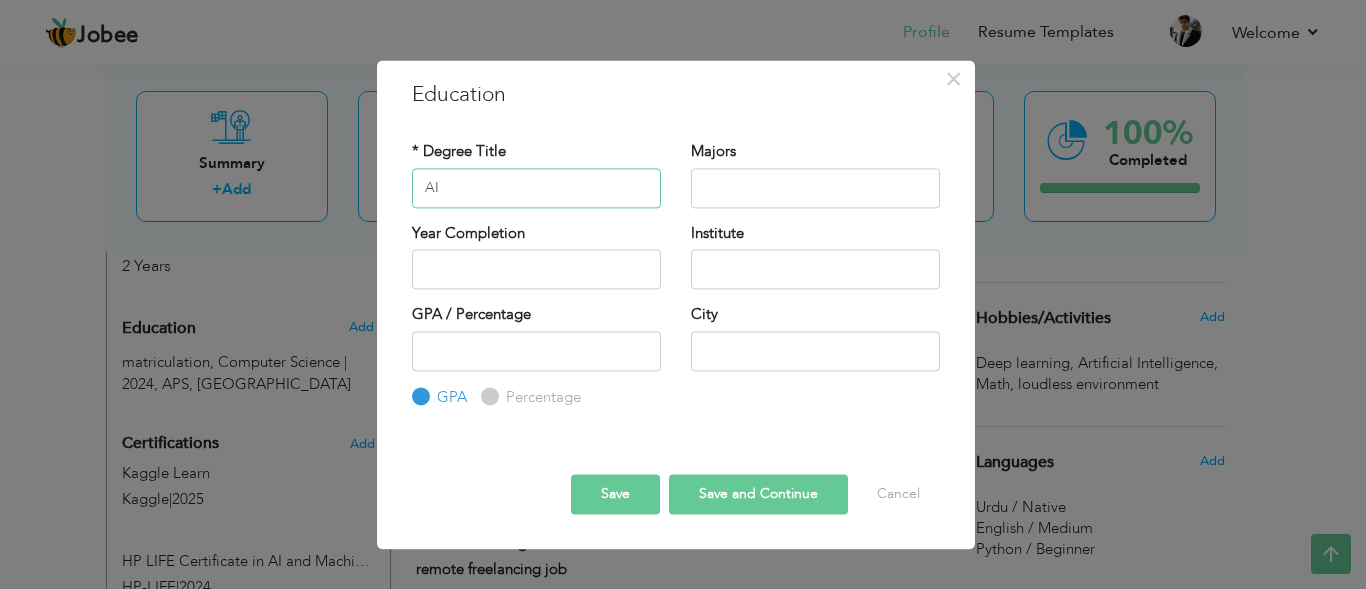 type on "A" 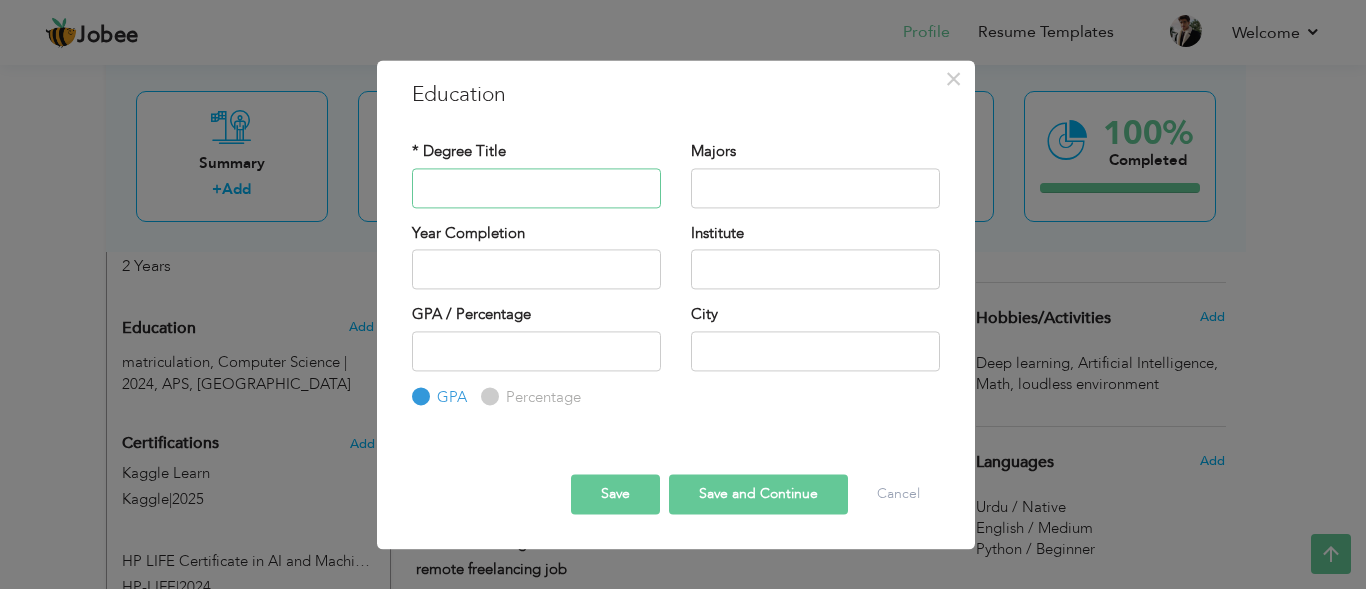 paste on "Diploma in Artificial Intelligence" 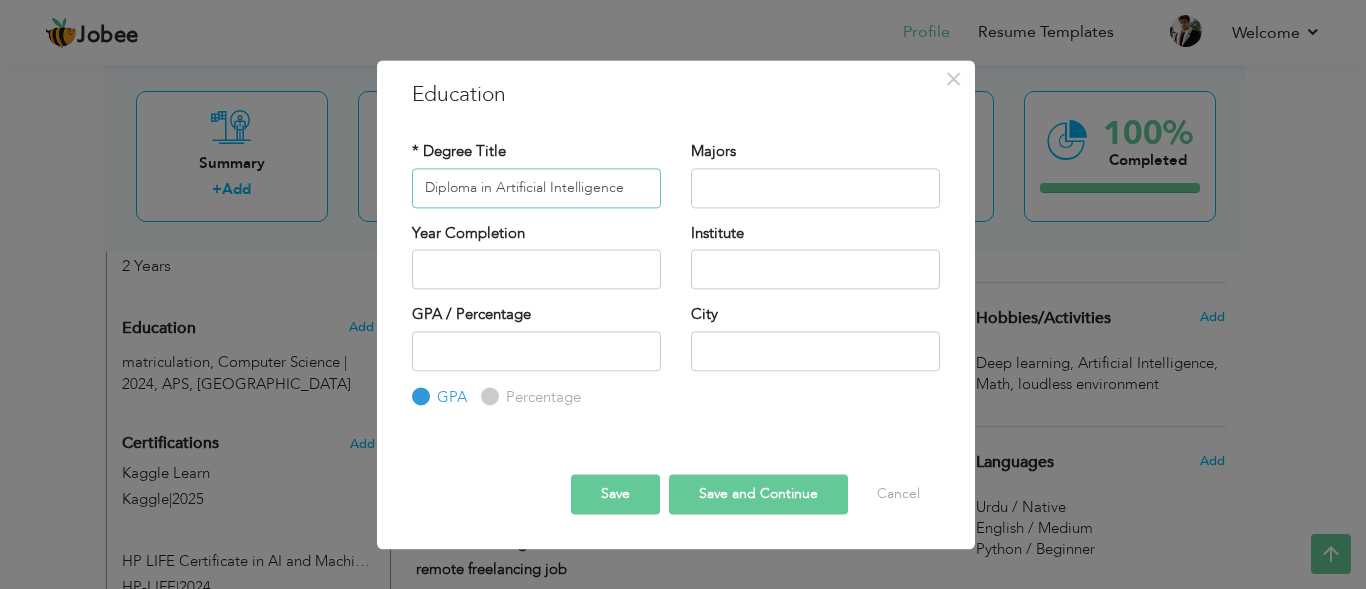 type on "Diploma in Artificial Intelligence" 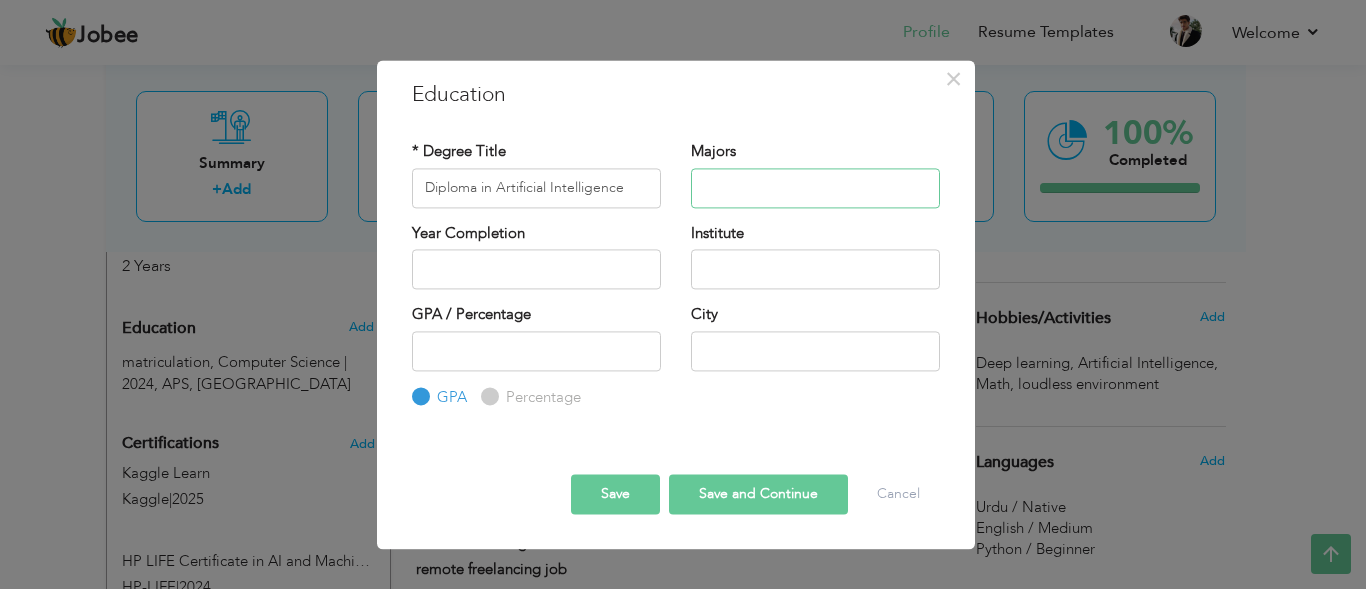 click at bounding box center (815, 188) 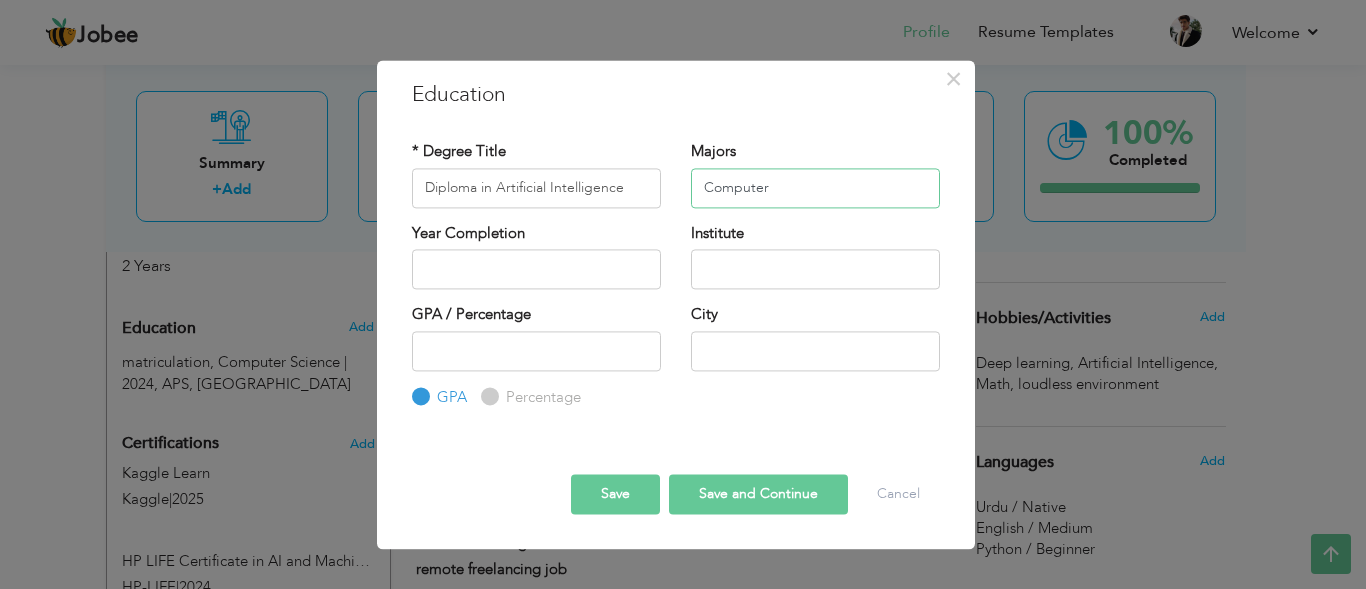type on "Computer" 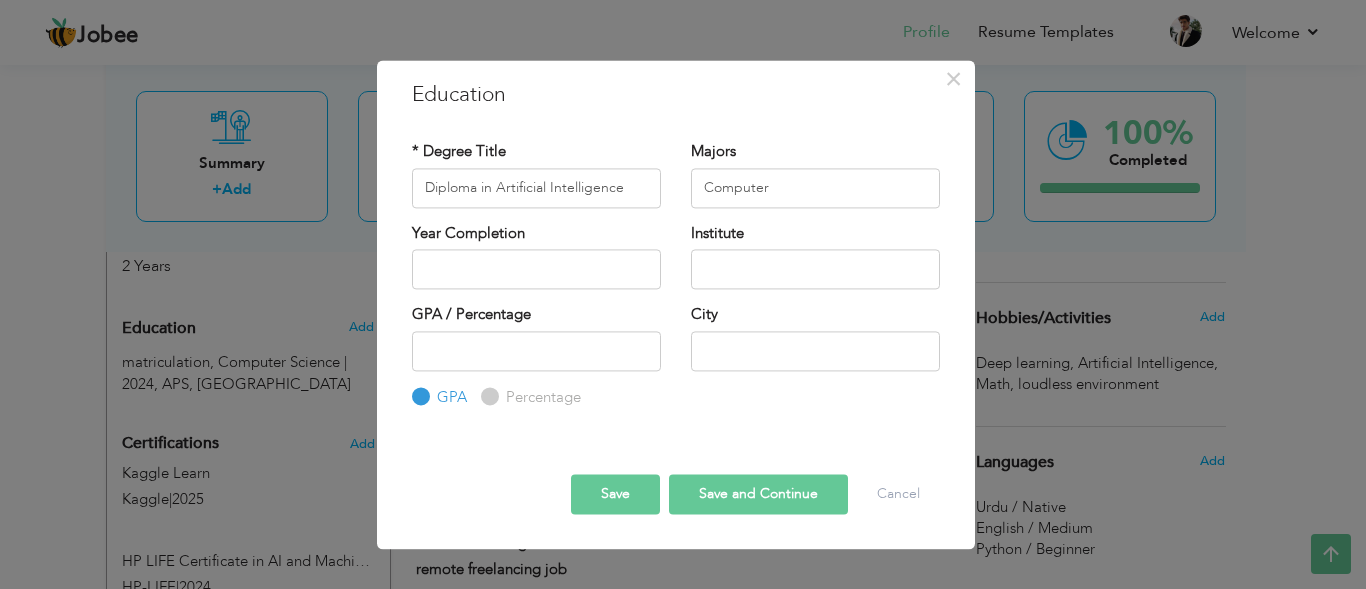 click on "Year Completion" at bounding box center [468, 233] 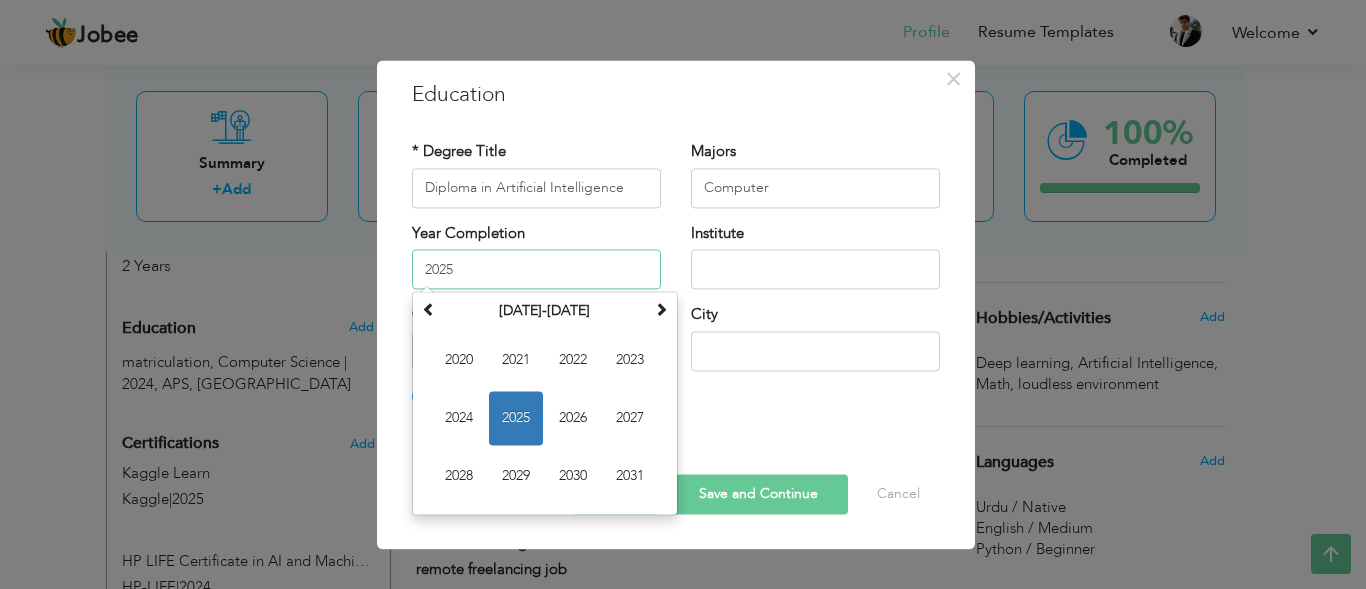 click on "2025" at bounding box center [536, 269] 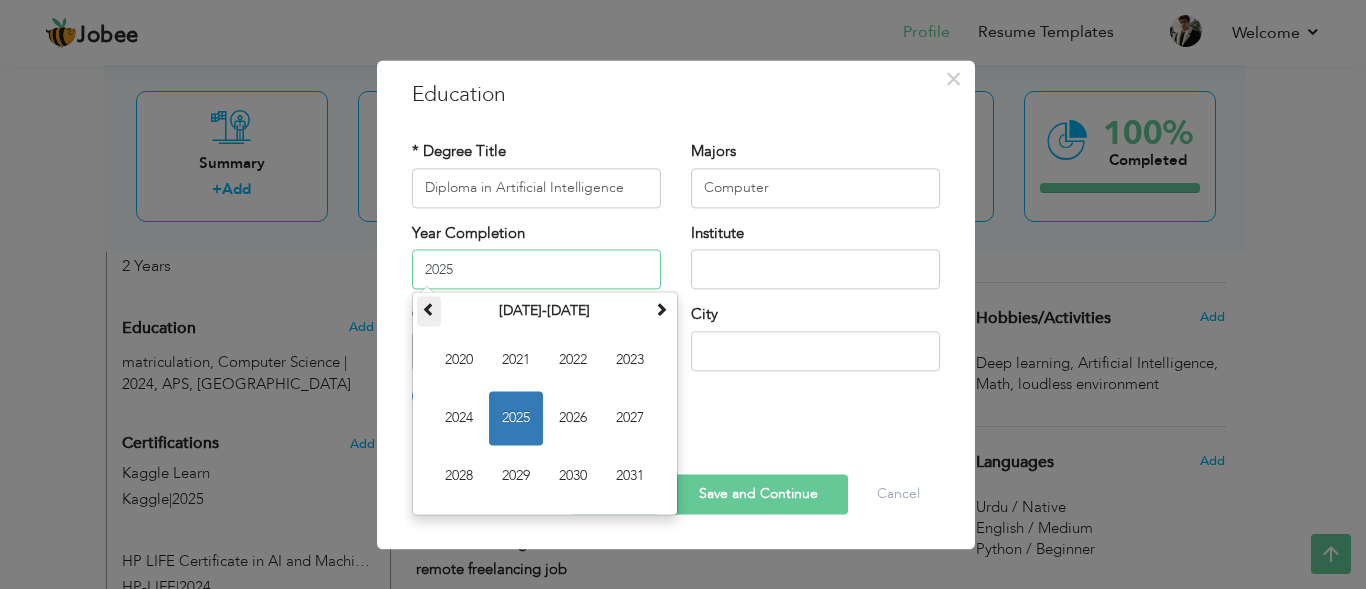 click at bounding box center [429, 309] 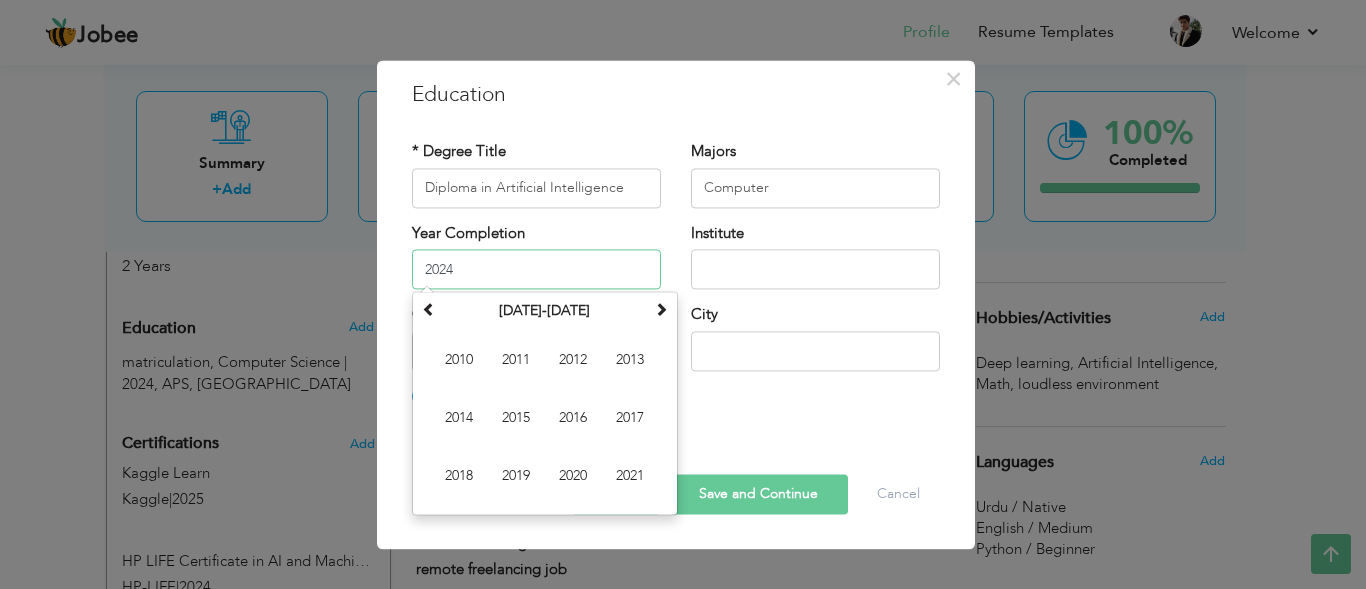type on "2024" 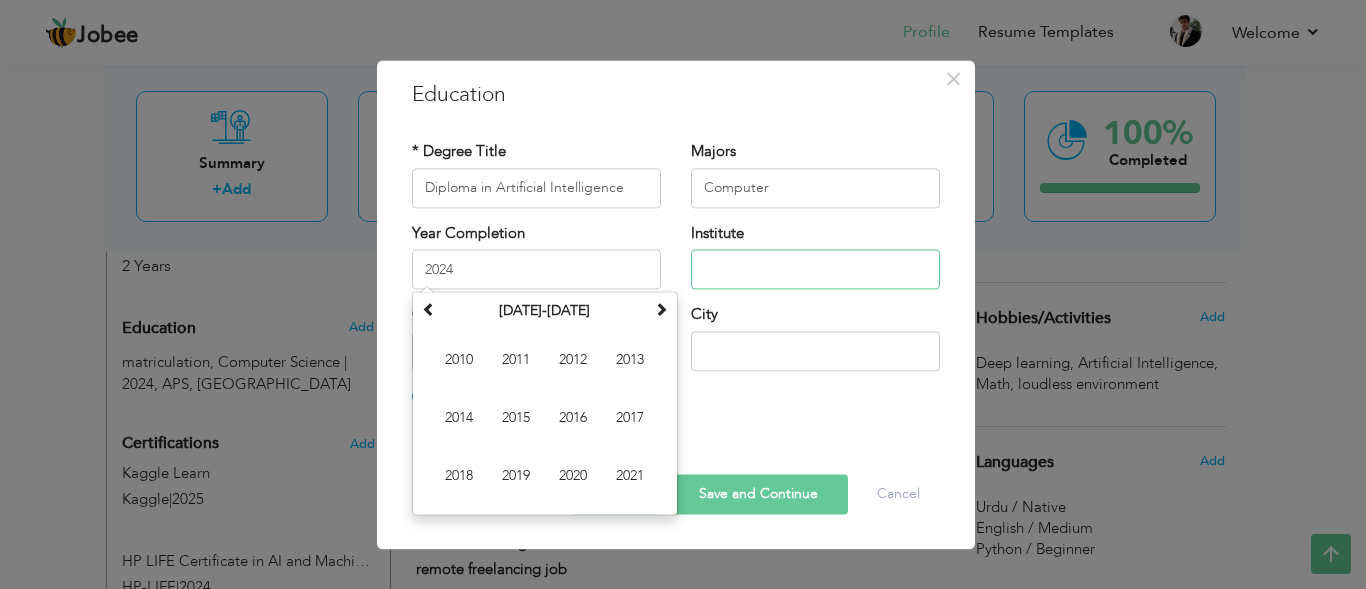 click at bounding box center [815, 269] 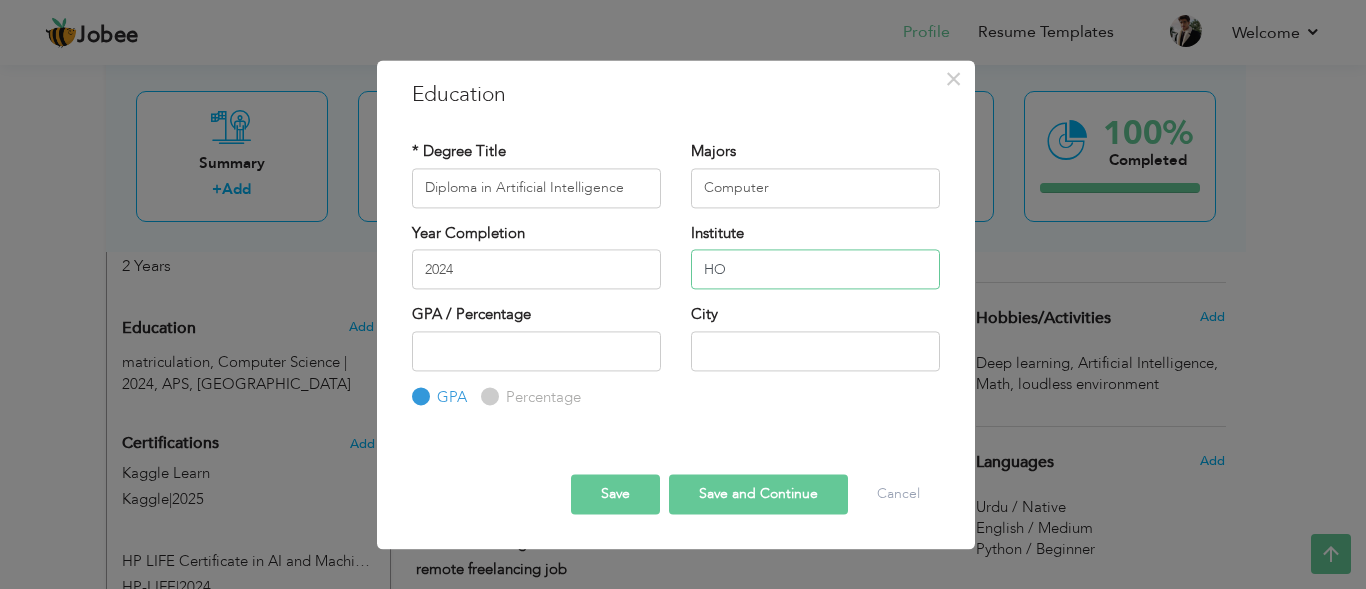 type on "H" 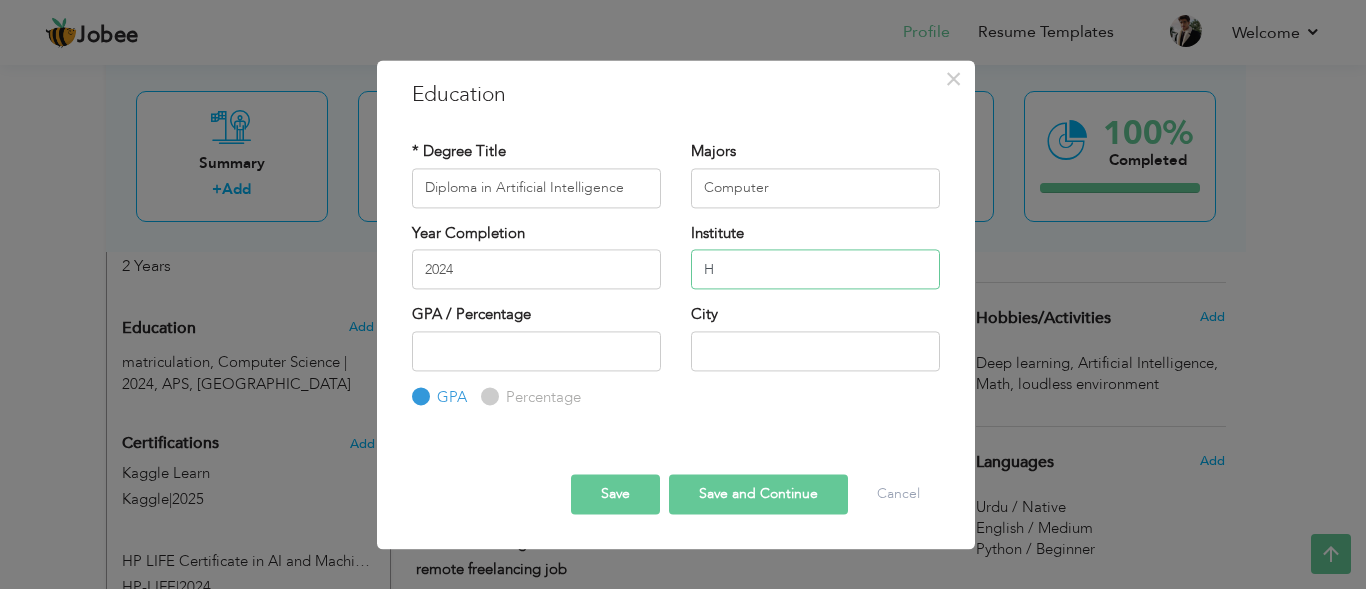 type 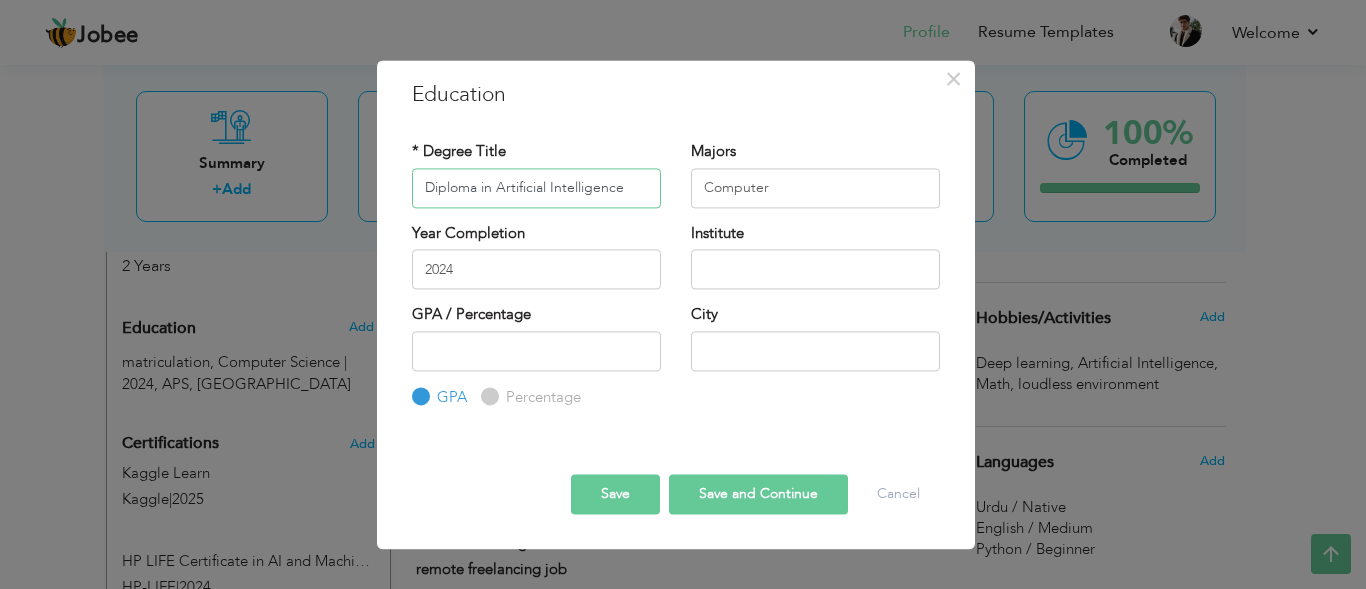 click on "Diploma in Artificial Intelligence" at bounding box center [536, 188] 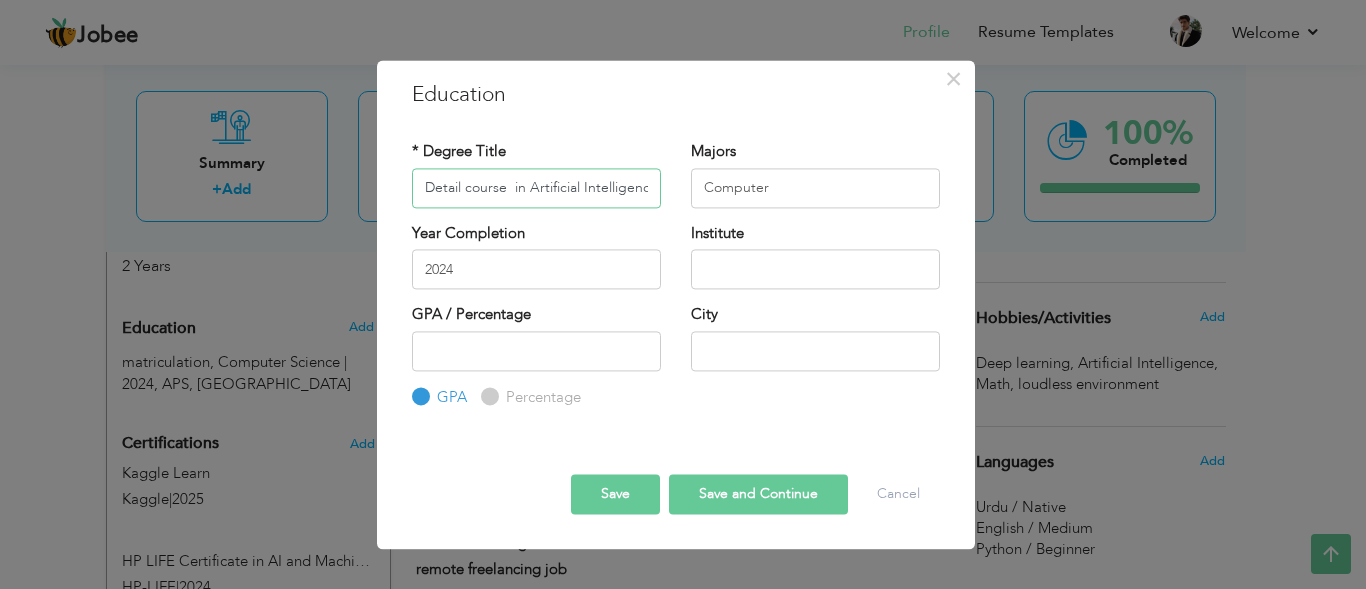 type on "Detail course  in Artificial Intelligence" 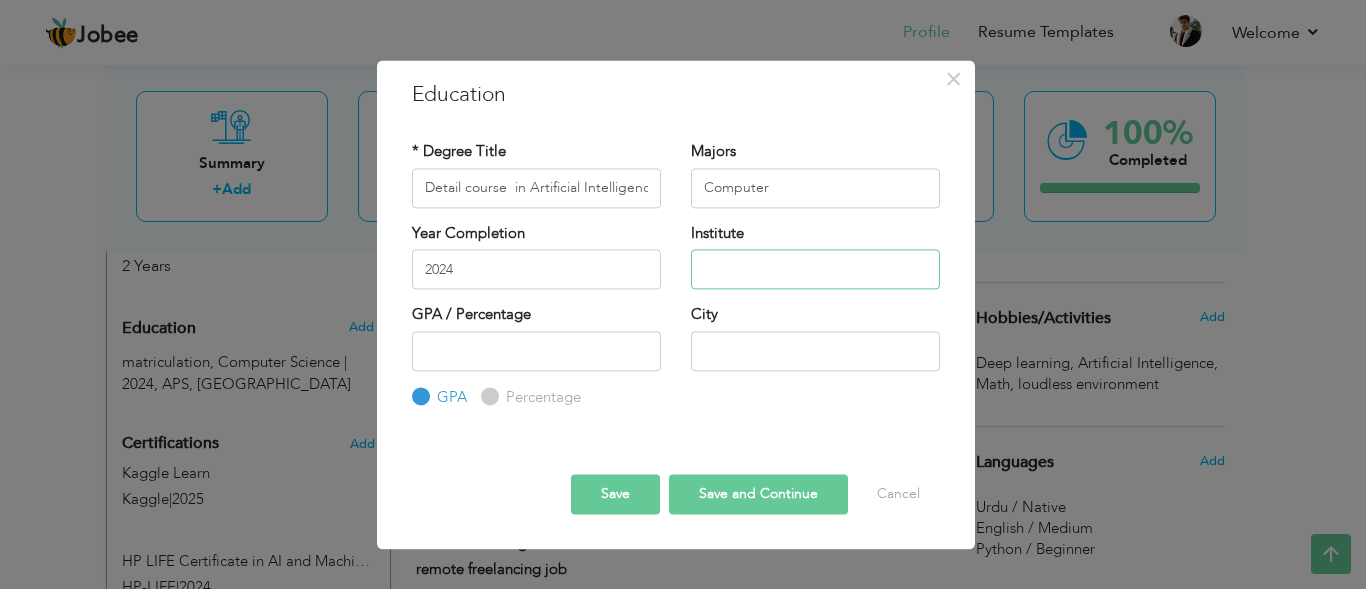 click at bounding box center (815, 269) 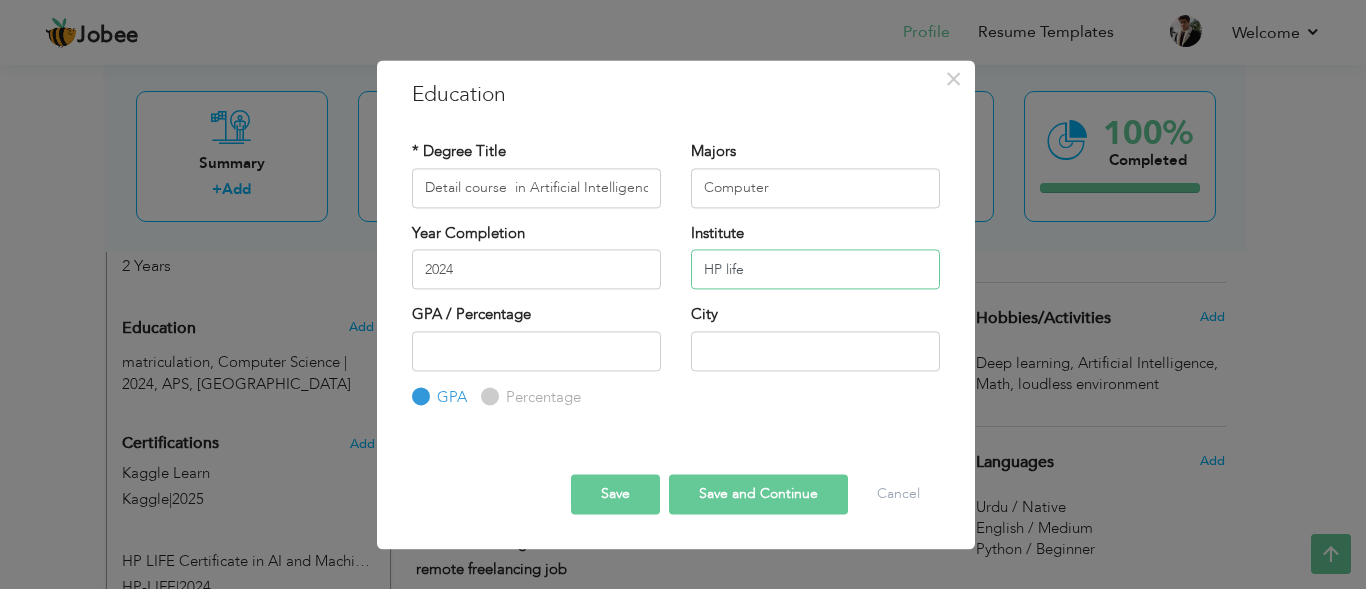 type on "HP life" 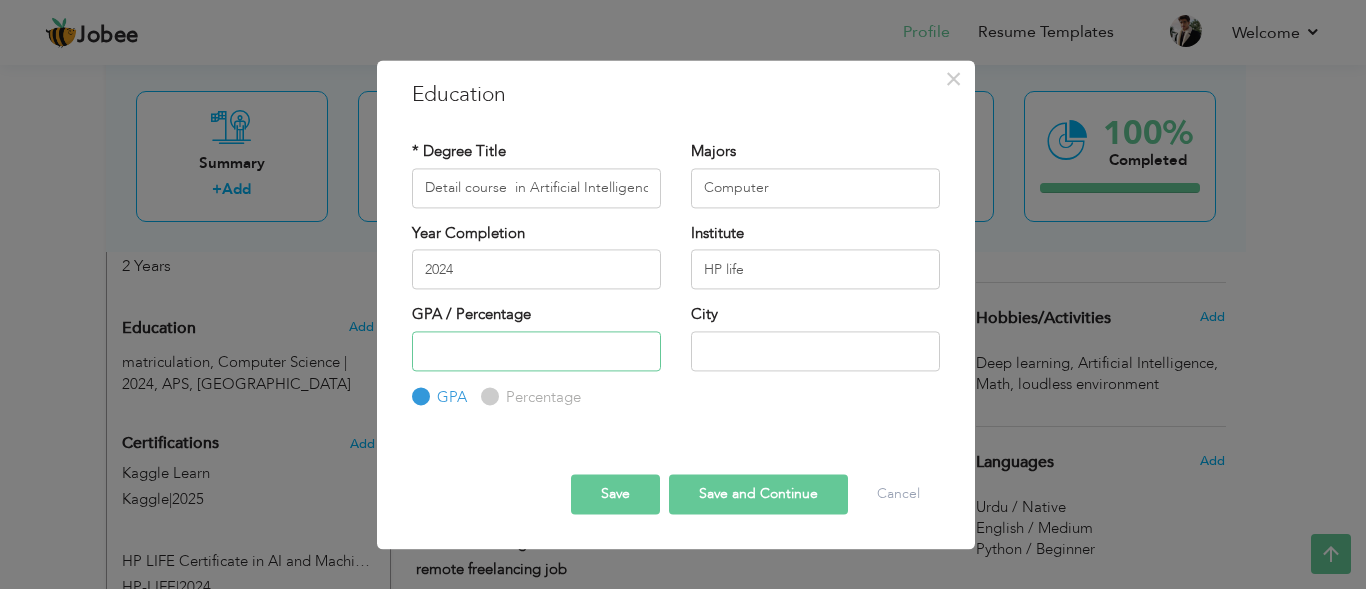 click at bounding box center [536, 351] 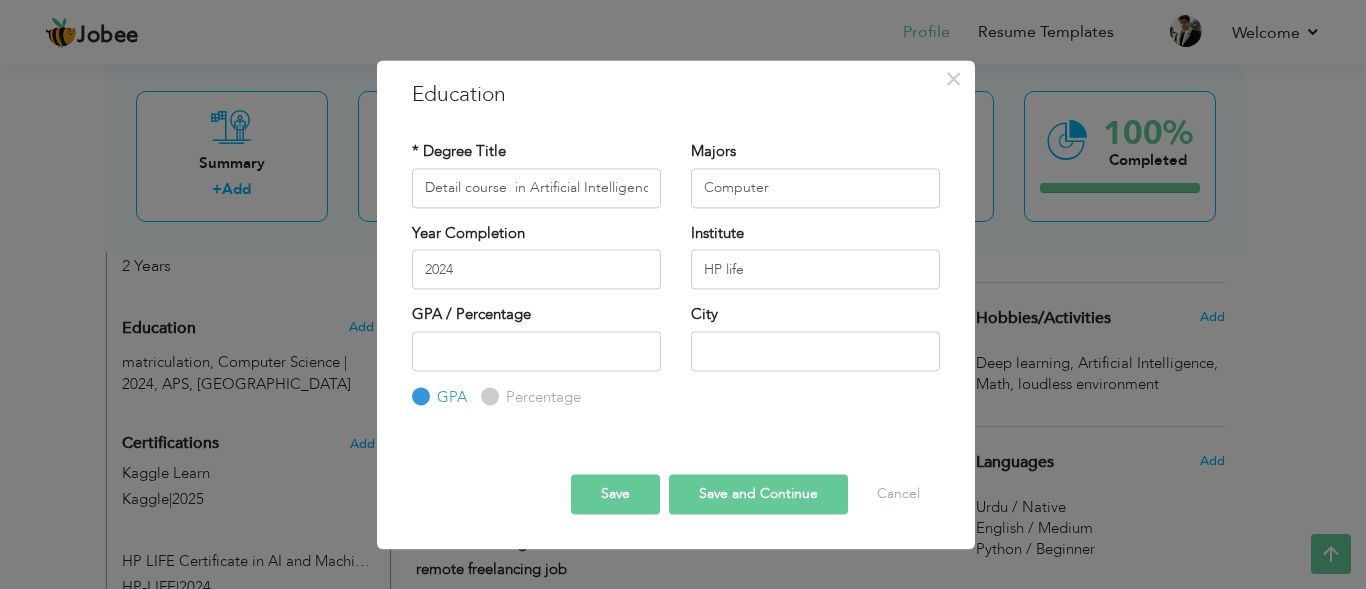 click on "Save and Continue" at bounding box center [758, 495] 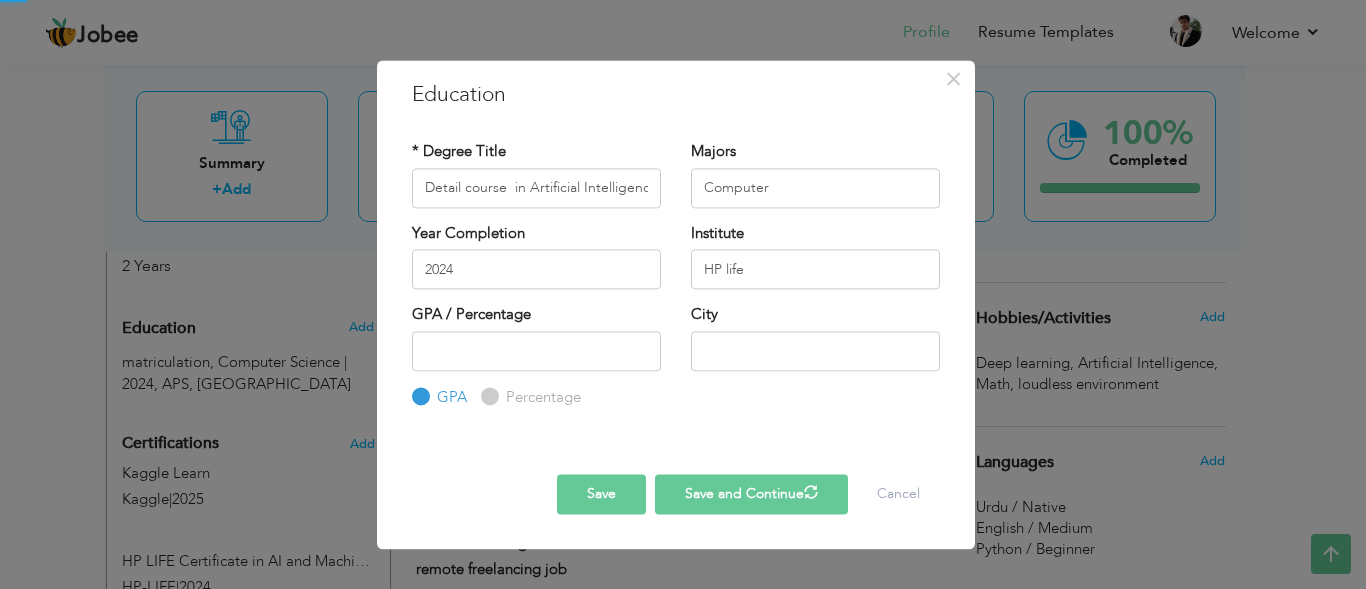 type 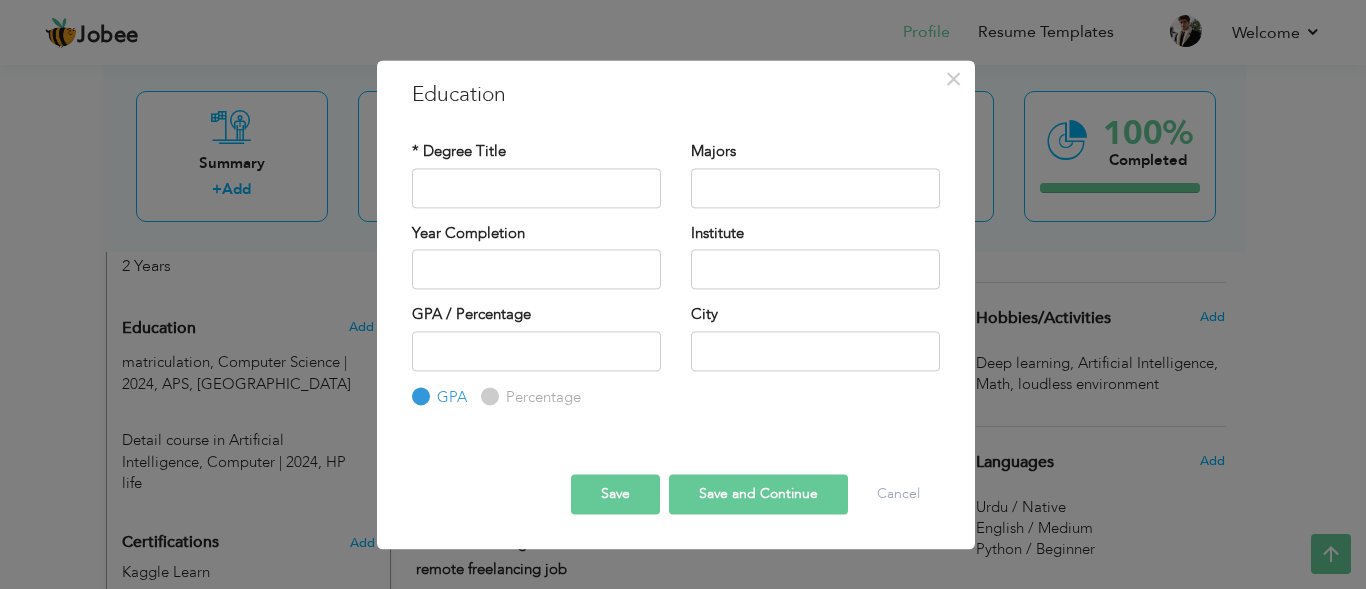 click on "×
Education
* Degree Title
Majors
Year Completion Institute GPA" at bounding box center (683, 294) 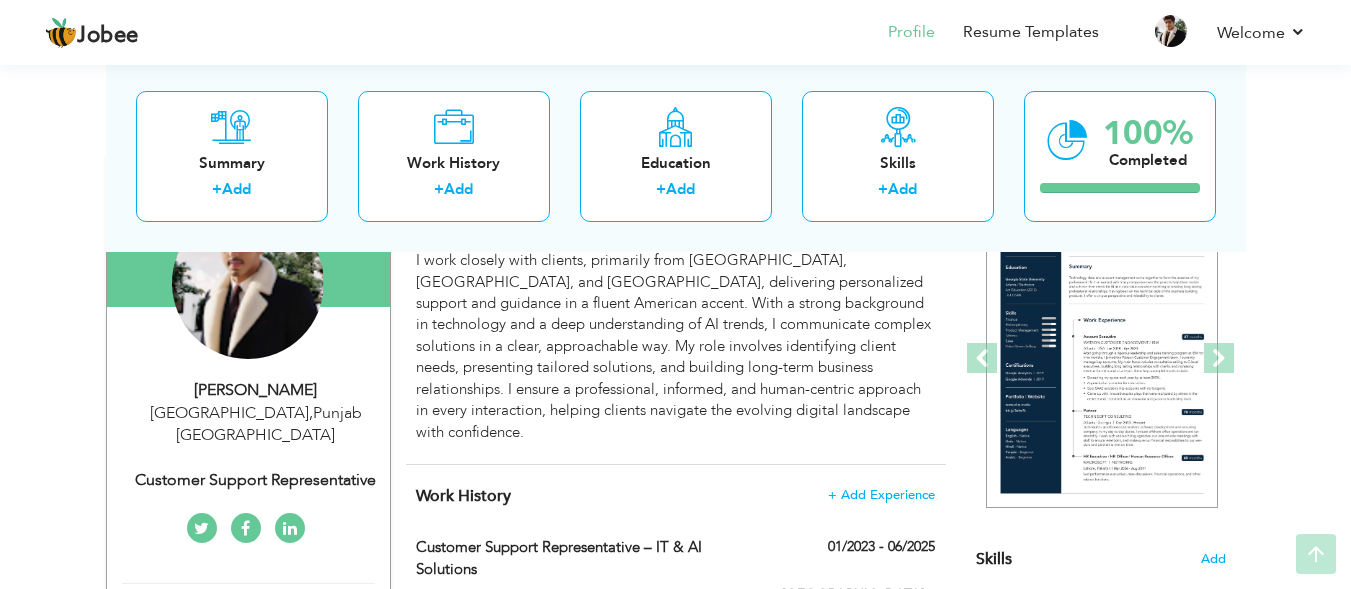 scroll, scrollTop: 261, scrollLeft: 0, axis: vertical 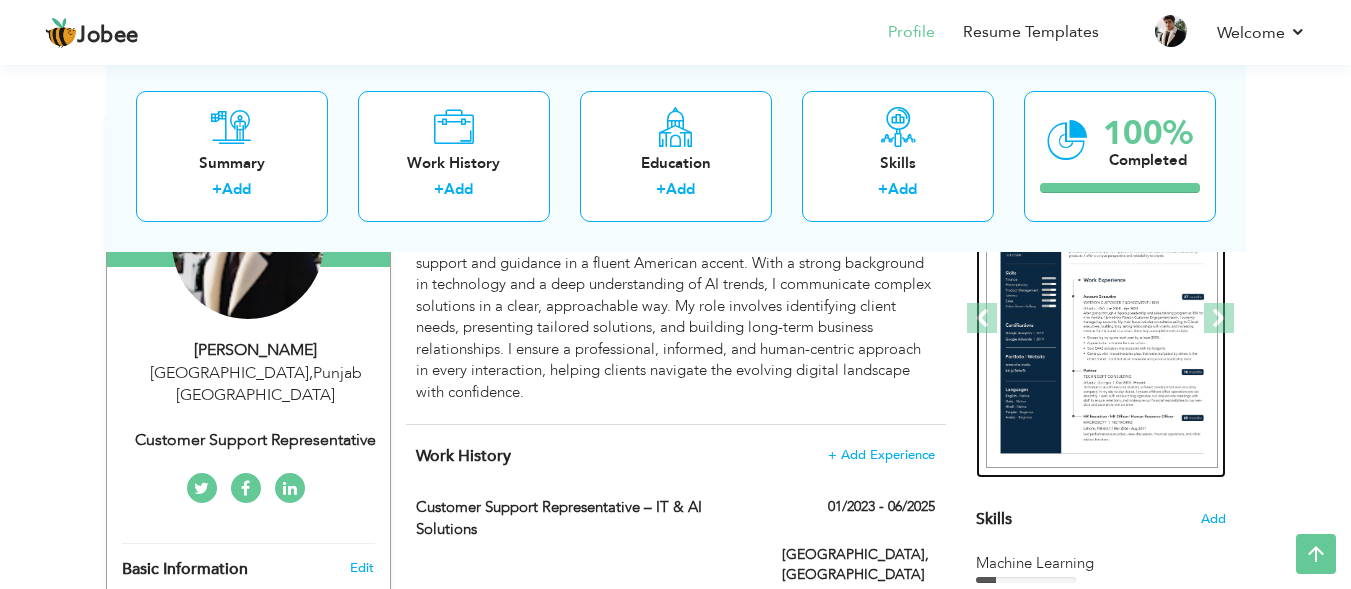 click at bounding box center (1102, 319) 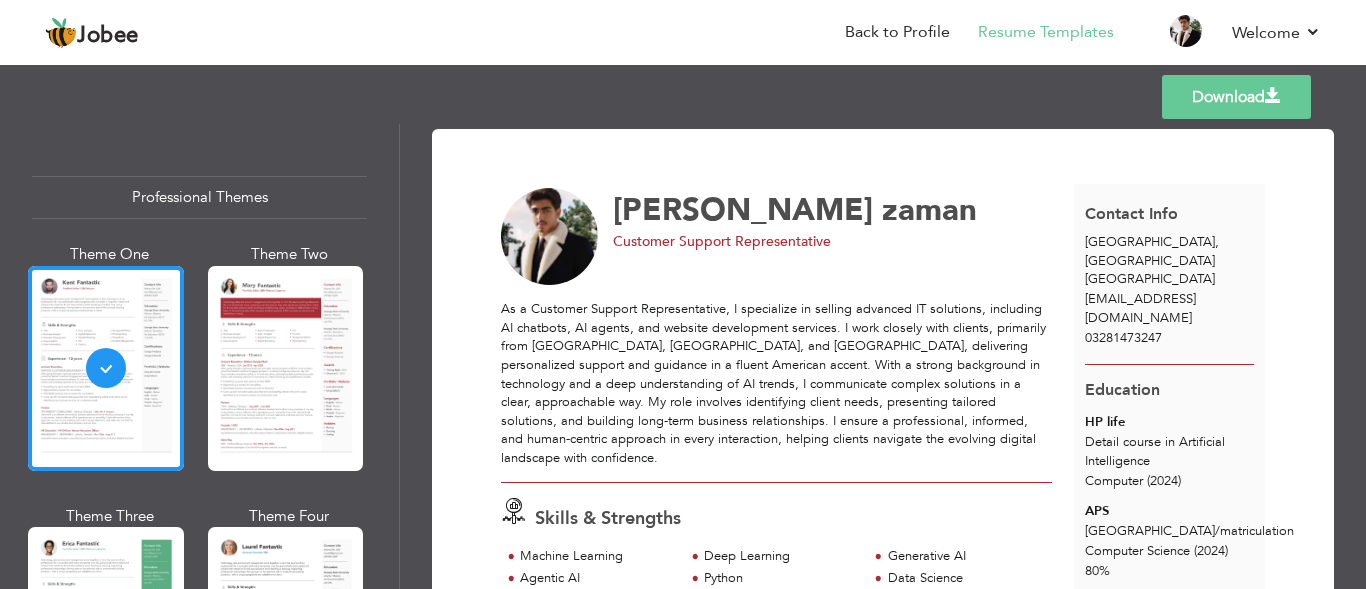 scroll, scrollTop: 0, scrollLeft: 0, axis: both 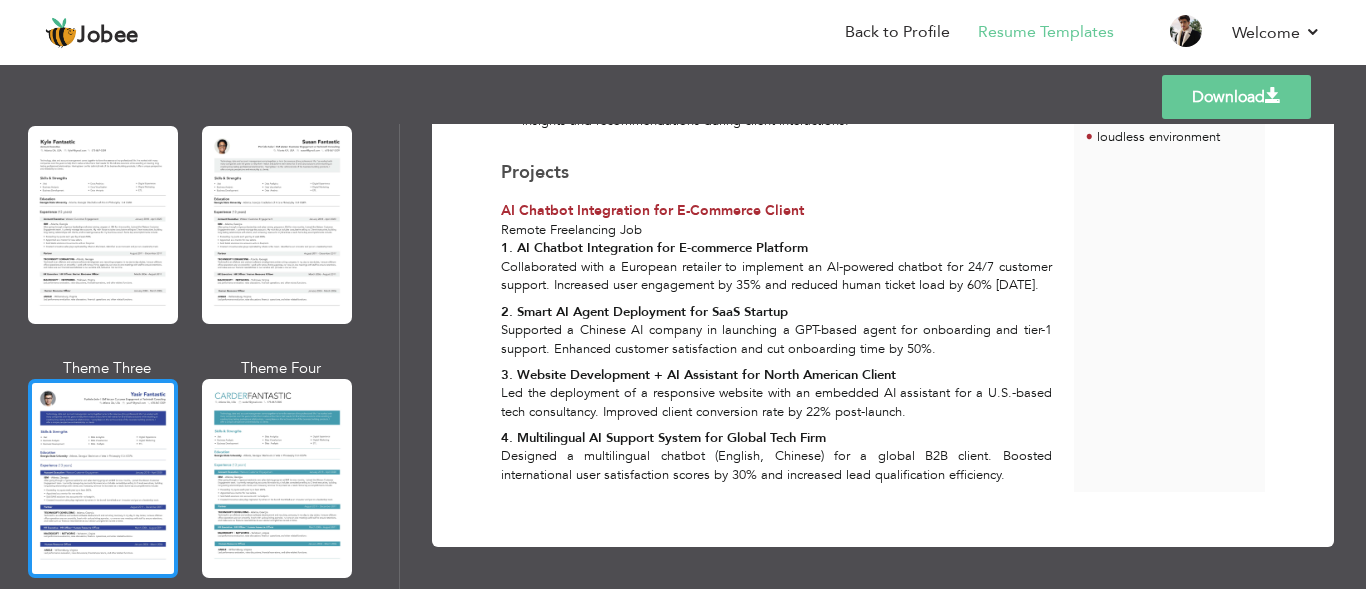 click at bounding box center (103, 478) 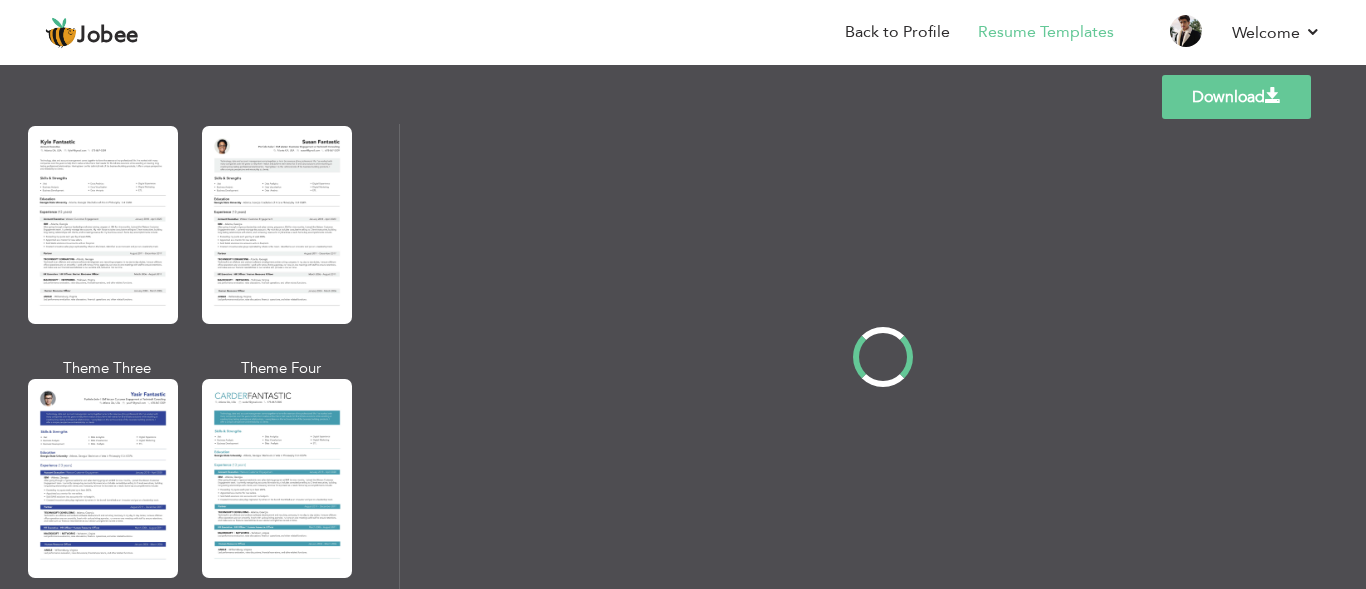 scroll, scrollTop: 0, scrollLeft: 0, axis: both 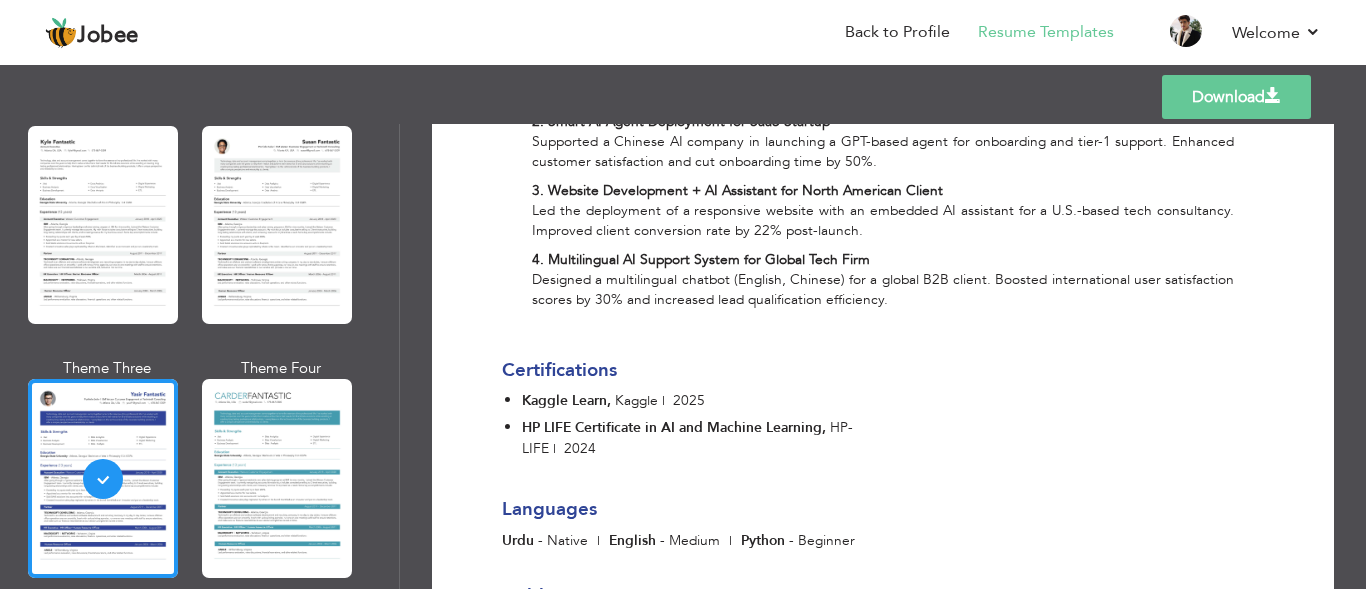 click on "Shah zaman
Customer Support Representative
Lahore ,  Punjab Pakistan
gallanizaman@gmail.com
03281473247
Skills & Strengths
Machine Learning
Python" at bounding box center [883, -235] 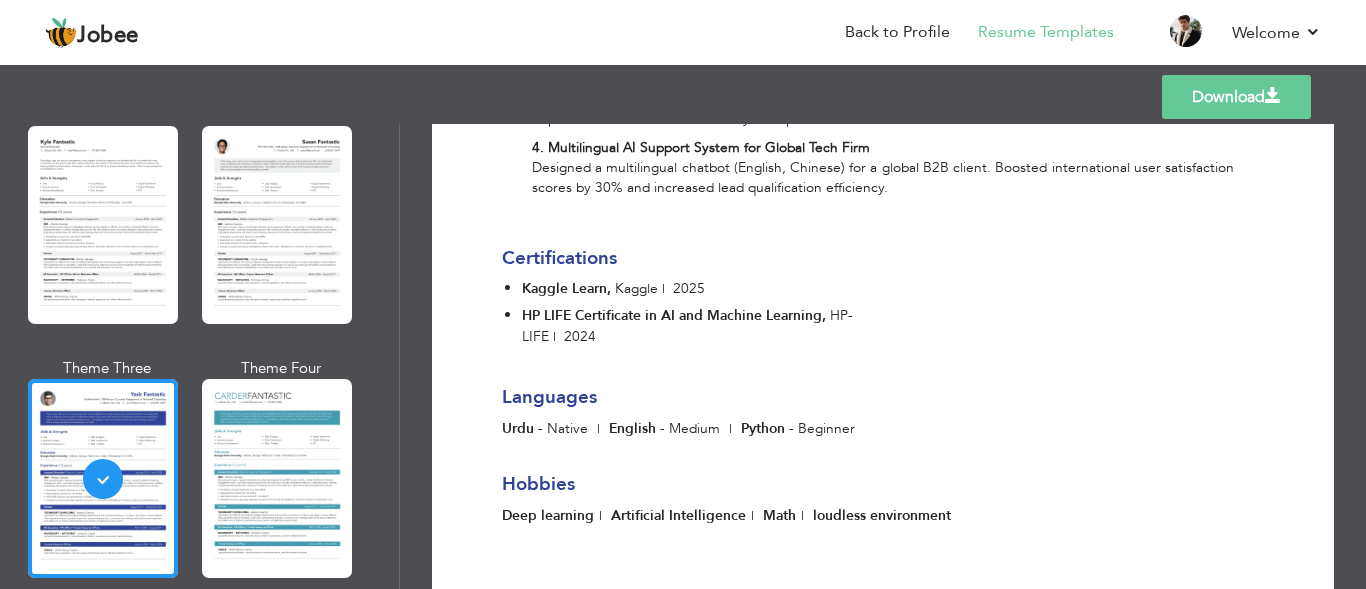 scroll, scrollTop: 1442, scrollLeft: 0, axis: vertical 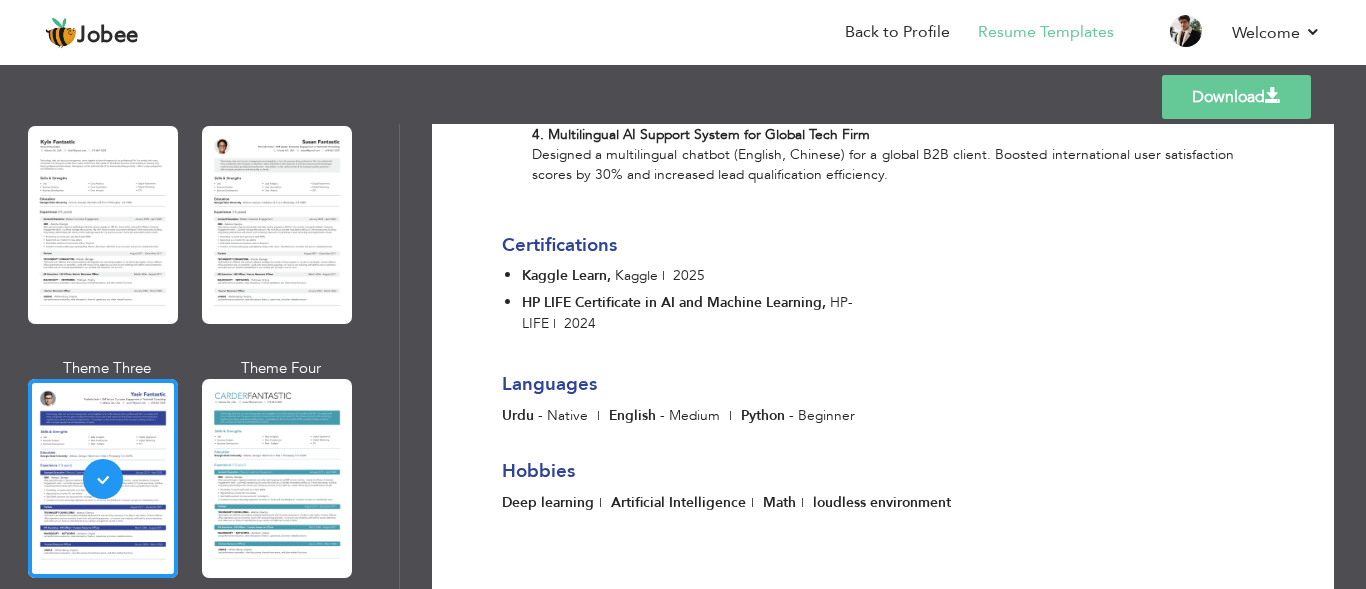 click on "Download" at bounding box center (1236, 97) 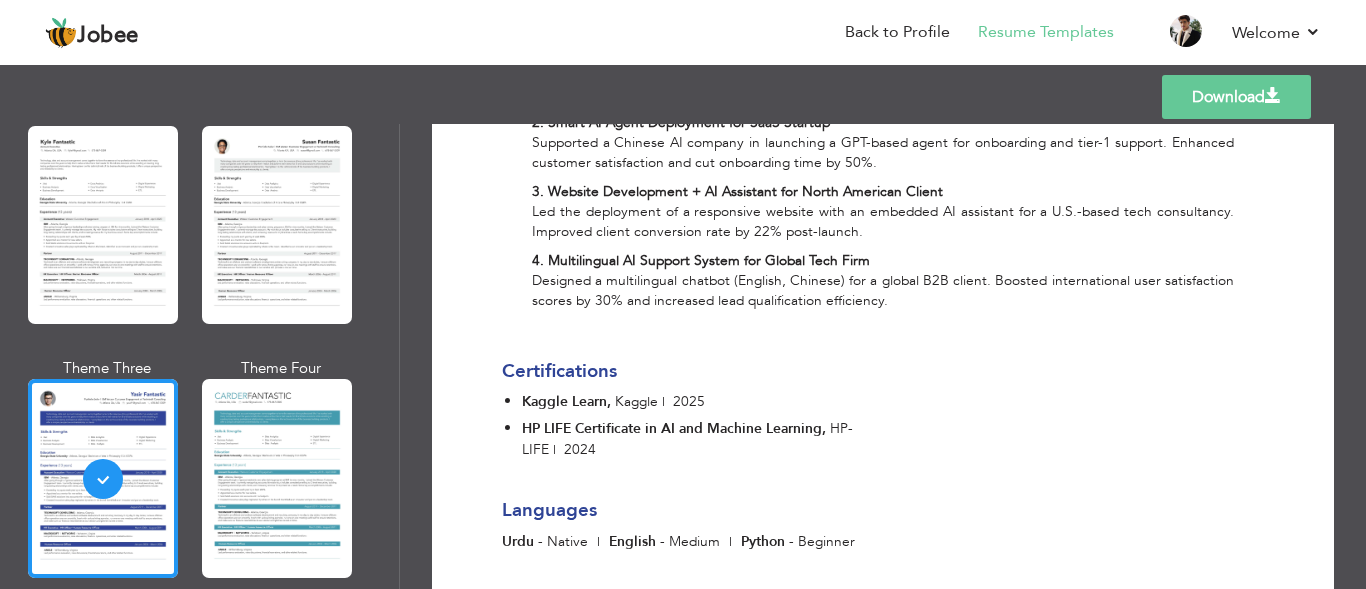 scroll, scrollTop: 1442, scrollLeft: 0, axis: vertical 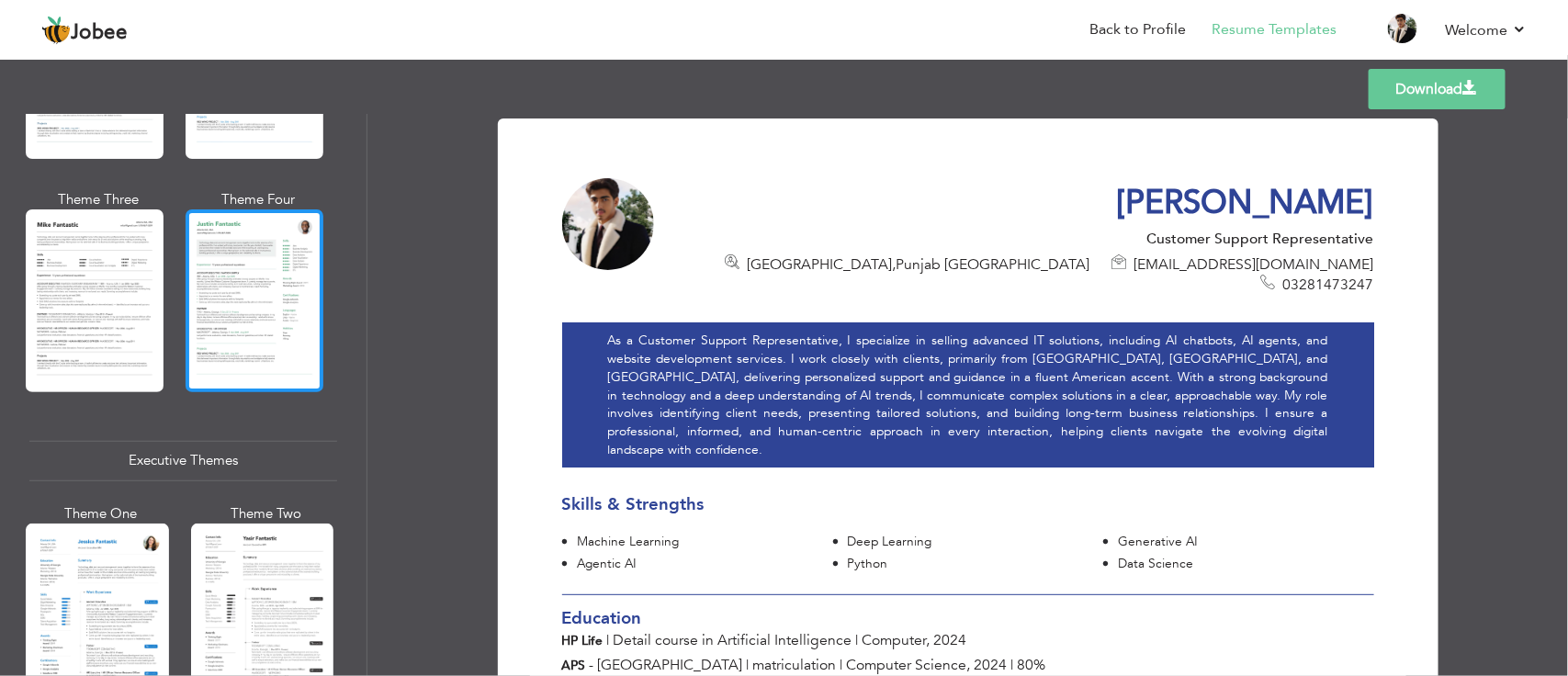 click at bounding box center [254, 300] 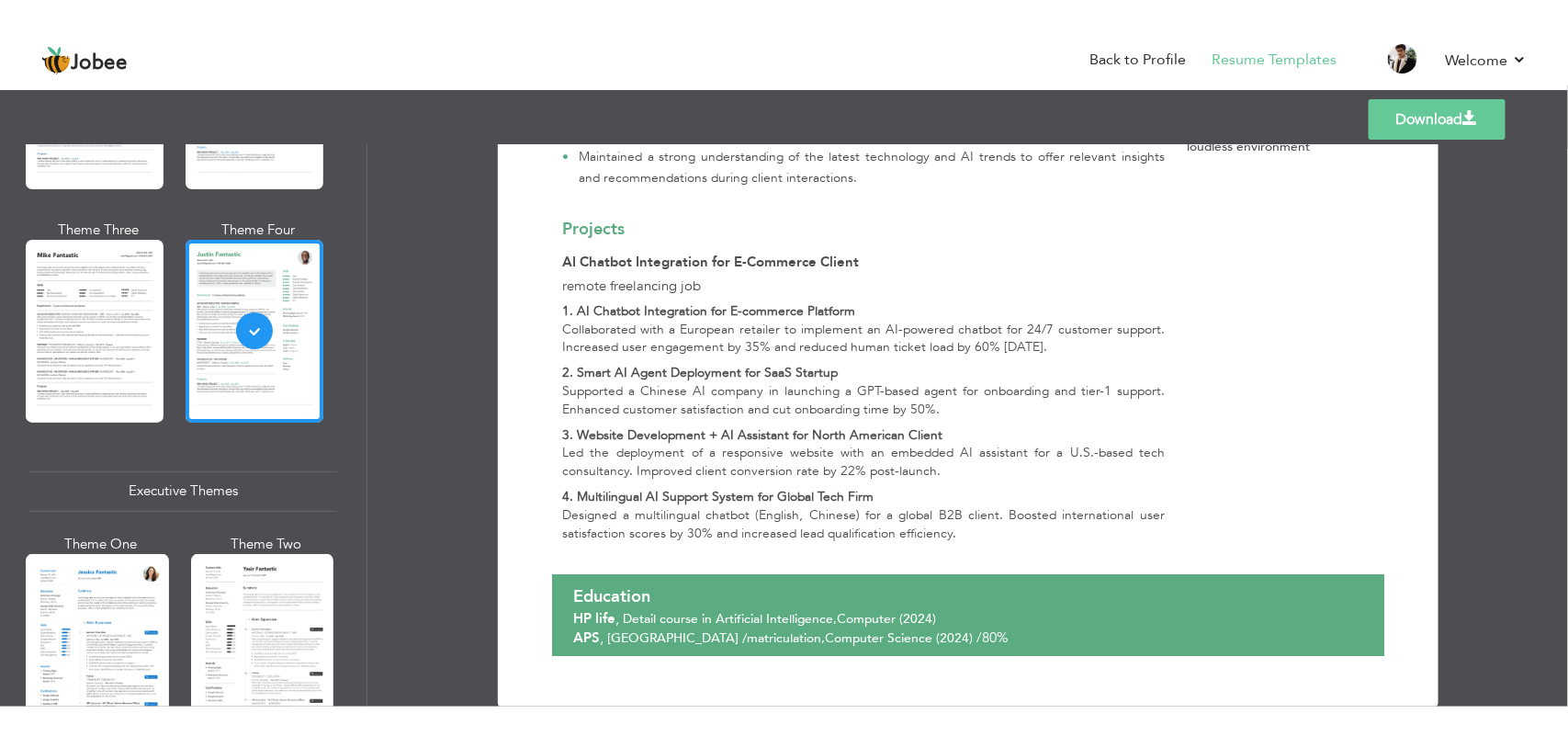 scroll, scrollTop: 718, scrollLeft: 0, axis: vertical 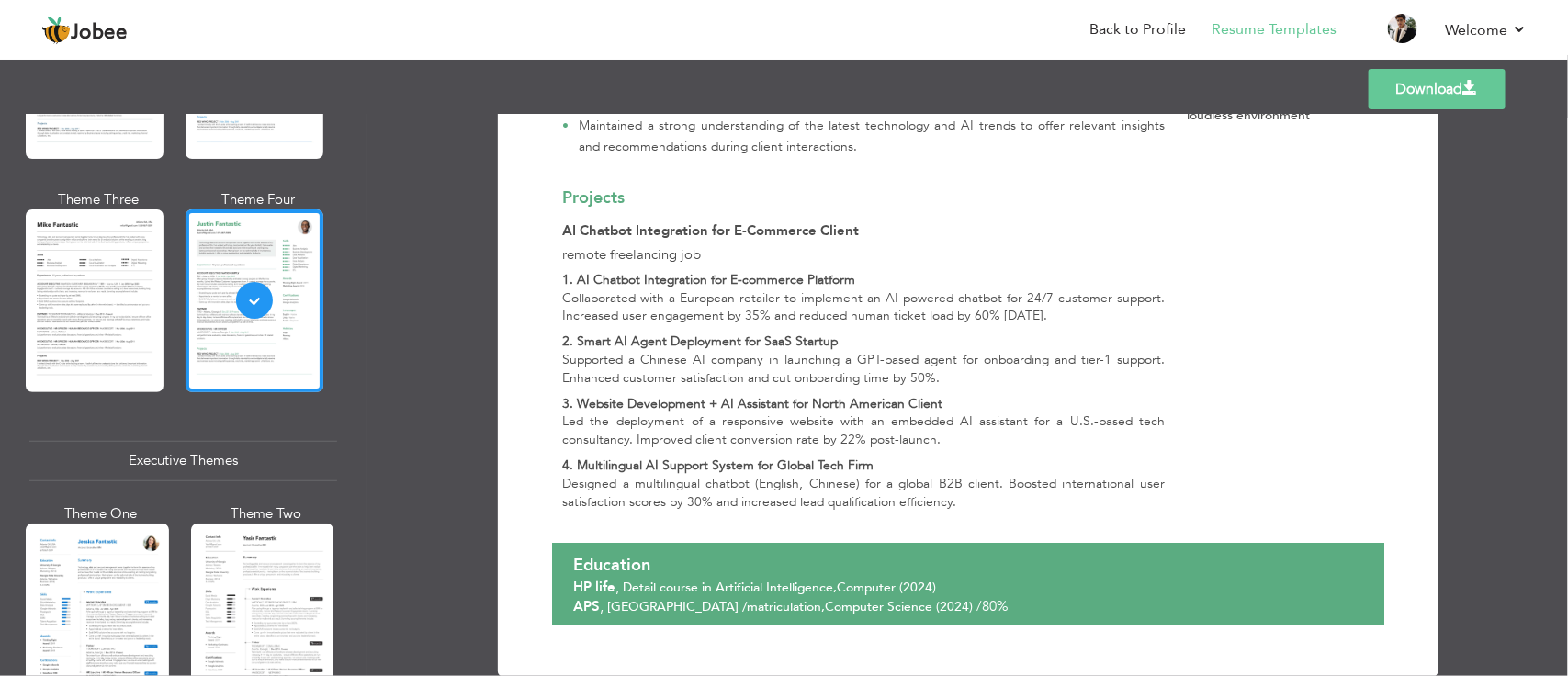 click on "Download" at bounding box center [1437, 89] 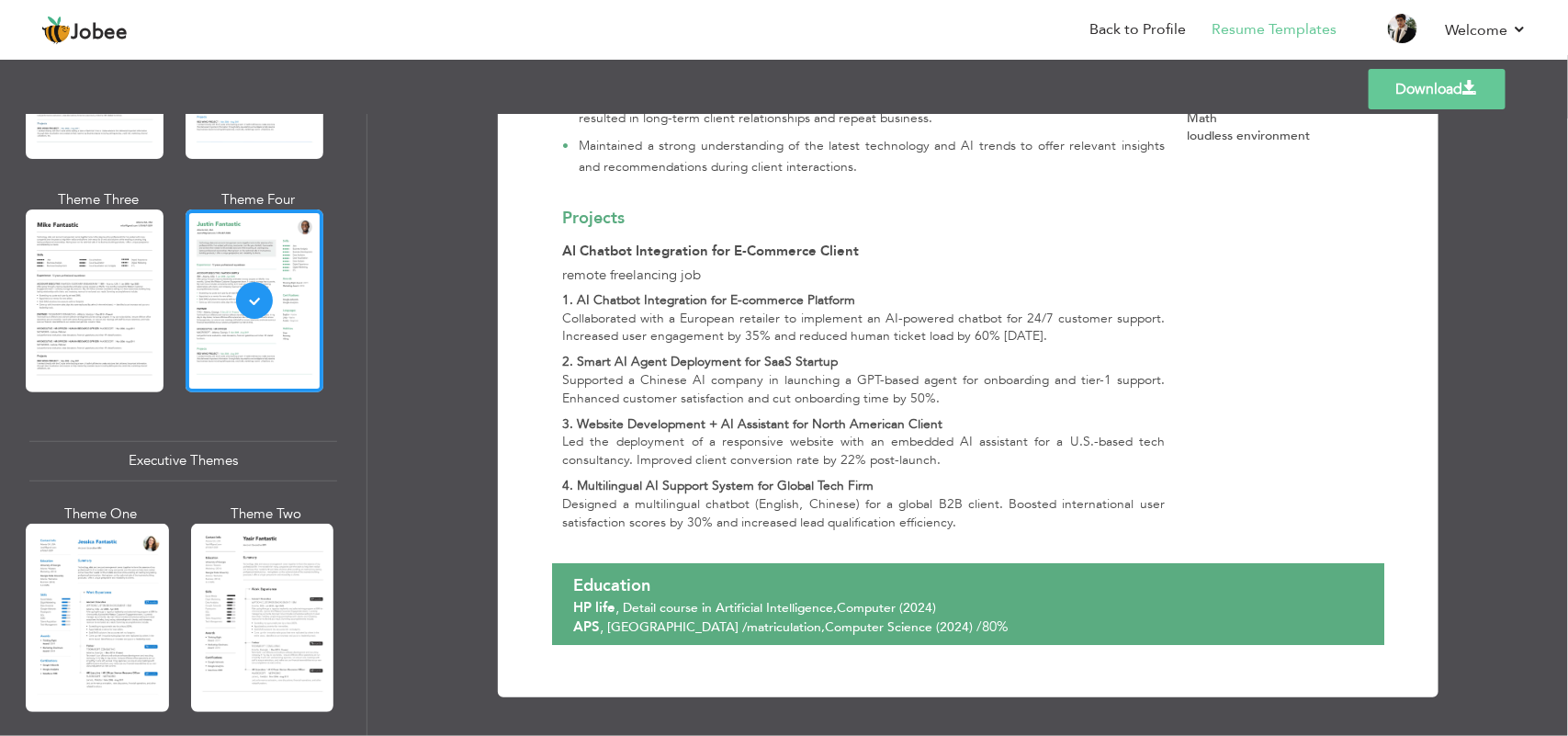scroll, scrollTop: 658, scrollLeft: 0, axis: vertical 